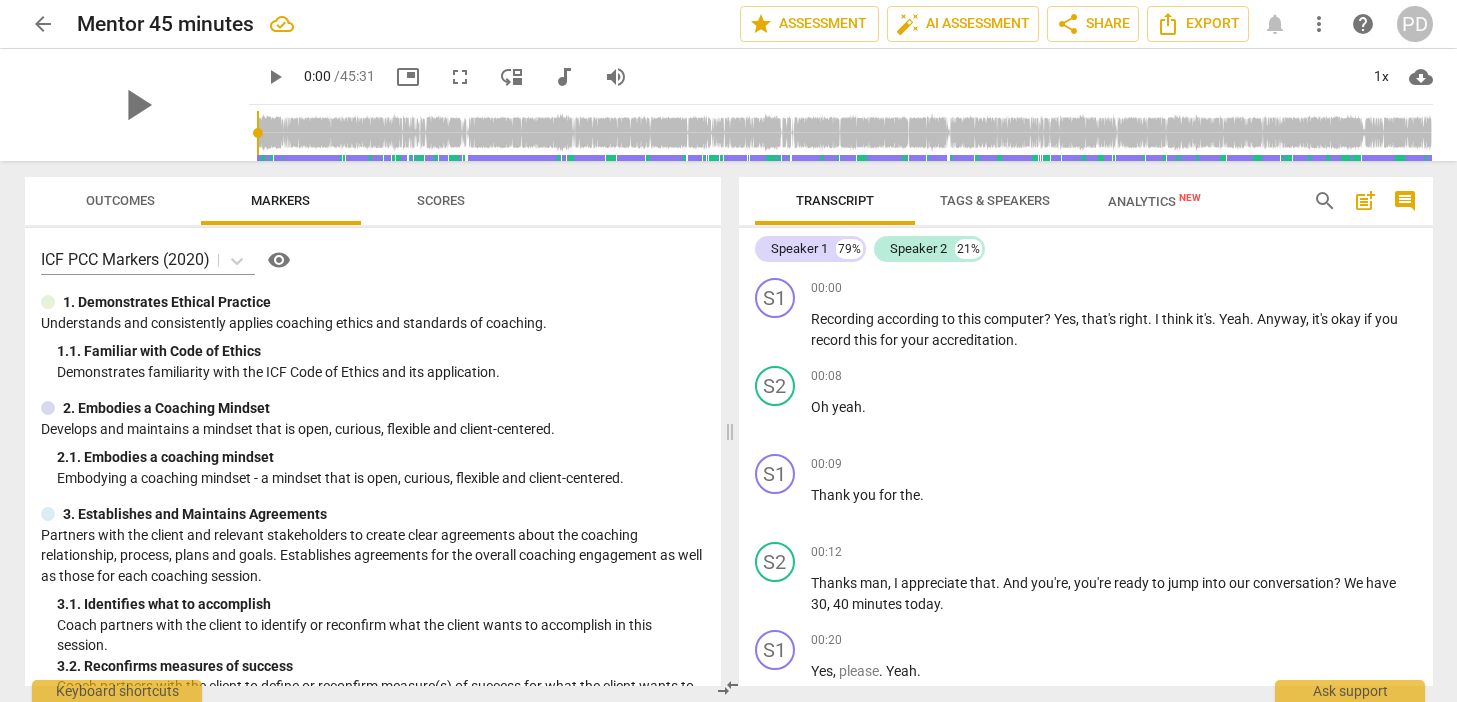 scroll, scrollTop: 0, scrollLeft: 0, axis: both 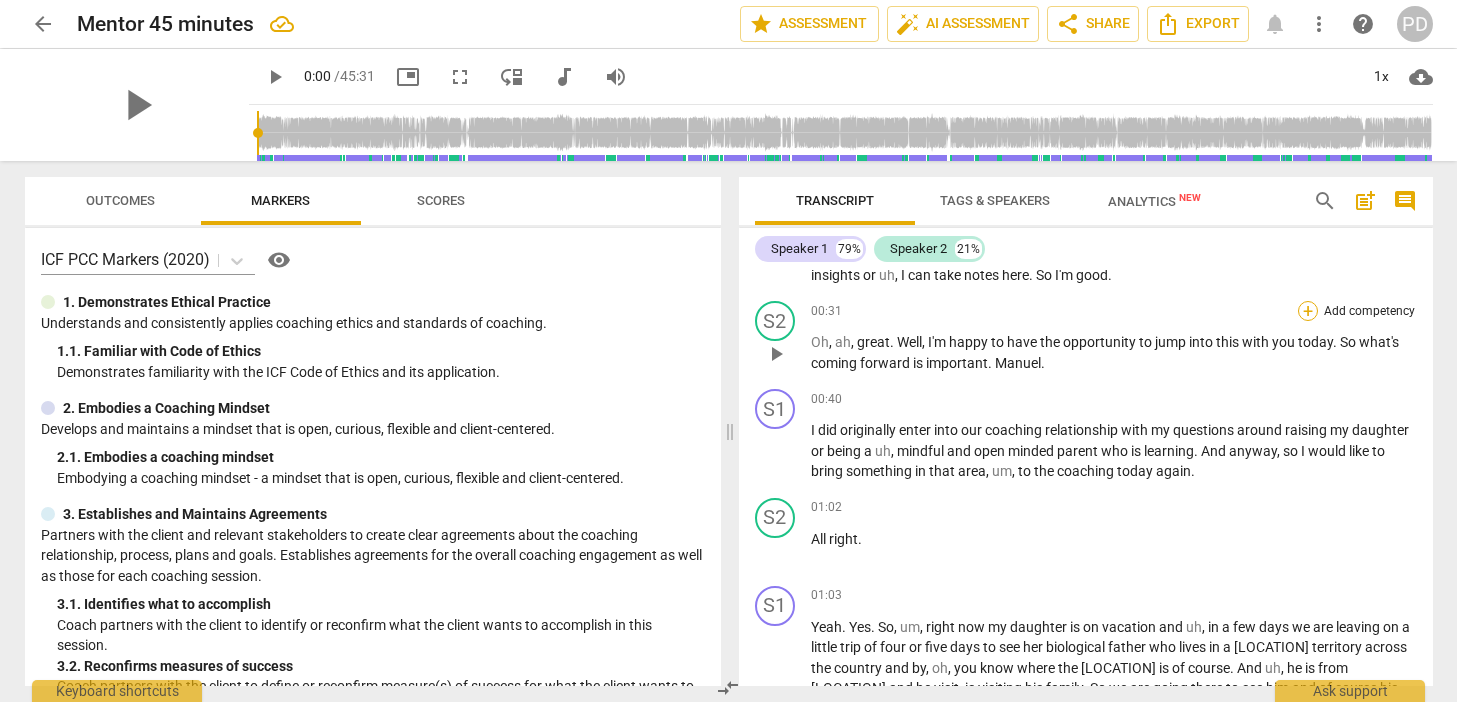 click on "+" at bounding box center [1308, 311] 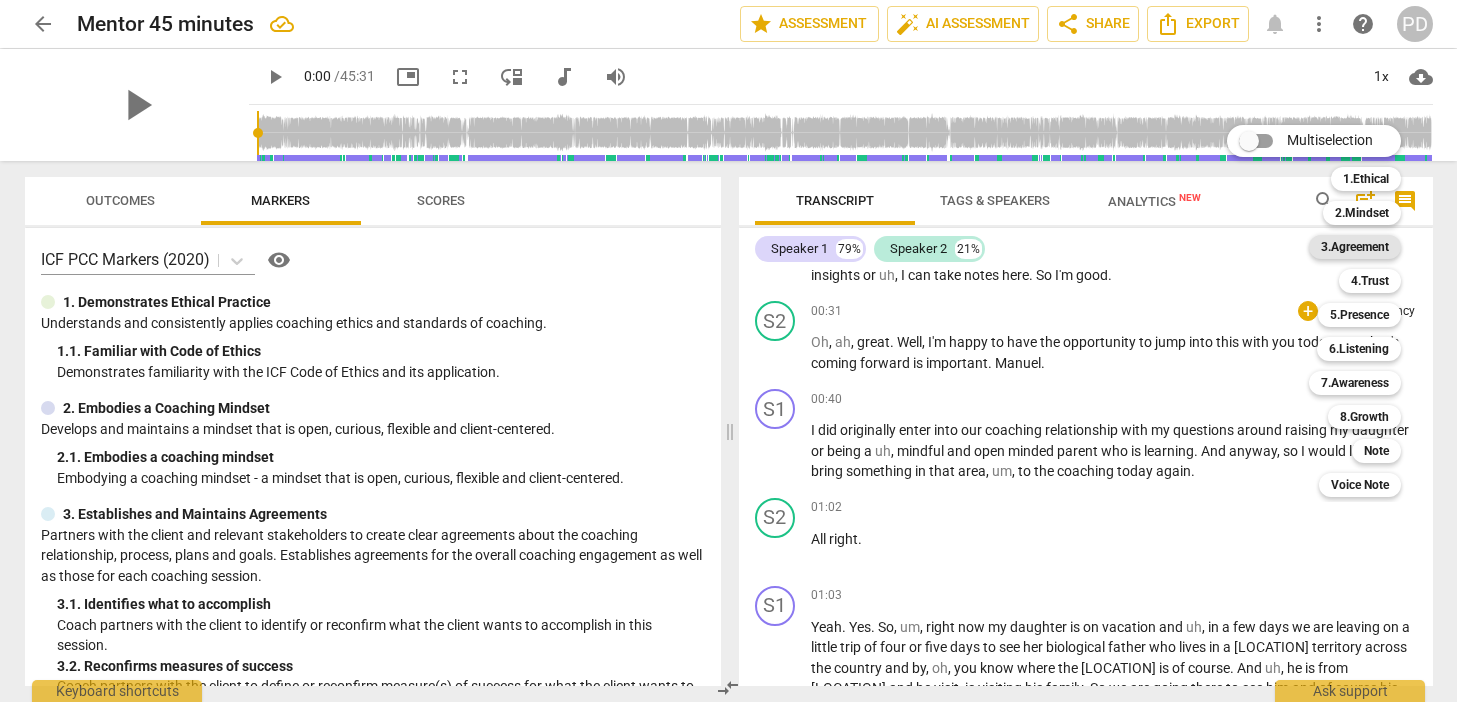 click on "3.Agreement" at bounding box center (1355, 247) 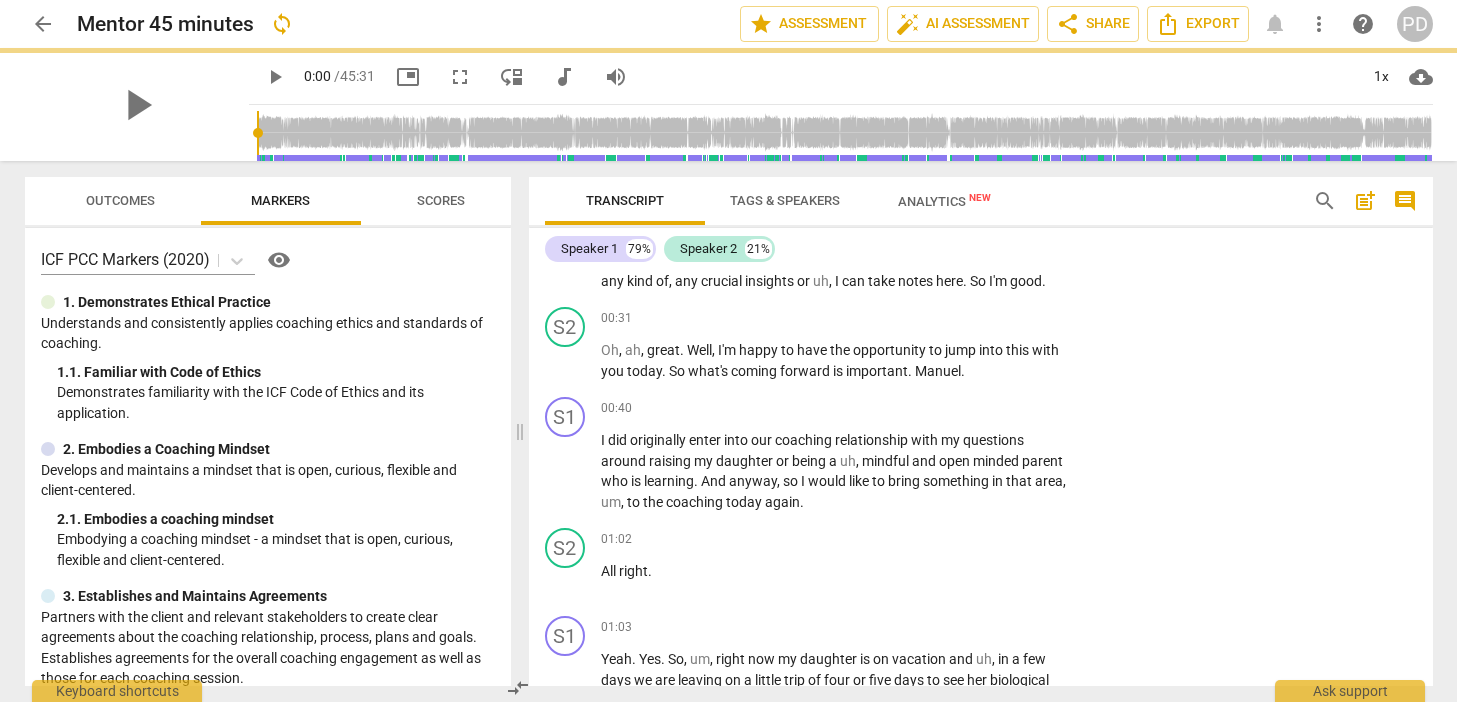 scroll, scrollTop: 598, scrollLeft: 0, axis: vertical 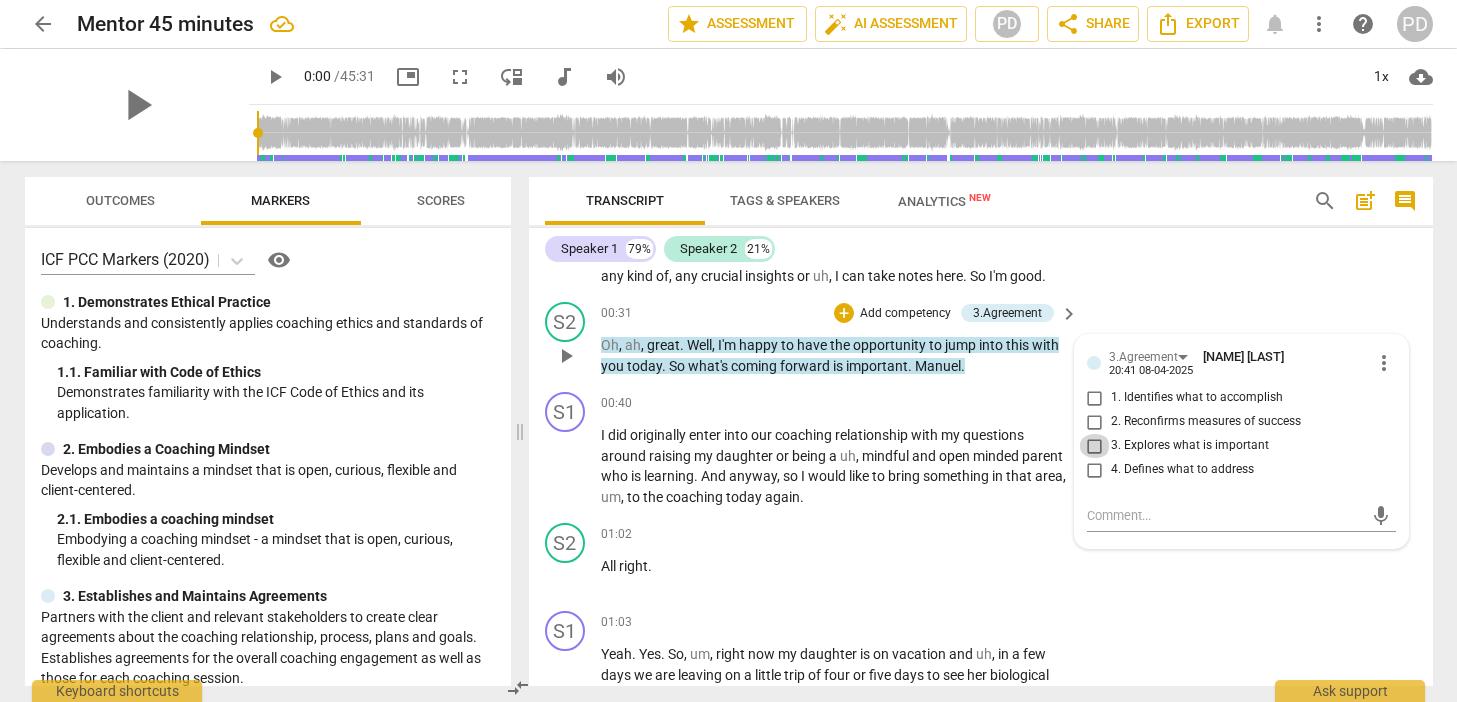 click on "3. Explores what is important" at bounding box center [1095, 446] 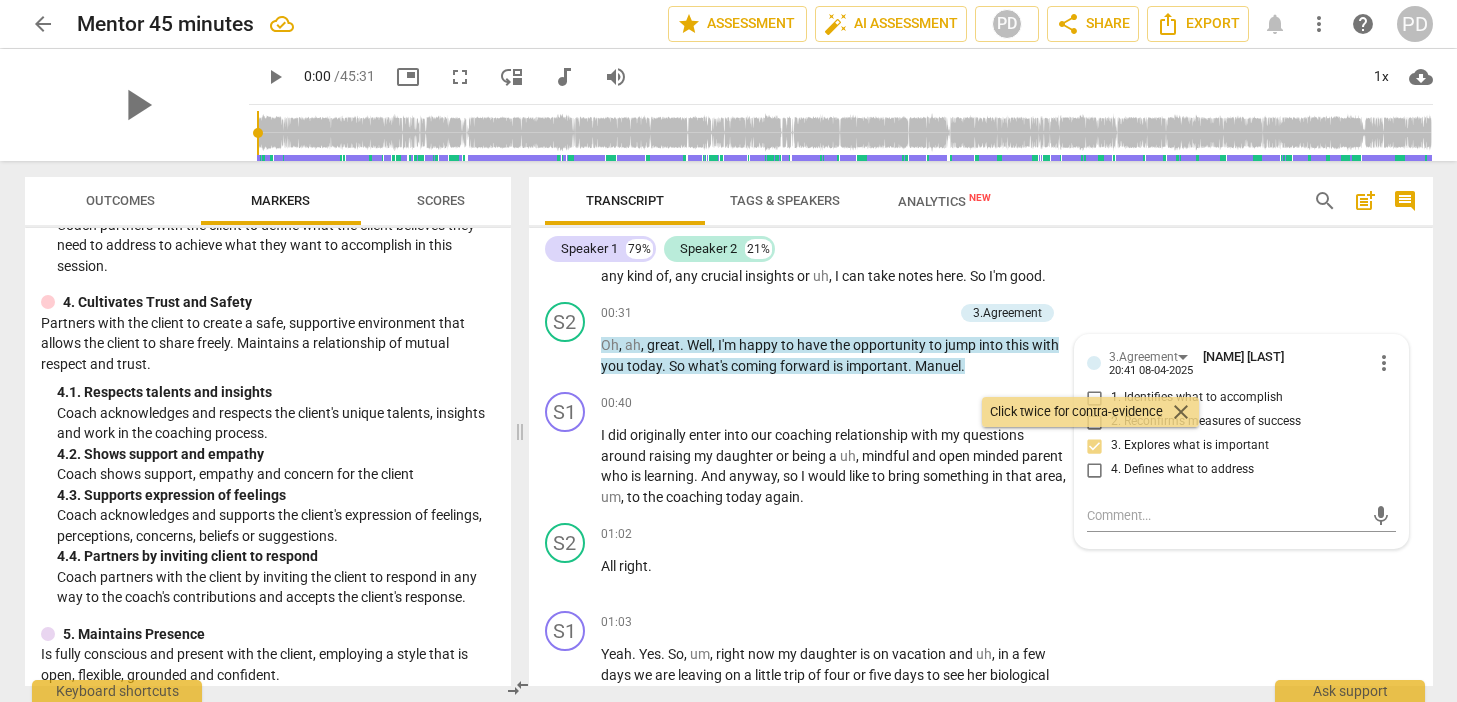 scroll, scrollTop: 693, scrollLeft: 0, axis: vertical 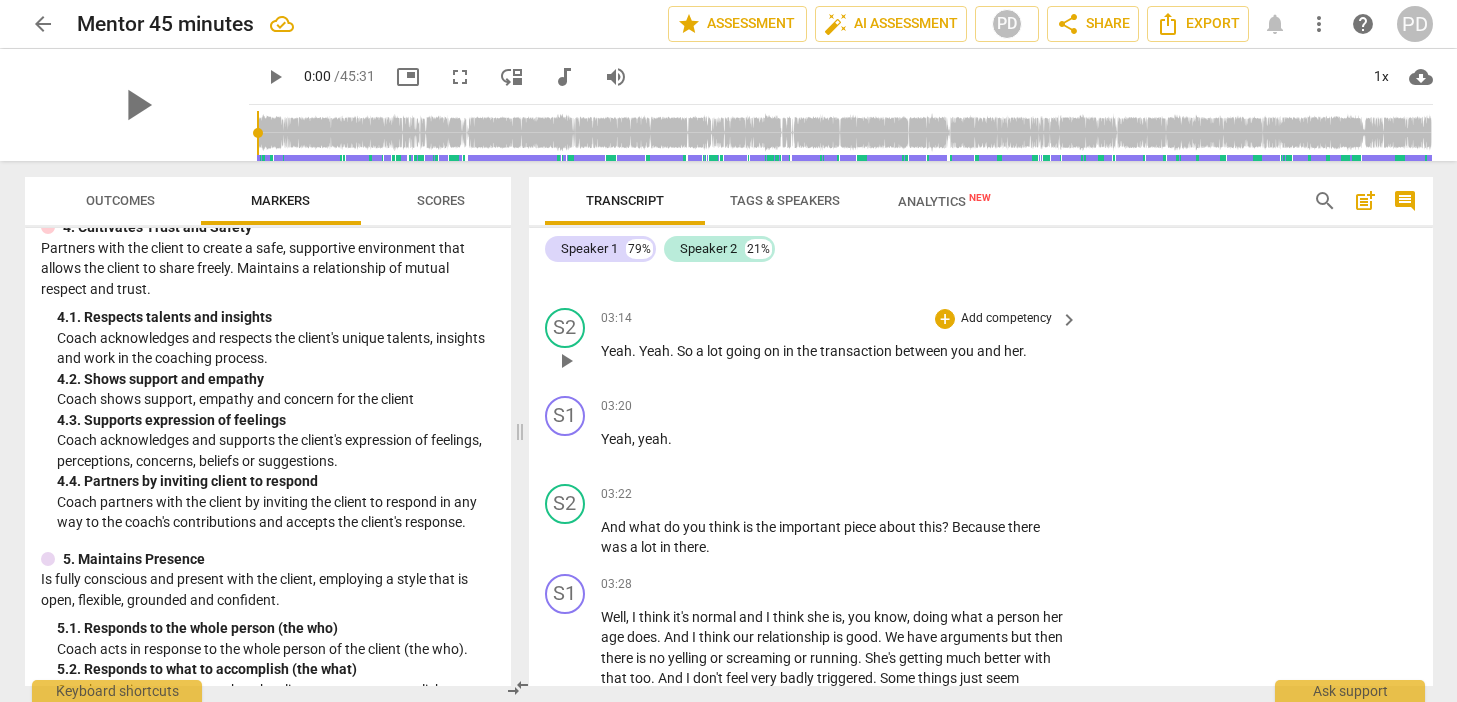 click on "Add competency" at bounding box center (1006, 319) 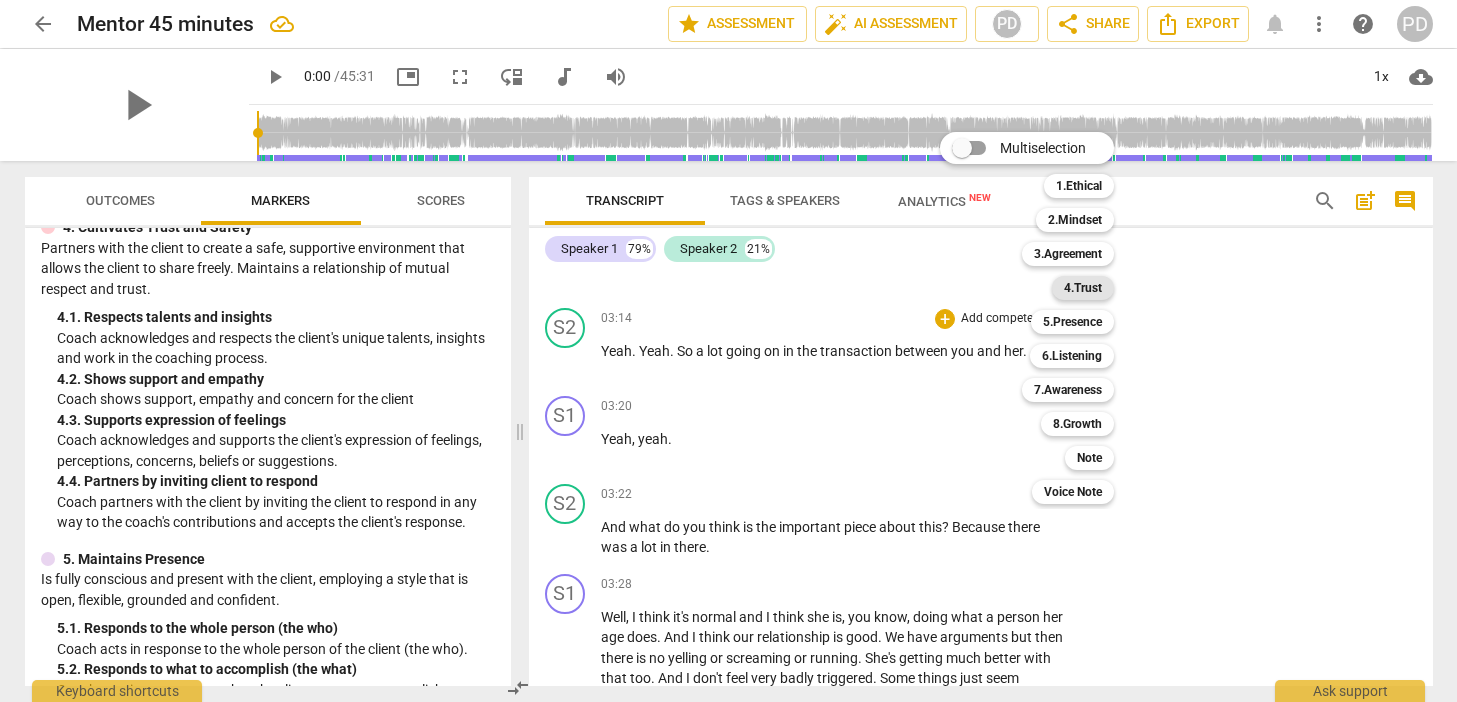 click on "4.Trust" at bounding box center [1083, 288] 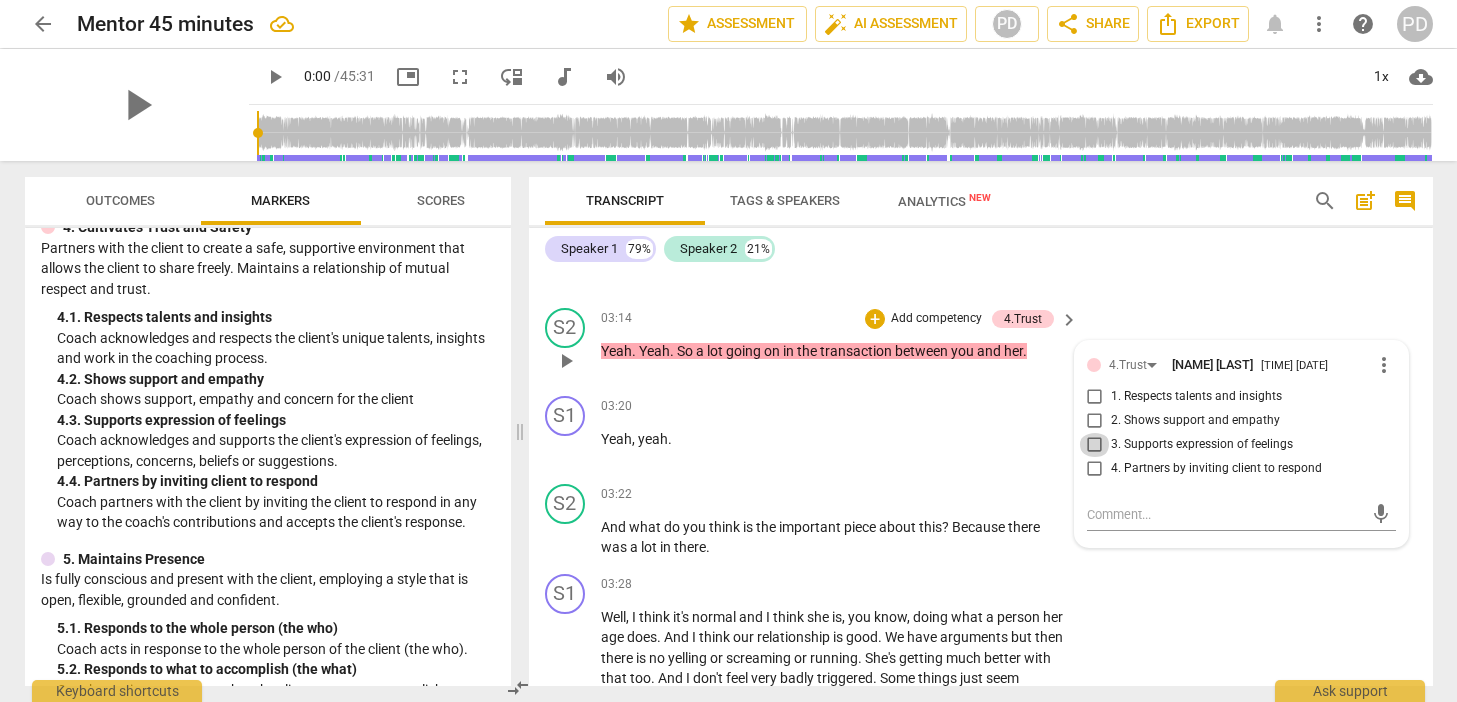 click on "3. Supports expression of feelings" at bounding box center (1095, 445) 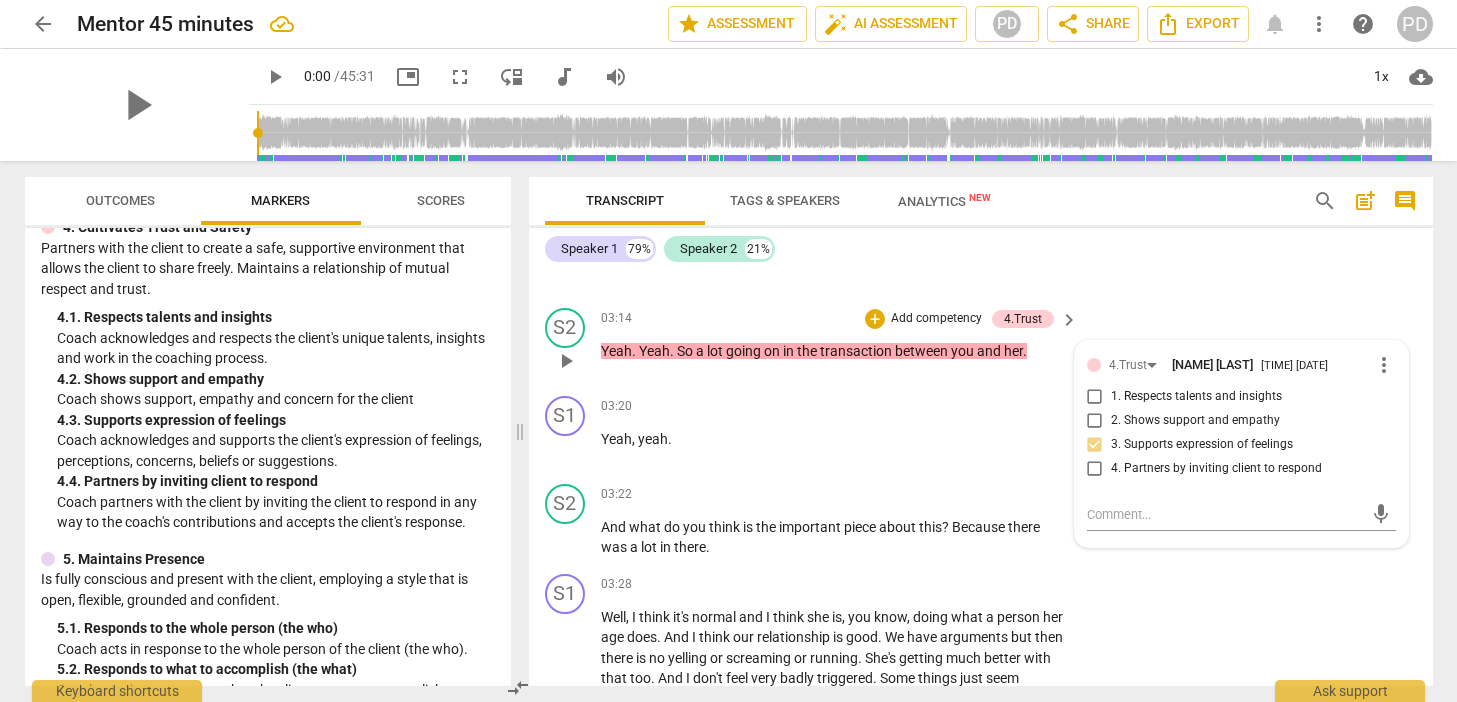 click on "2. Shows support and empathy" at bounding box center (1095, 421) 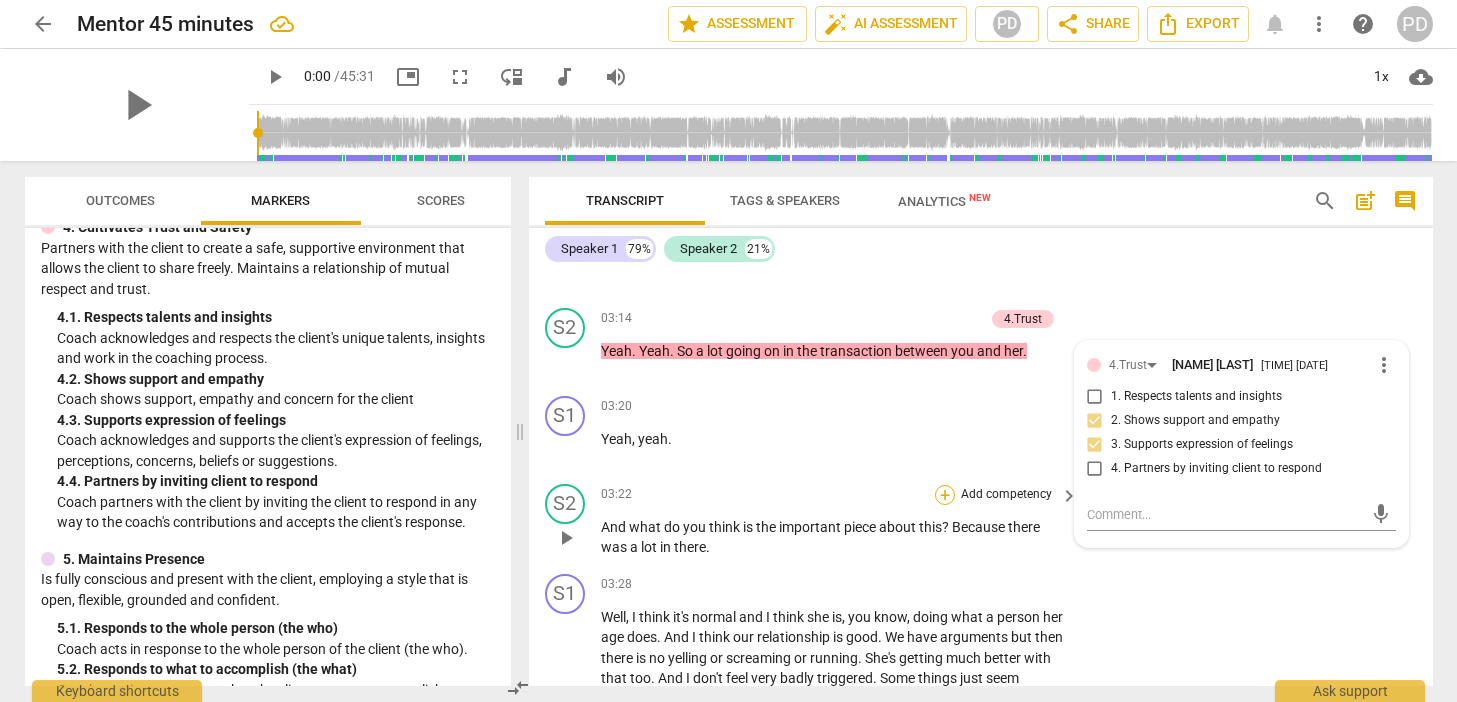 click on "+" at bounding box center [945, 495] 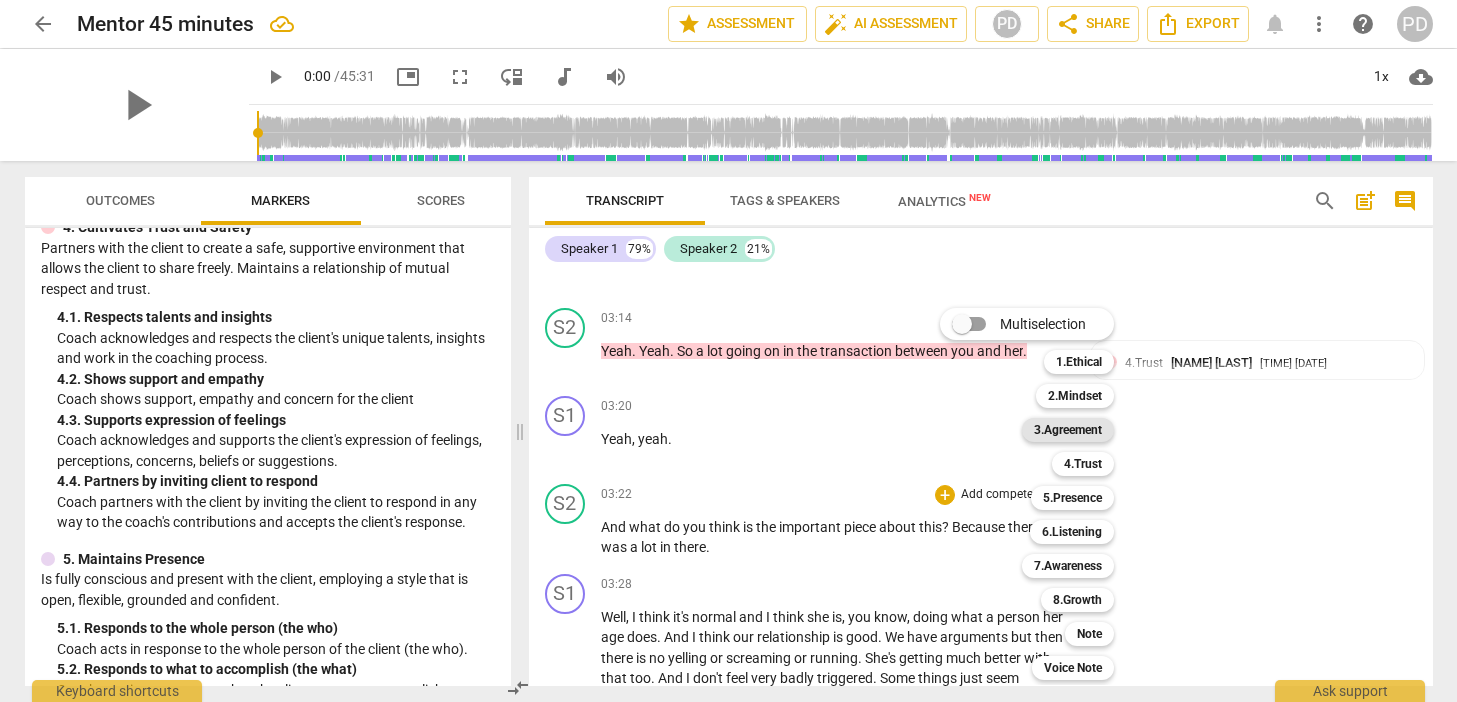 click on "3.Agreement" at bounding box center [1068, 430] 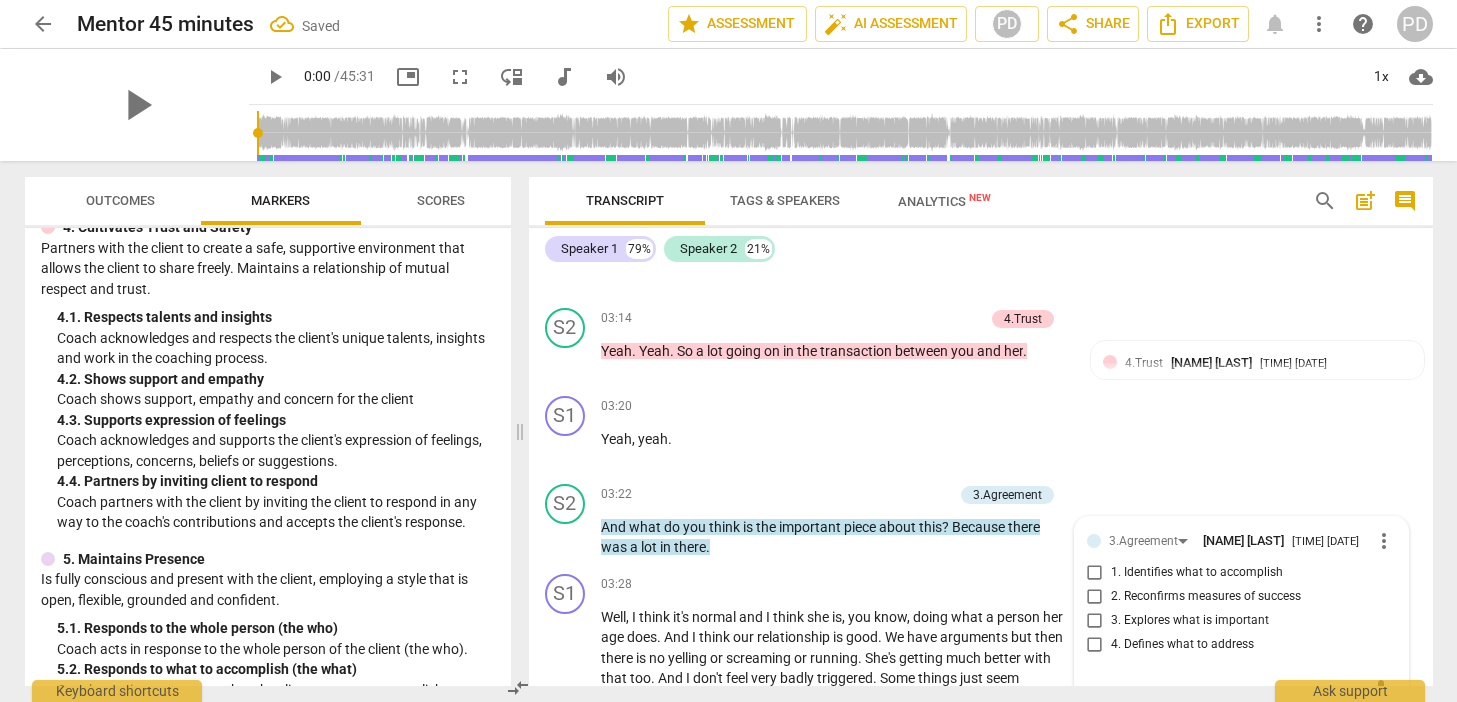 scroll, scrollTop: 1691, scrollLeft: 0, axis: vertical 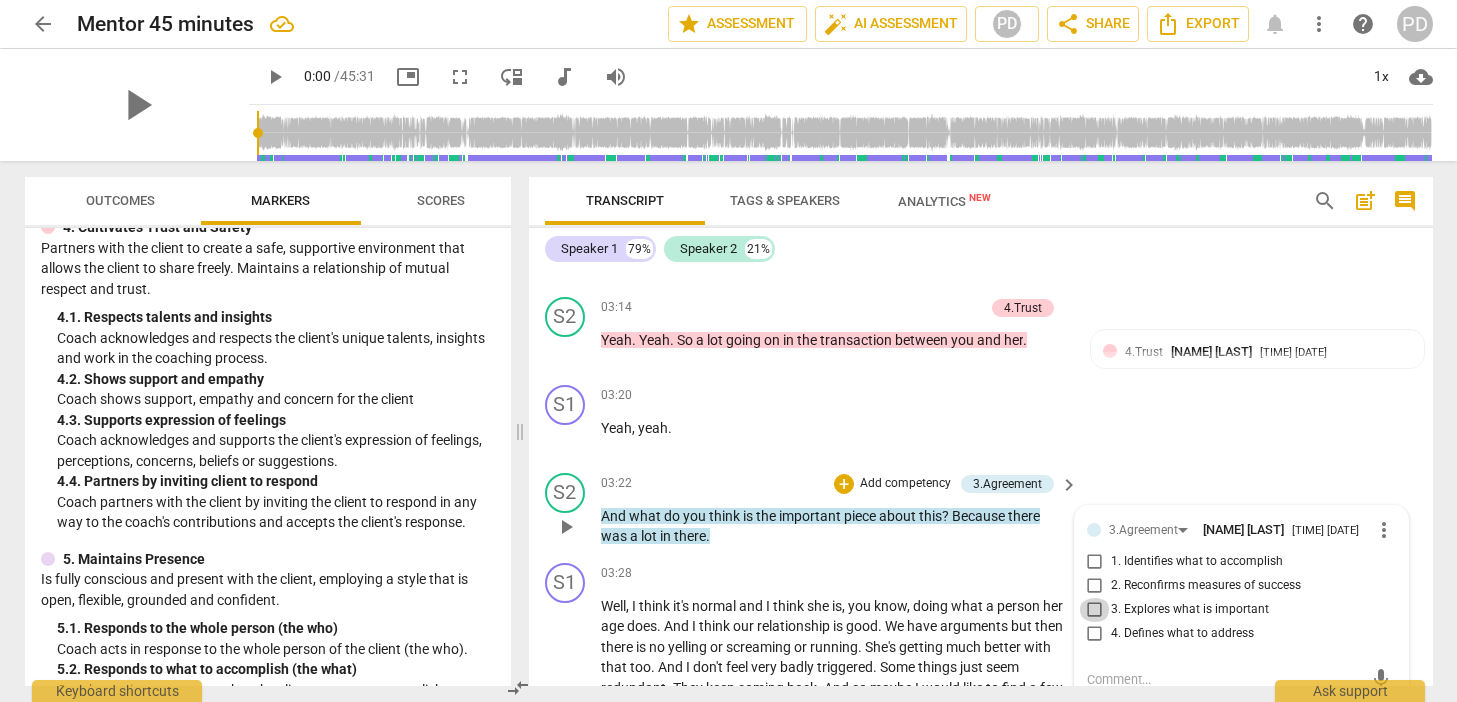 click on "3. Explores what is important" at bounding box center [1095, 610] 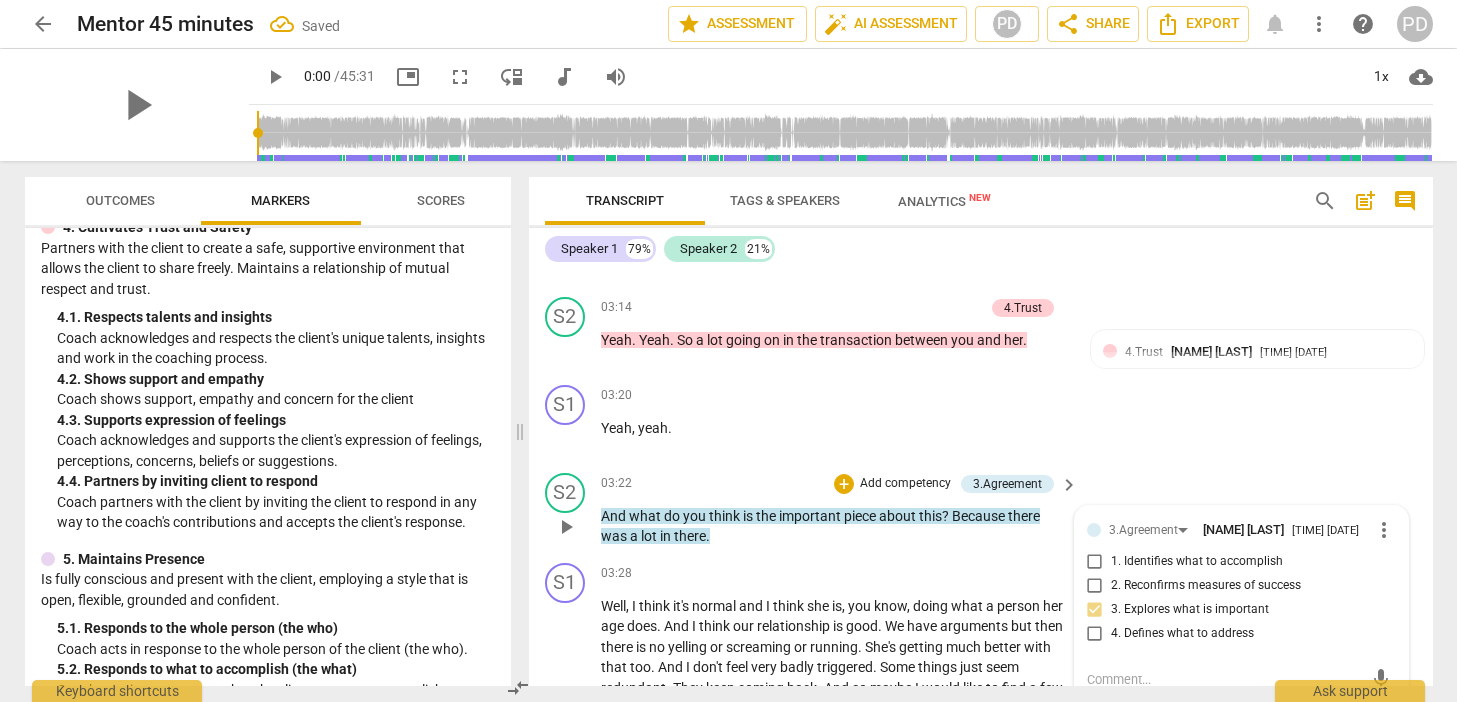 click on "Add competency" at bounding box center (905, 484) 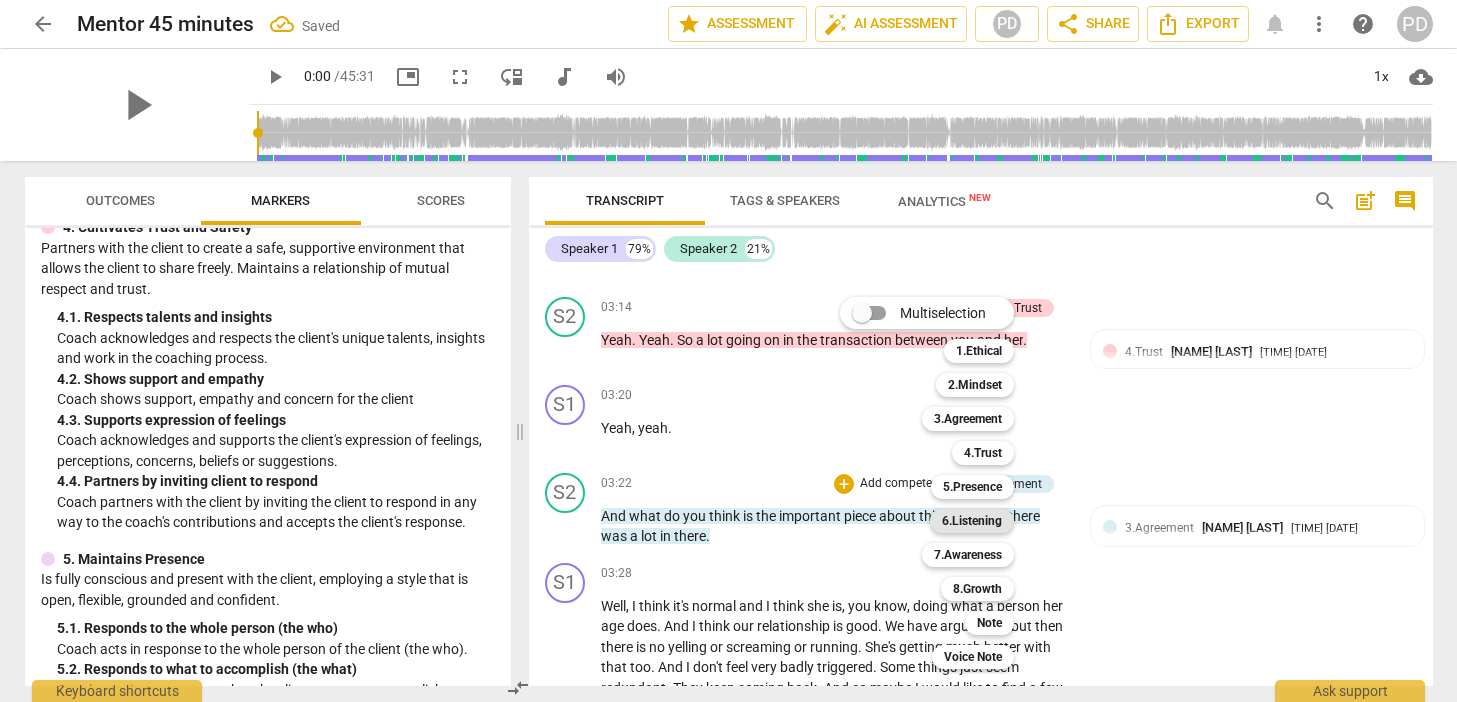 click on "6.Listening" at bounding box center (972, 521) 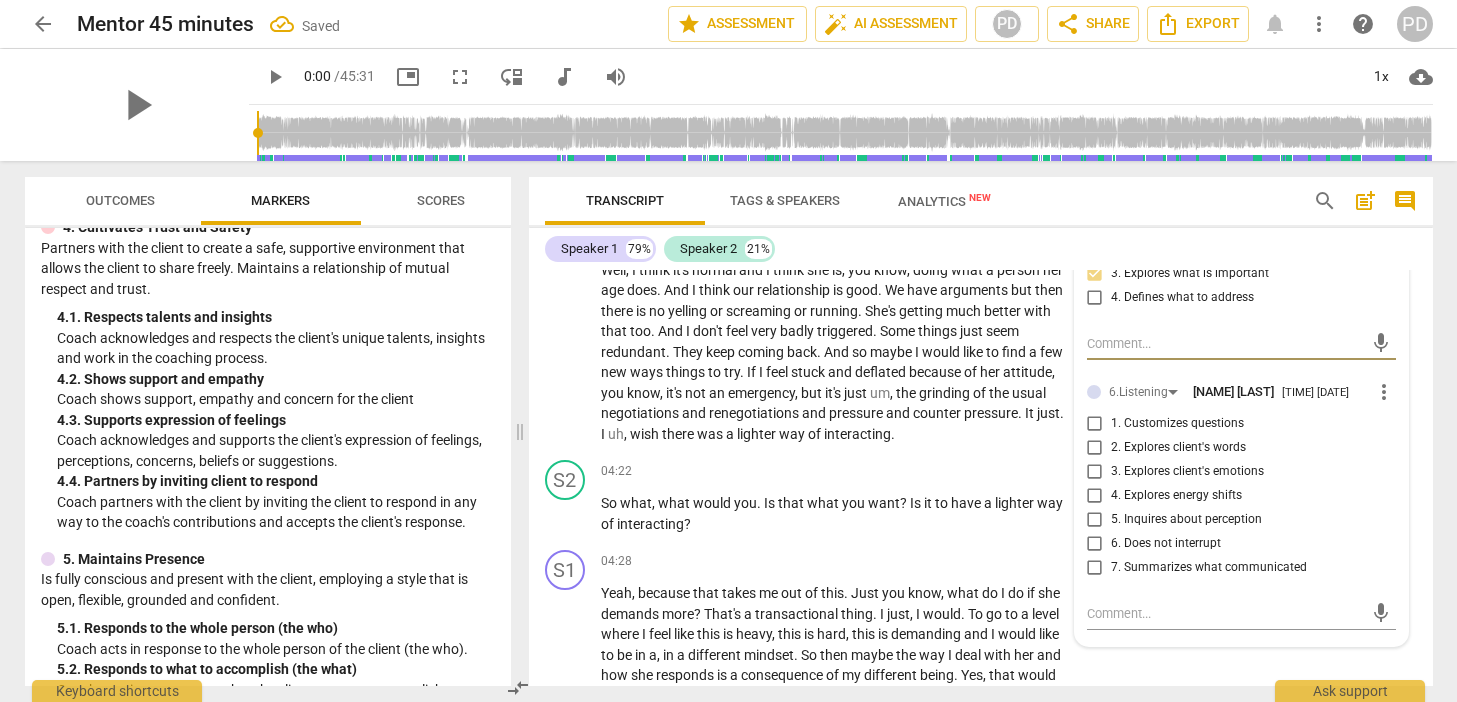 scroll, scrollTop: 2054, scrollLeft: 0, axis: vertical 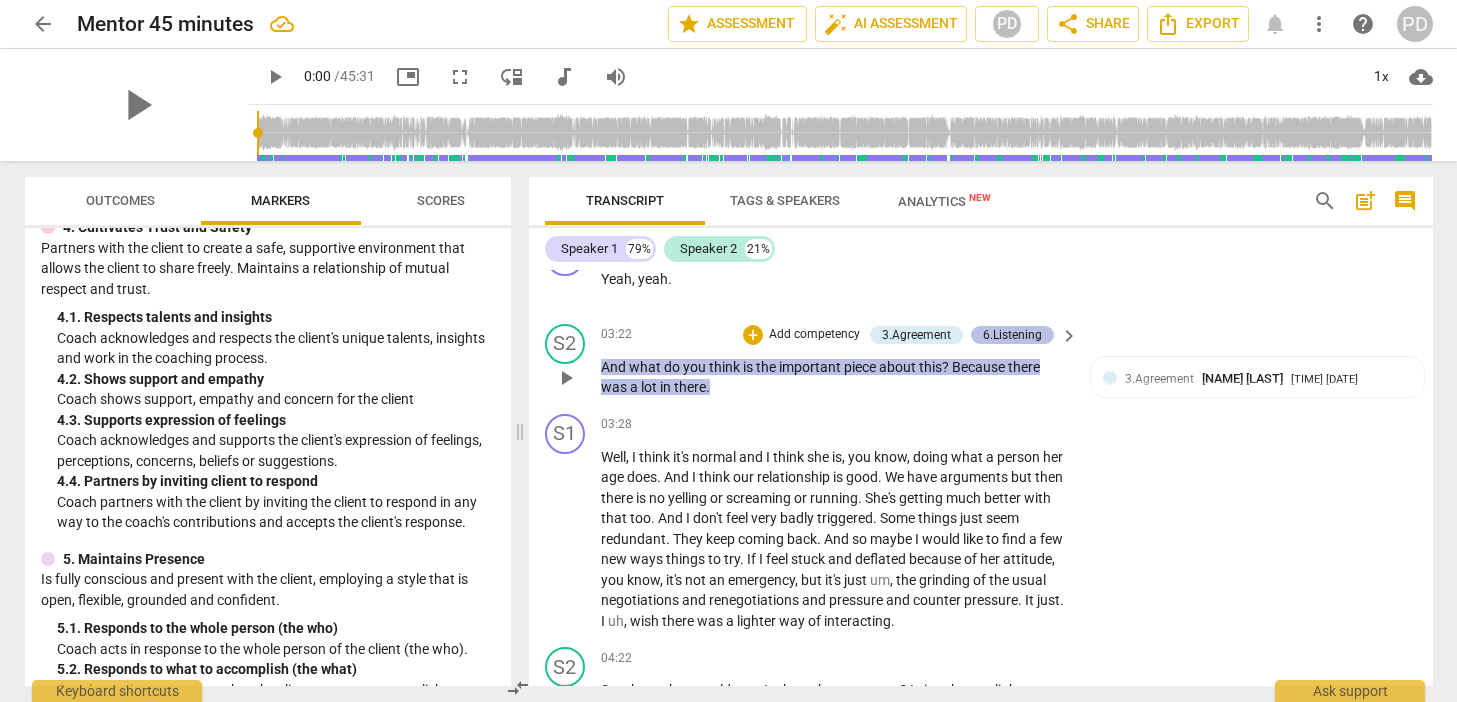 click on "6.Listening" at bounding box center (1012, 335) 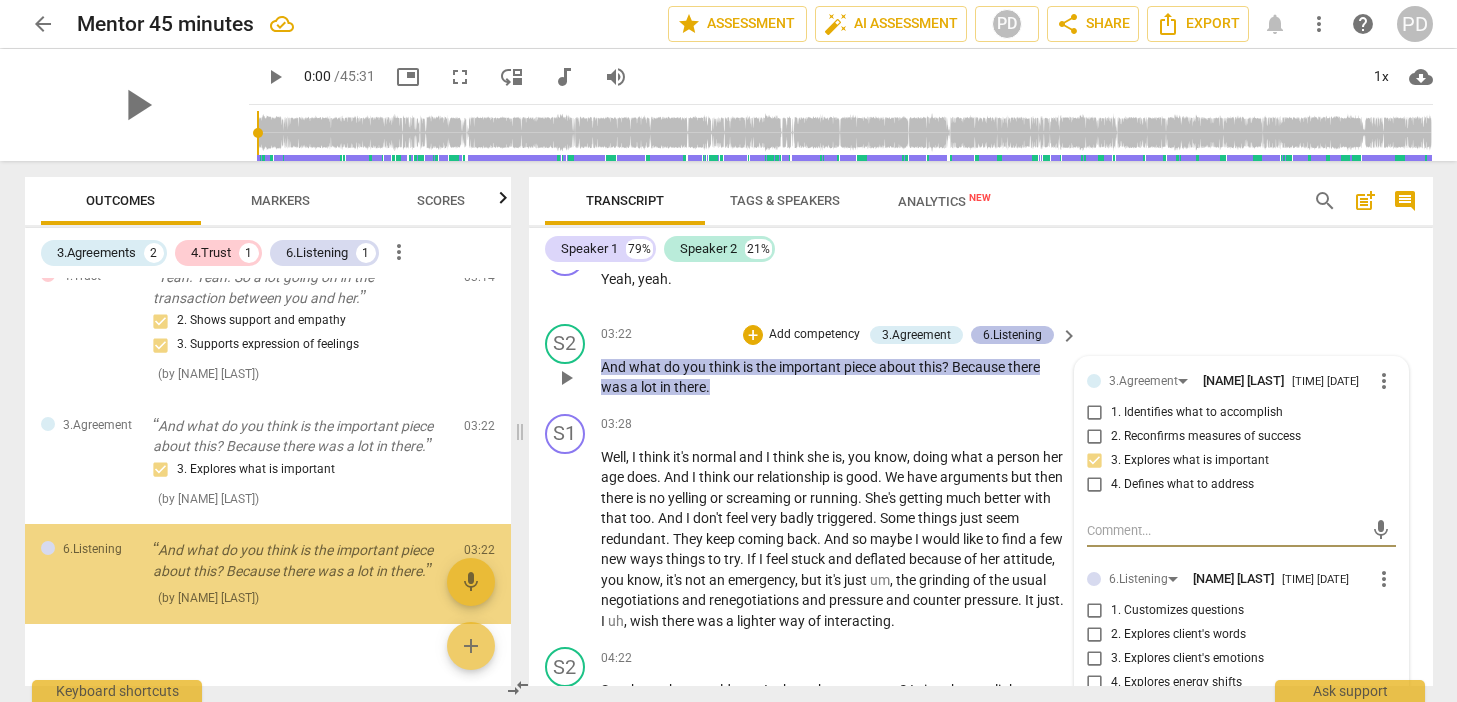 scroll, scrollTop: 230, scrollLeft: 0, axis: vertical 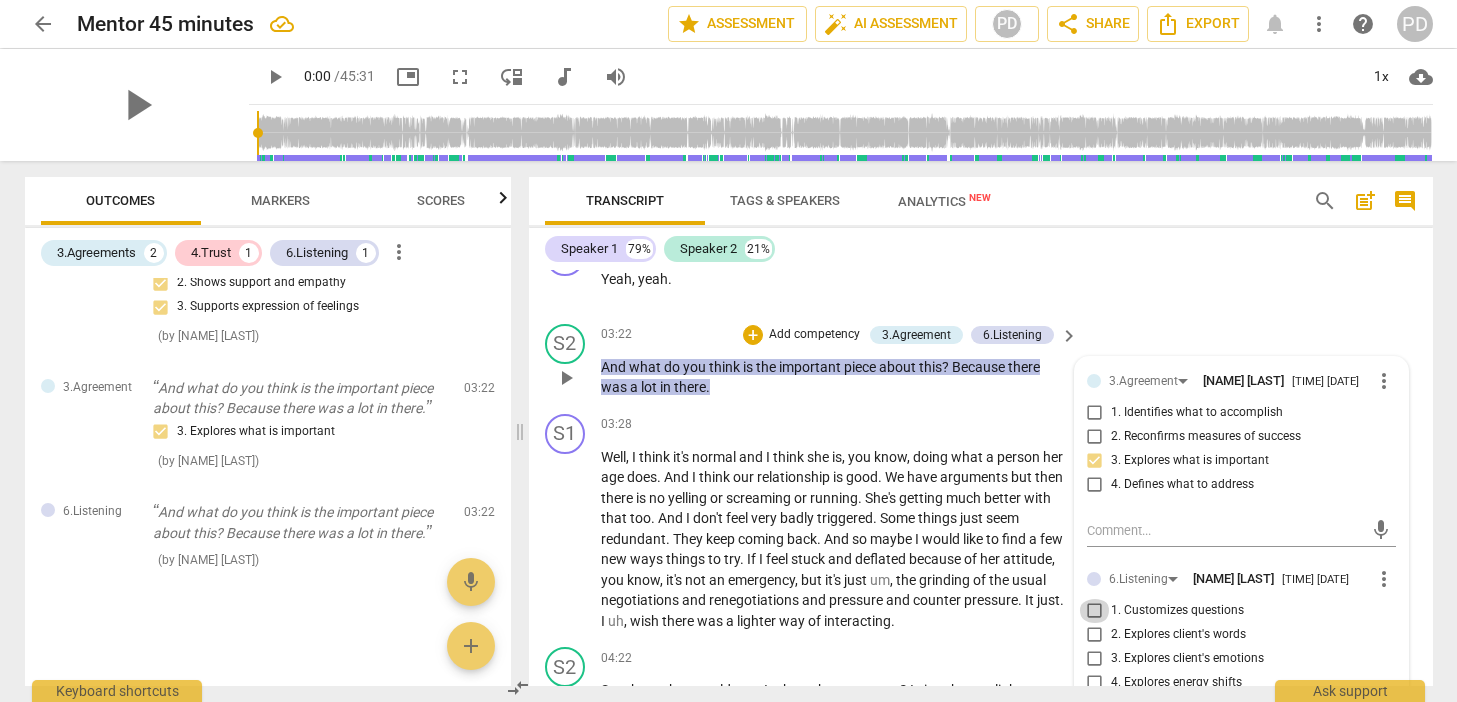 click on "1. Customizes questions" at bounding box center (1095, 611) 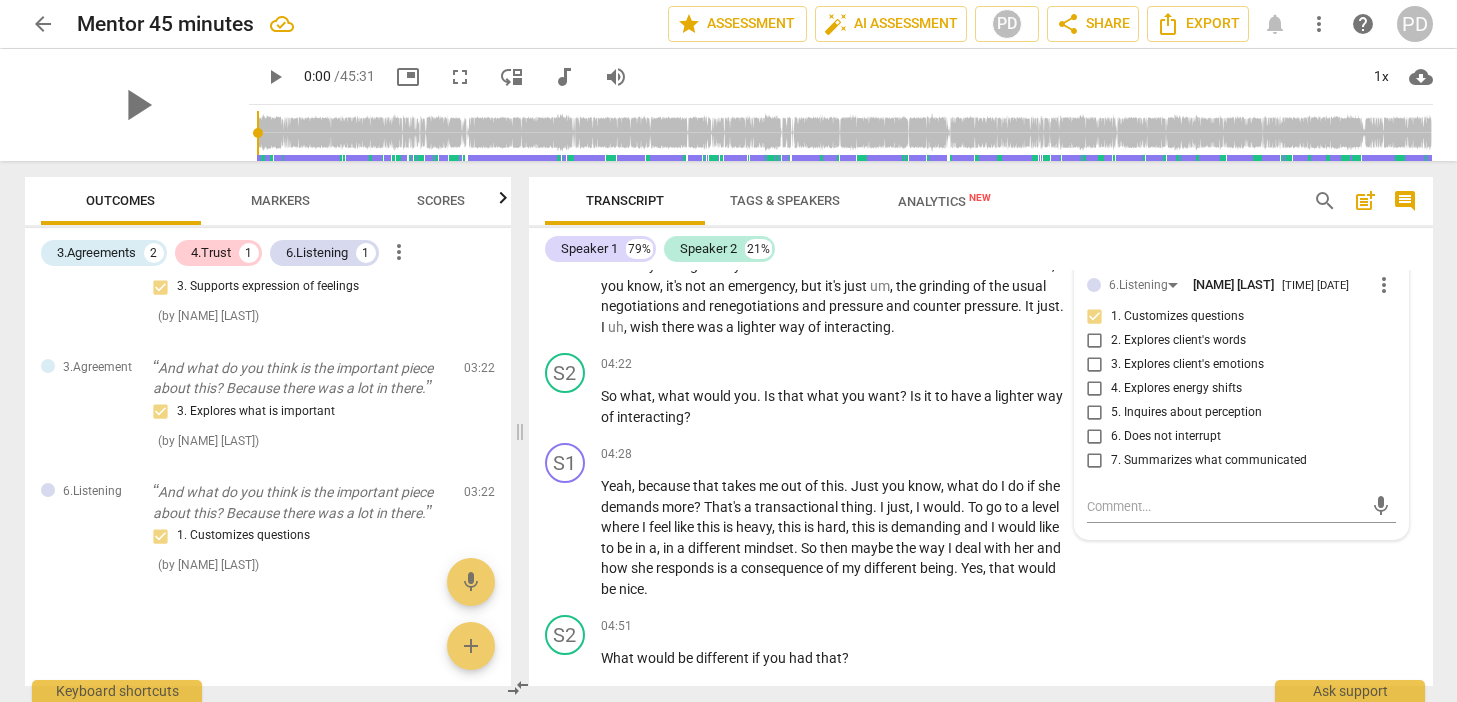 scroll, scrollTop: 2187, scrollLeft: 0, axis: vertical 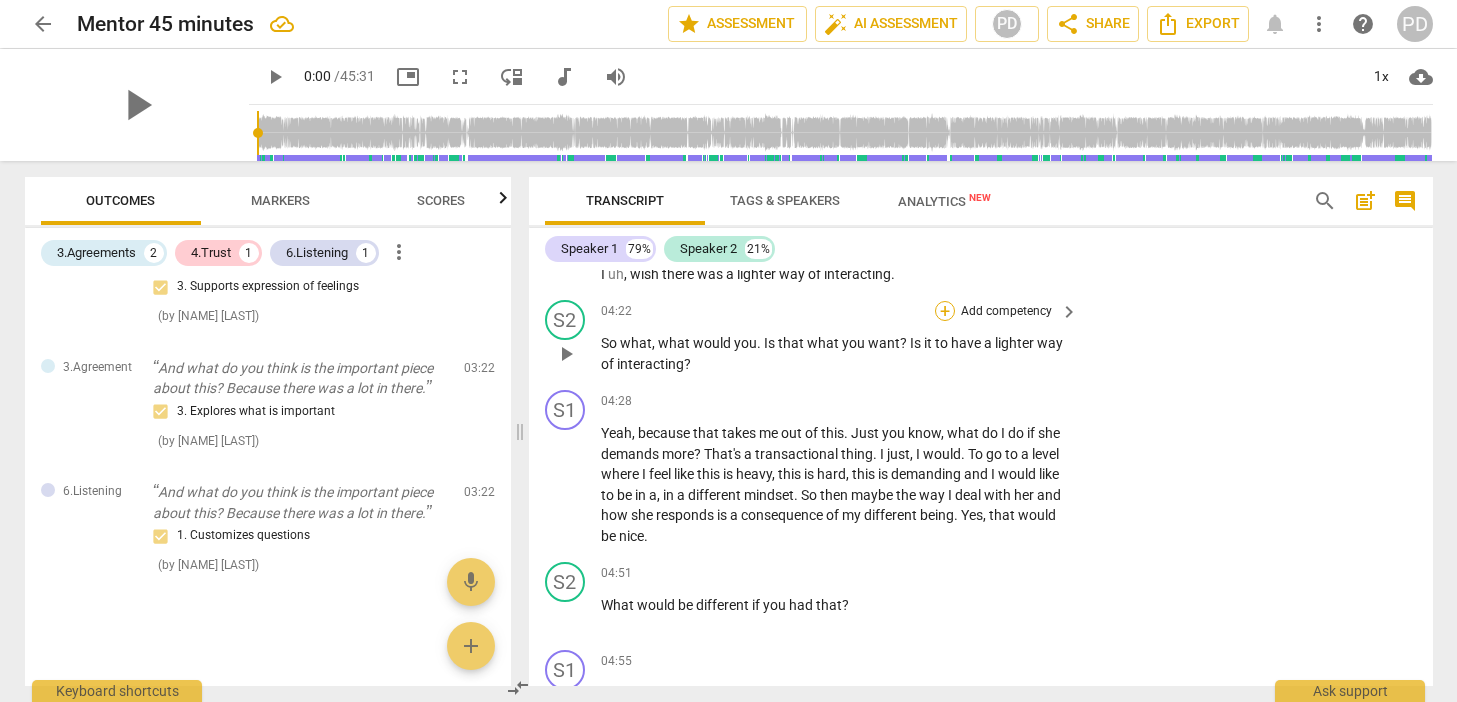 click on "+" at bounding box center (945, 311) 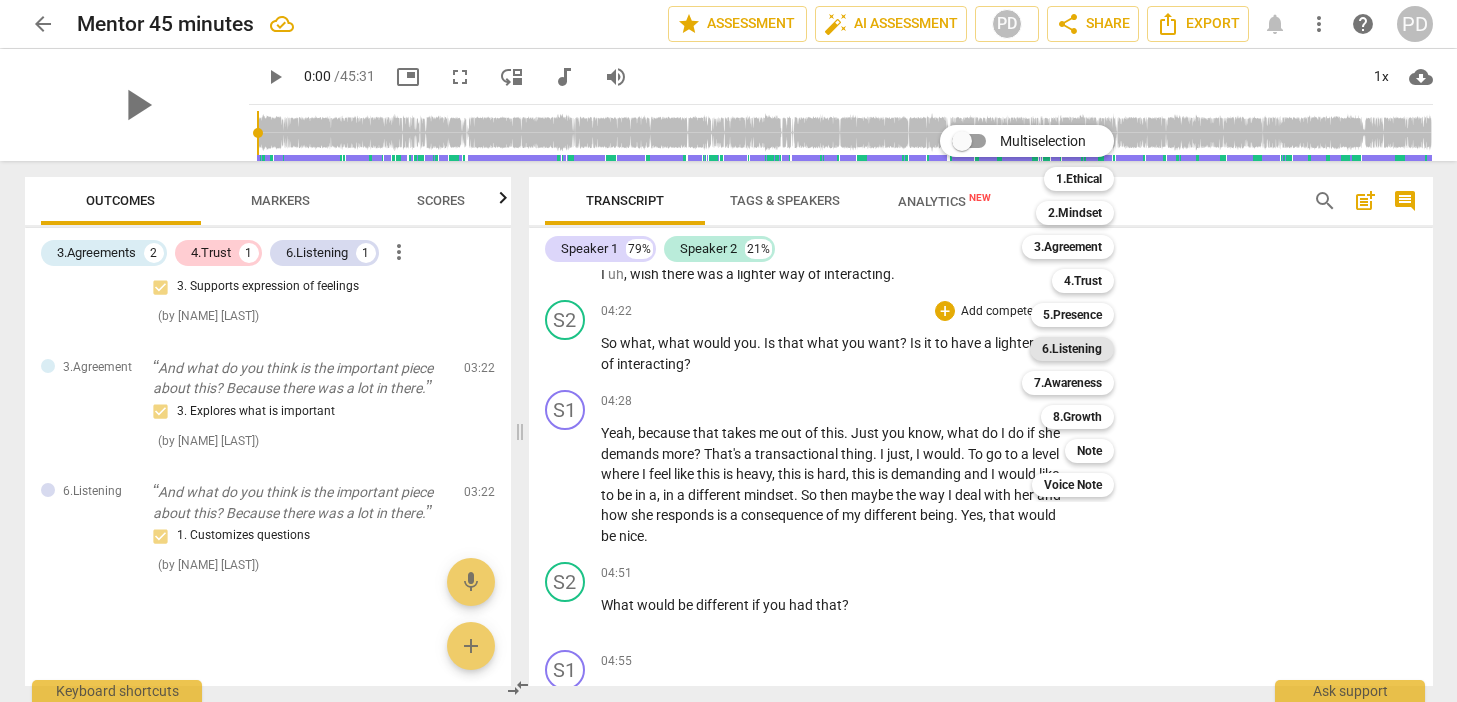 click on "6.Listening" at bounding box center [1072, 349] 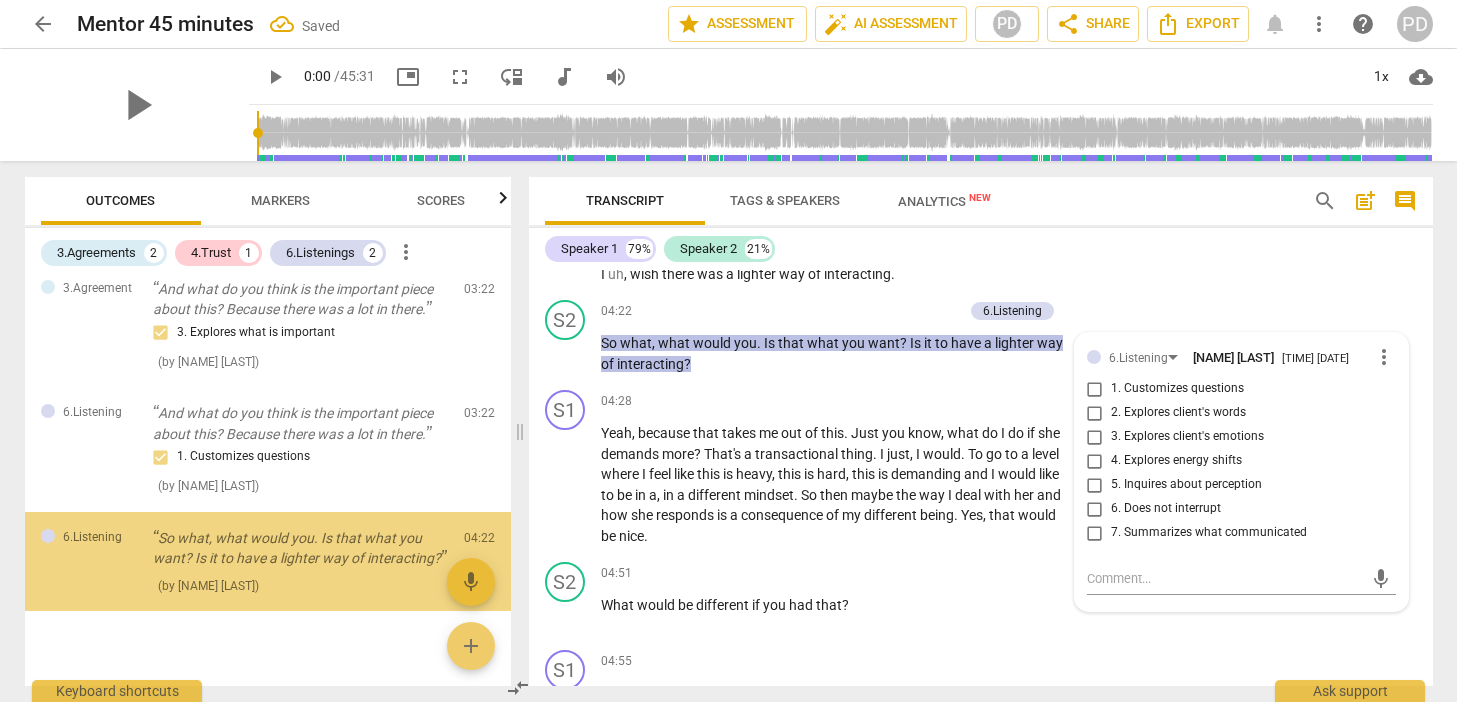 scroll, scrollTop: 375, scrollLeft: 0, axis: vertical 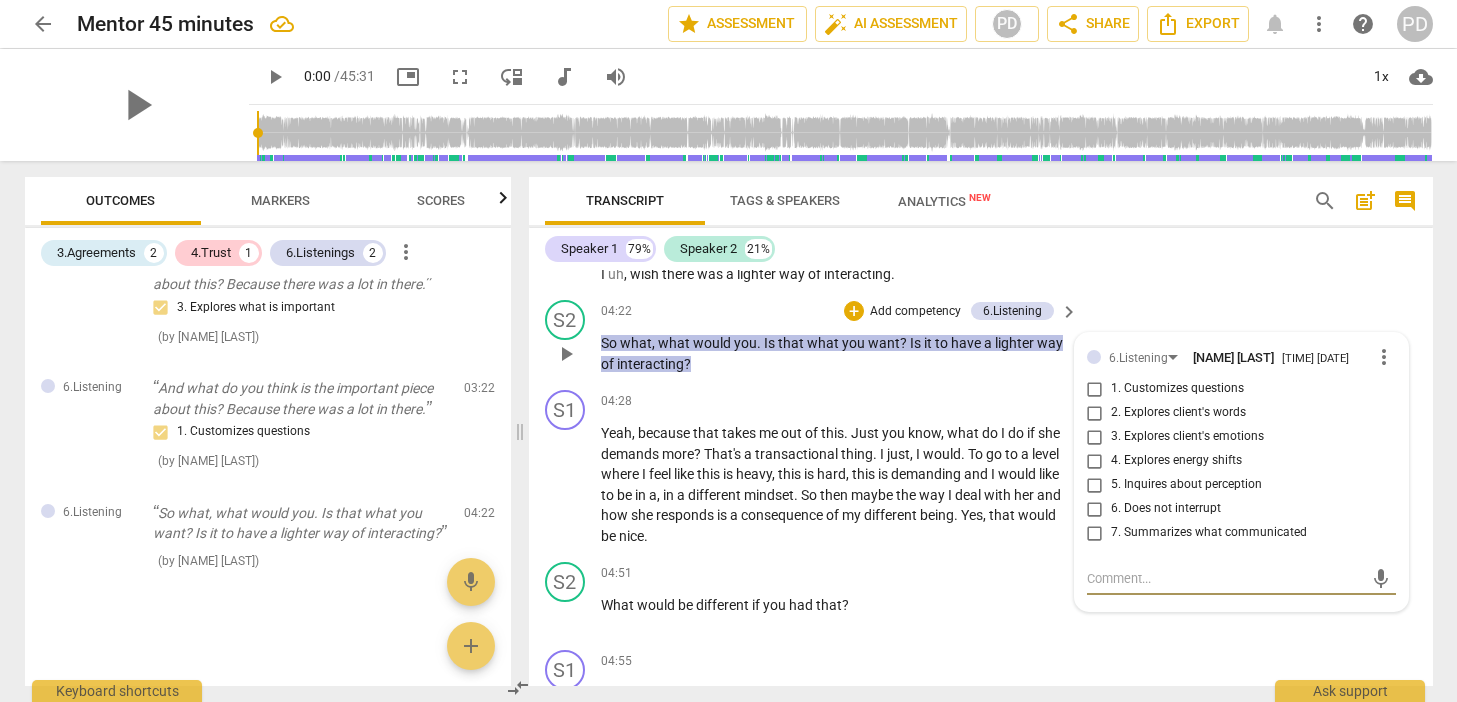 click on "2. Explores client's words" at bounding box center [1095, 413] 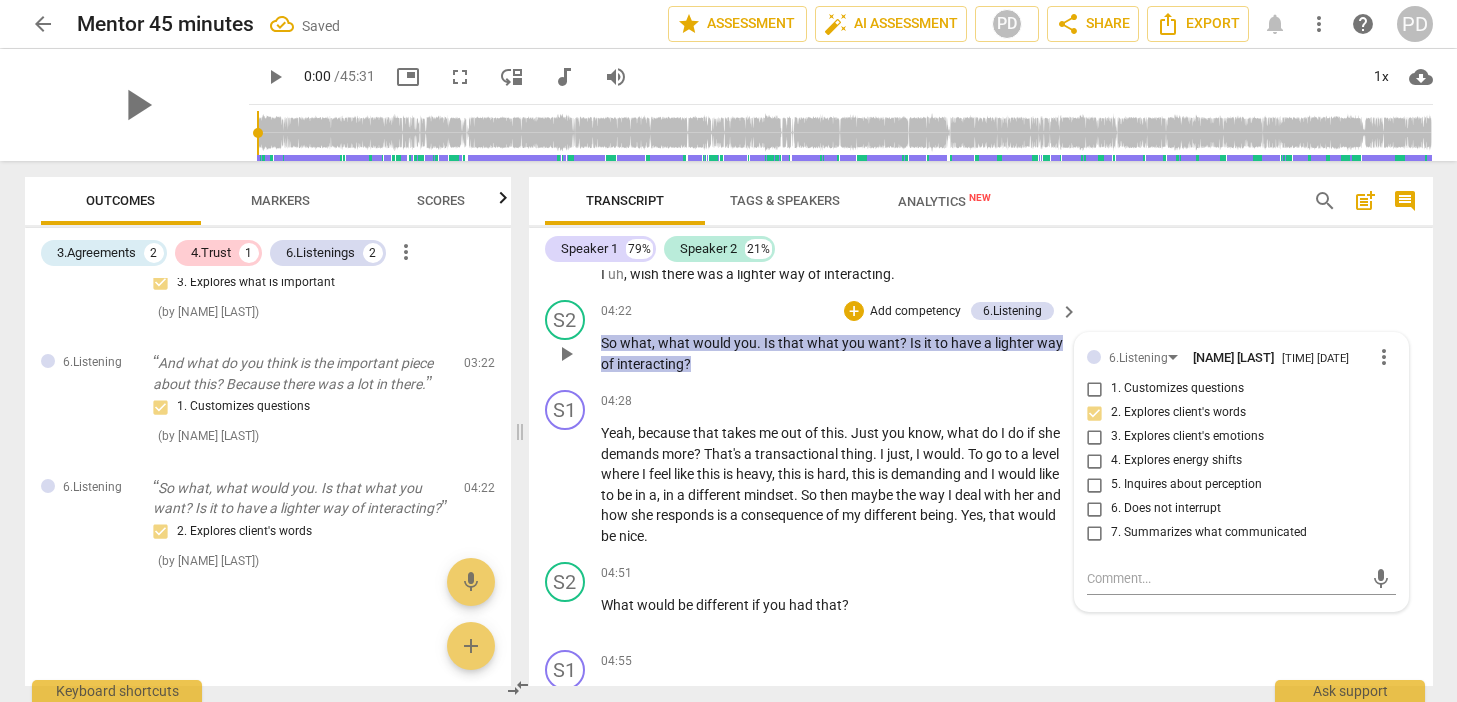 click on "Add competency" at bounding box center (915, 312) 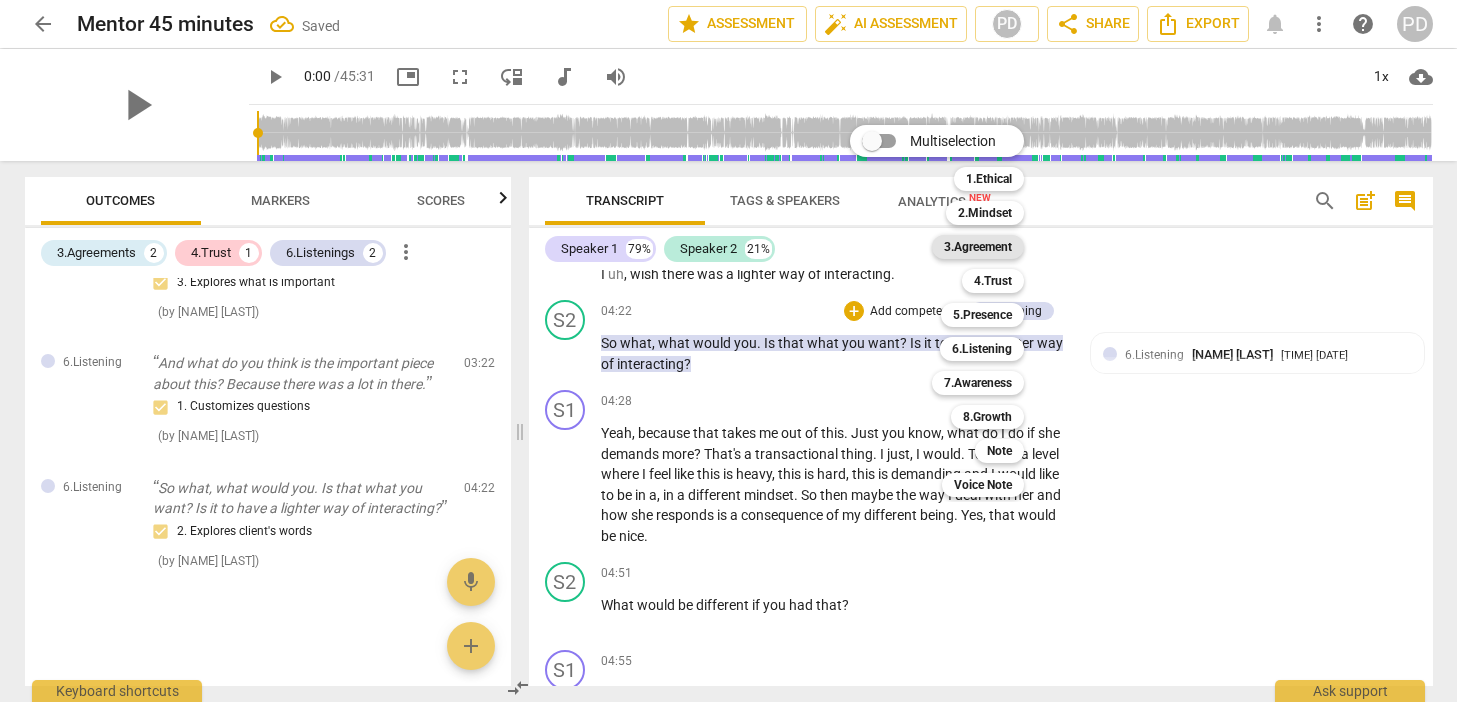 click on "3.Agreement" at bounding box center [978, 247] 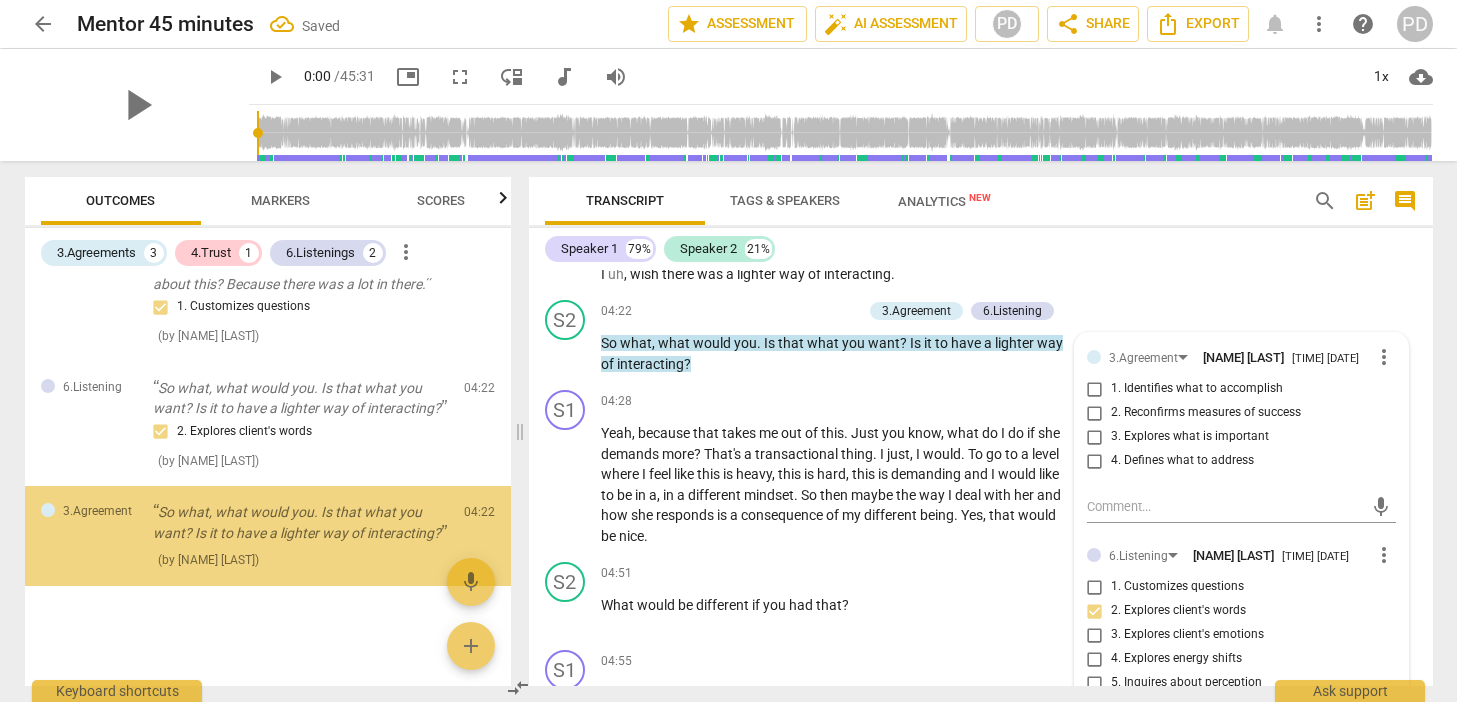 scroll, scrollTop: 520, scrollLeft: 0, axis: vertical 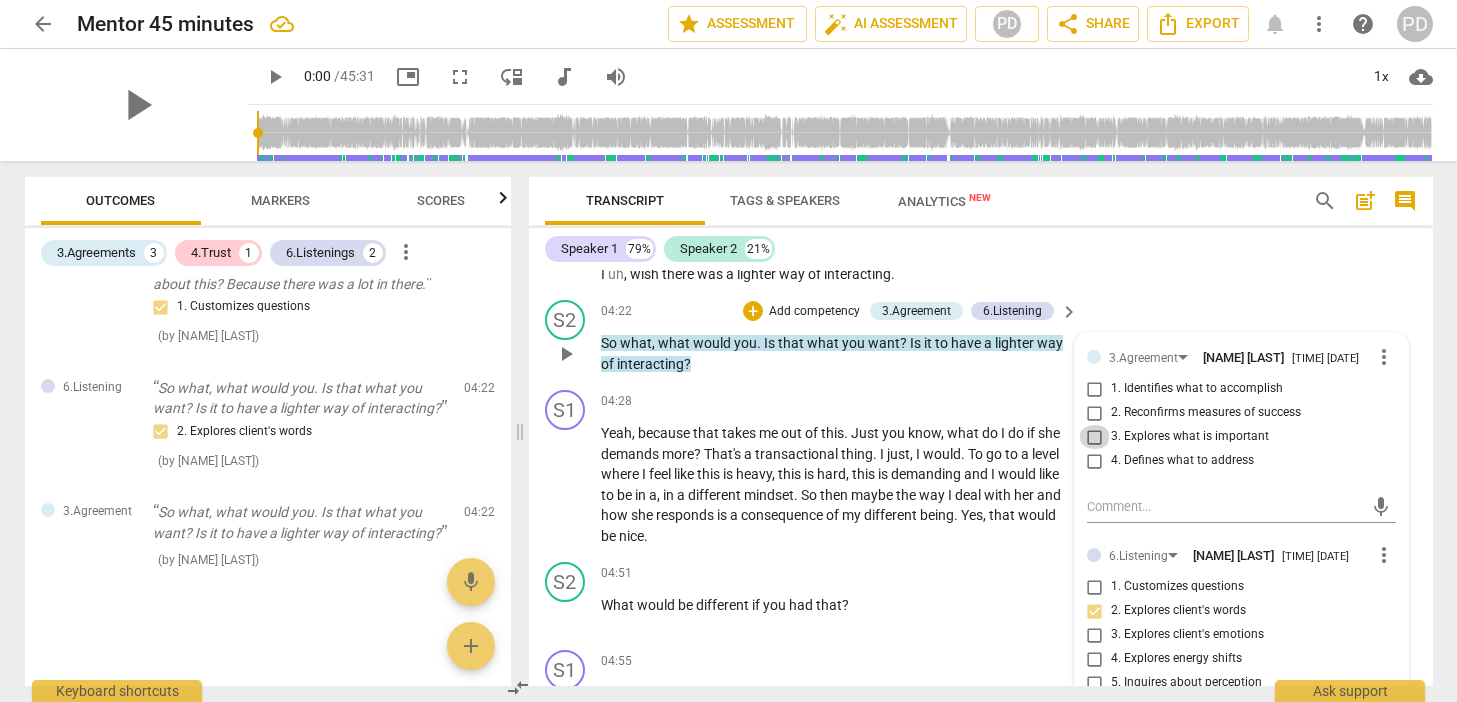 click on "3. Explores what is important" at bounding box center (1095, 437) 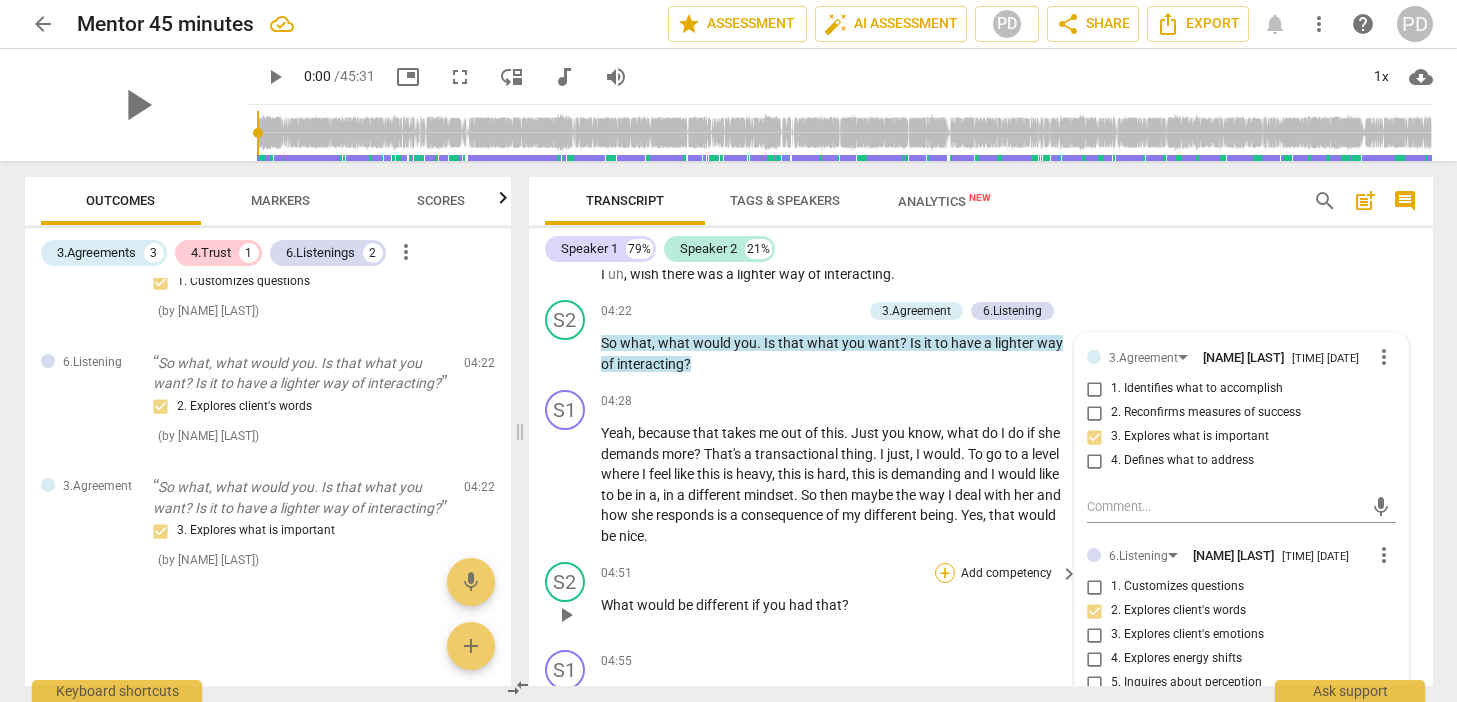 click on "+" at bounding box center (945, 573) 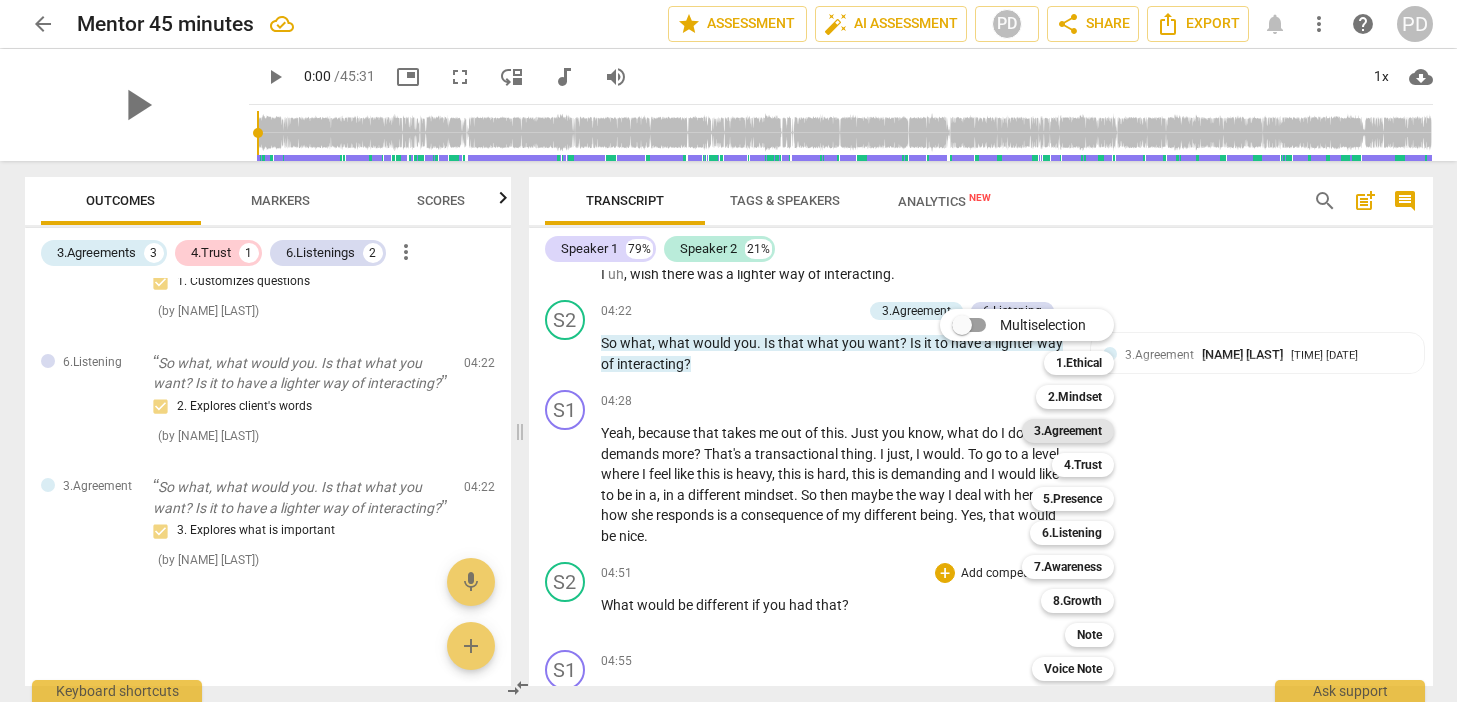 click on "3.Agreement" at bounding box center (1068, 431) 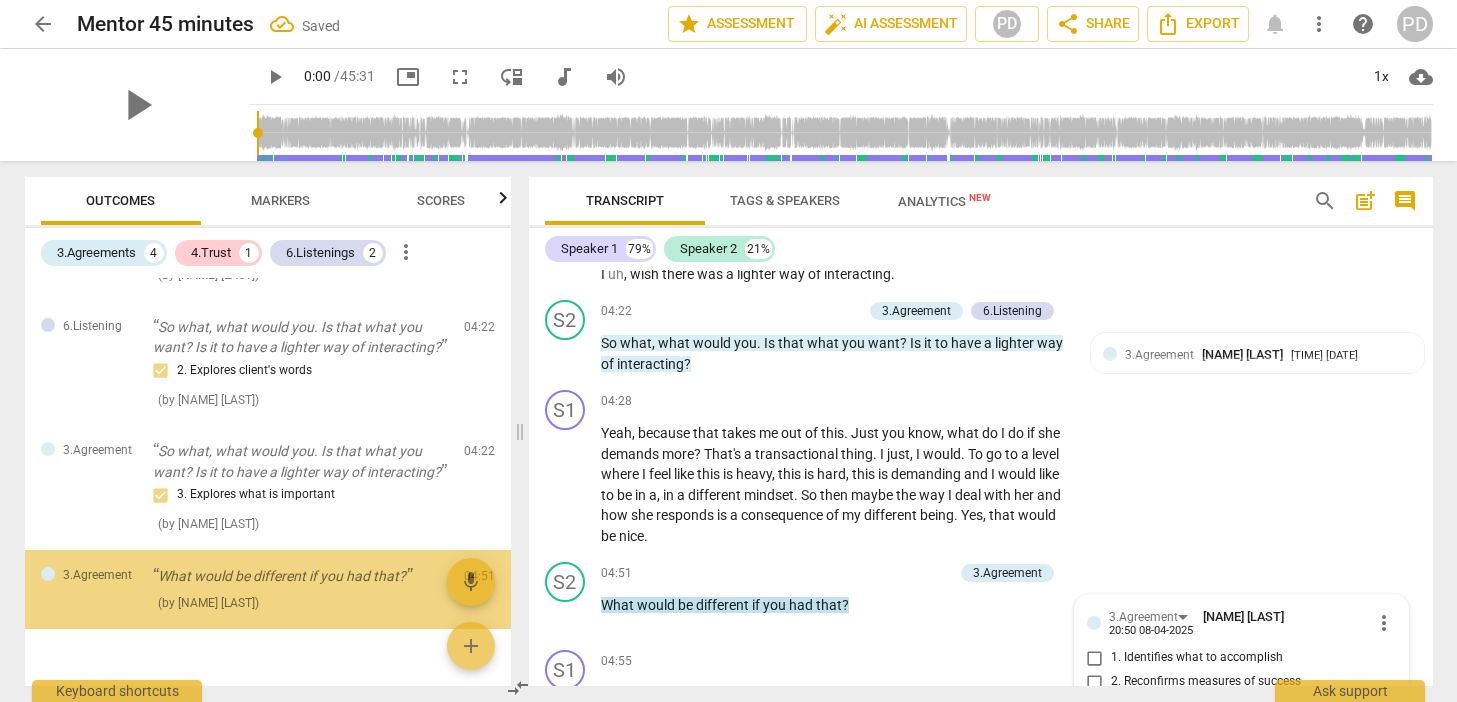 scroll, scrollTop: 2477, scrollLeft: 0, axis: vertical 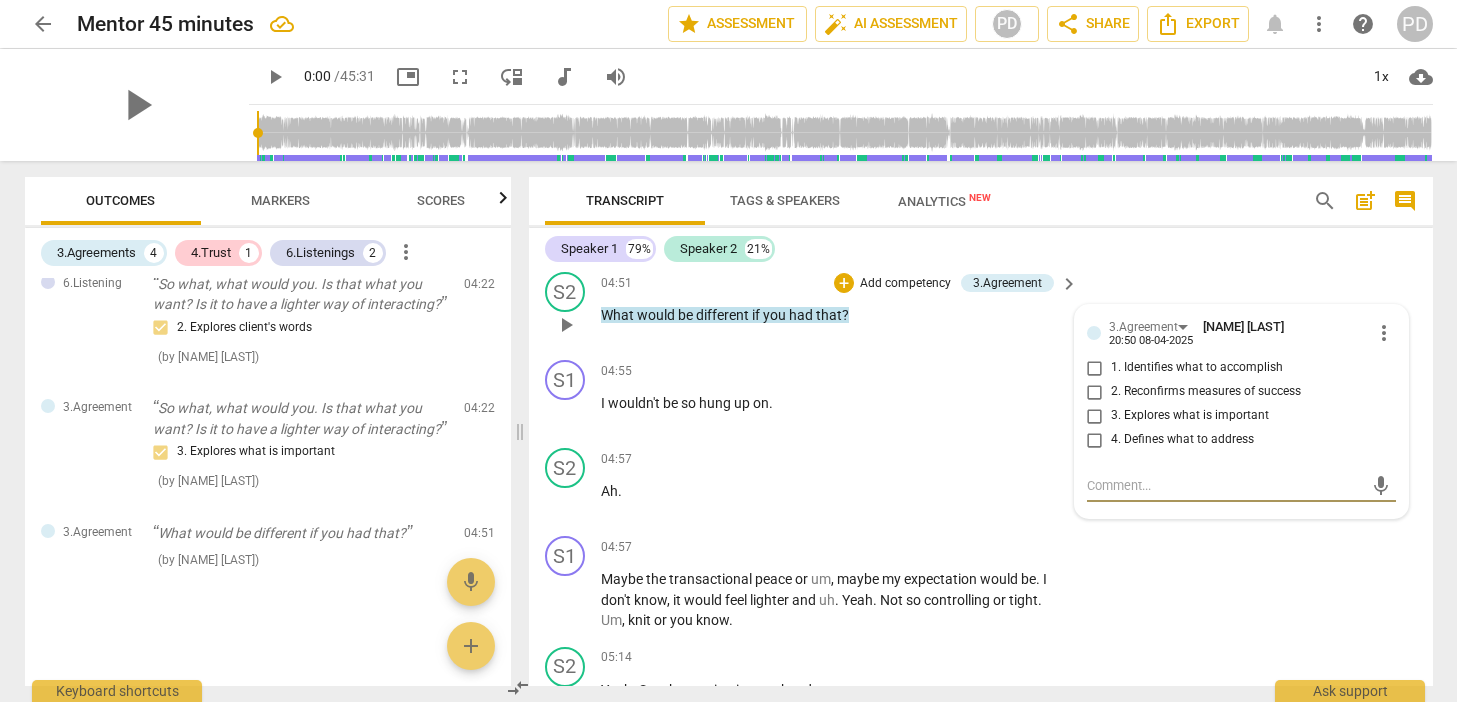 click on "3. Explores what is important" at bounding box center [1095, 416] 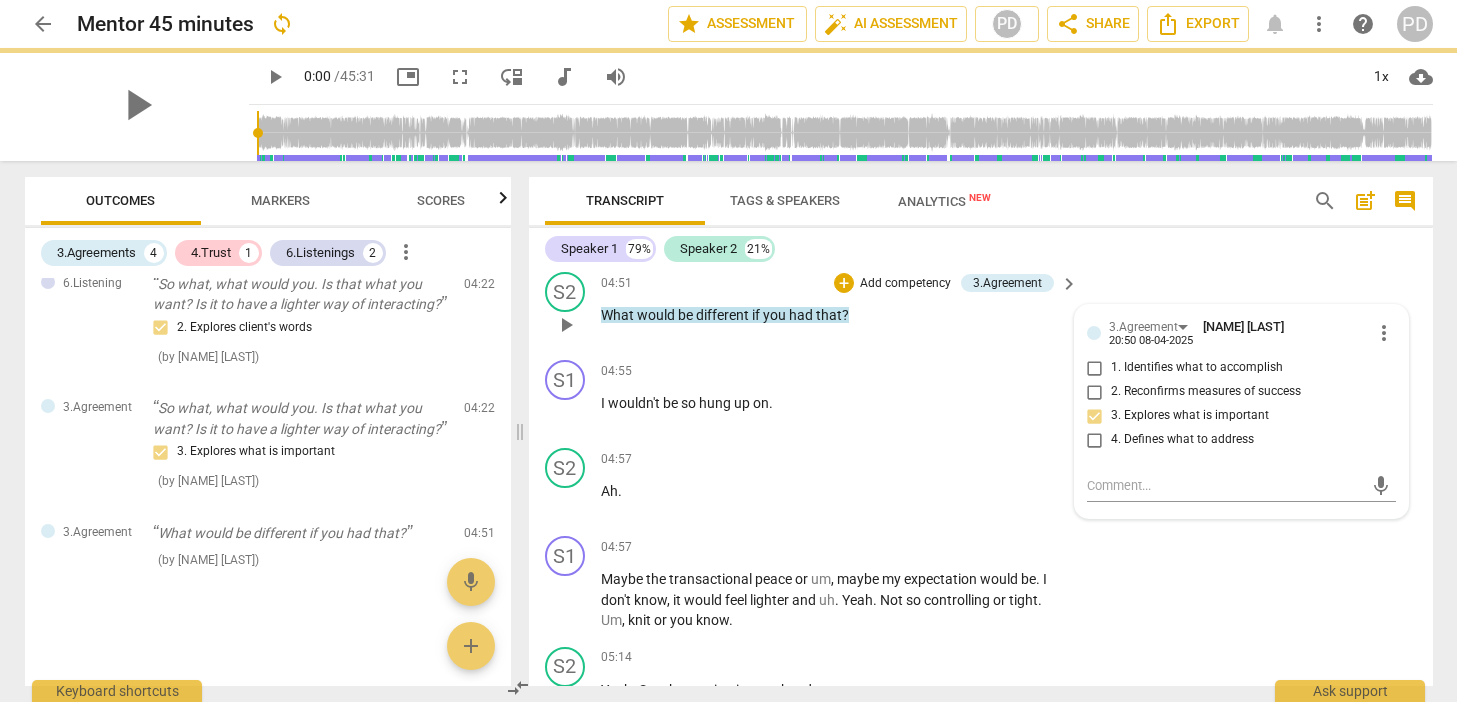 click on "Add competency" at bounding box center [905, 284] 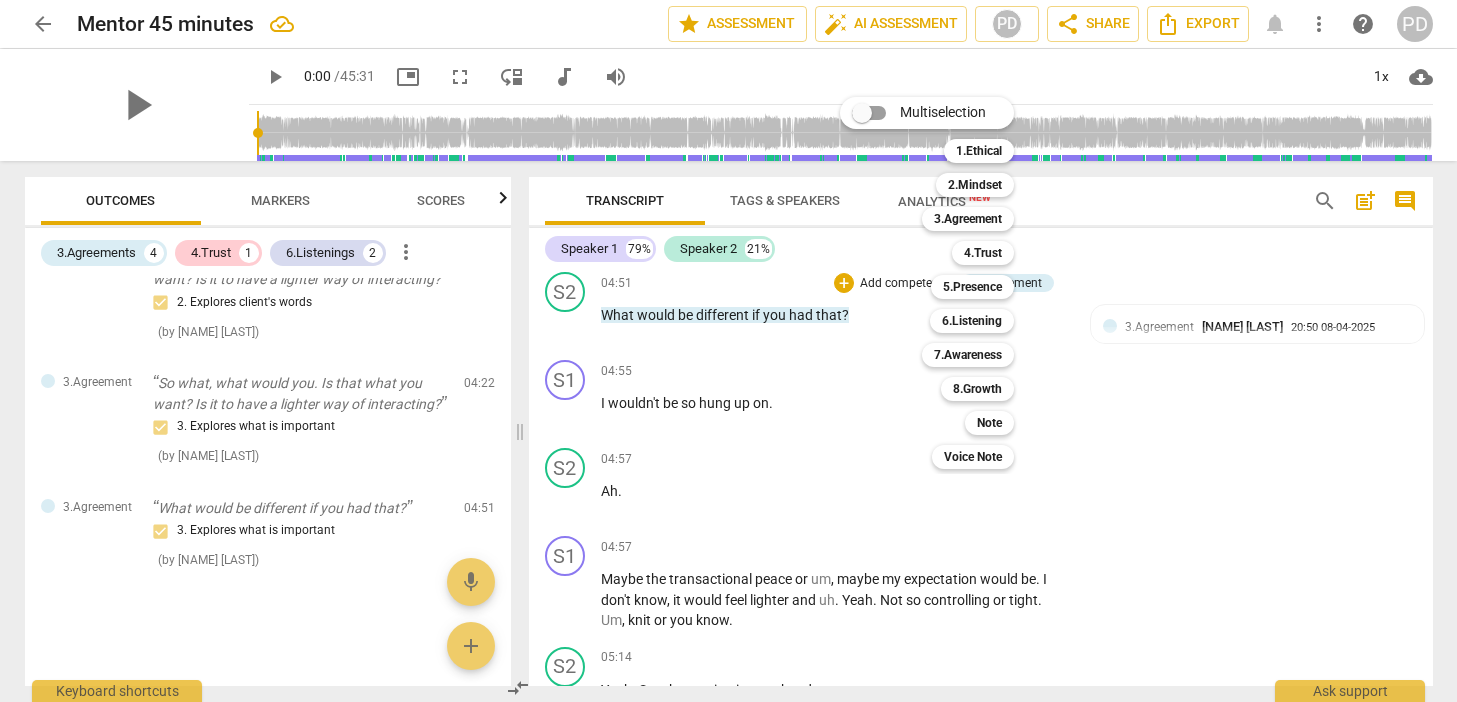 click at bounding box center [728, 351] 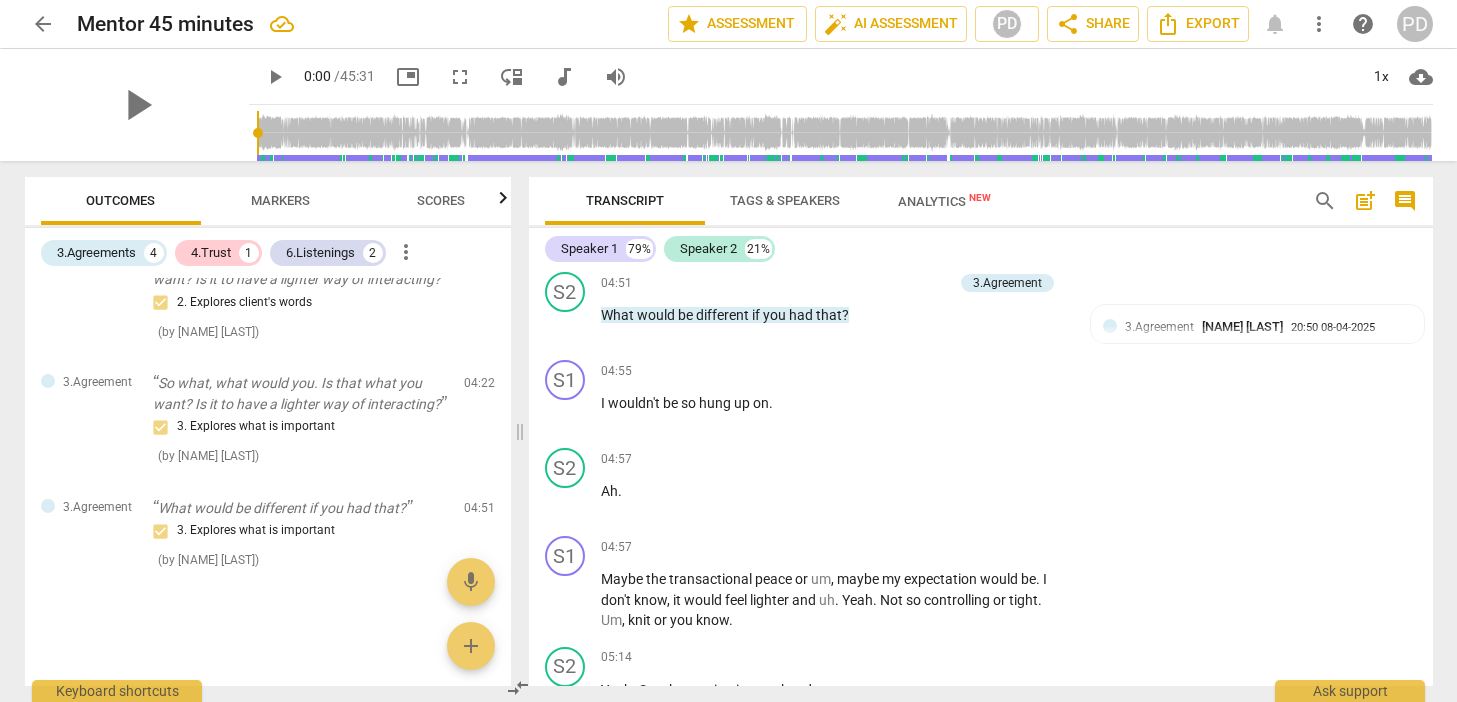 click on "Markers" at bounding box center (280, 200) 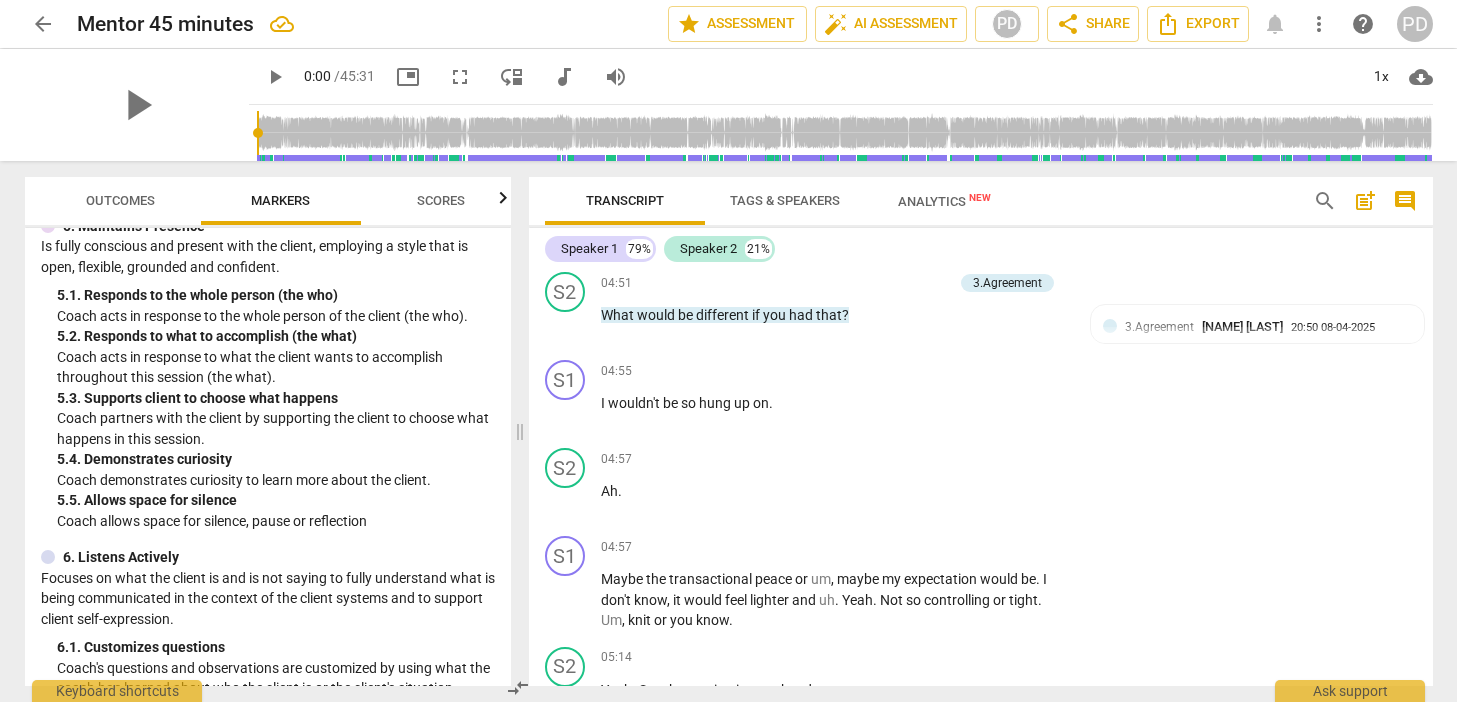 scroll, scrollTop: 1085, scrollLeft: 0, axis: vertical 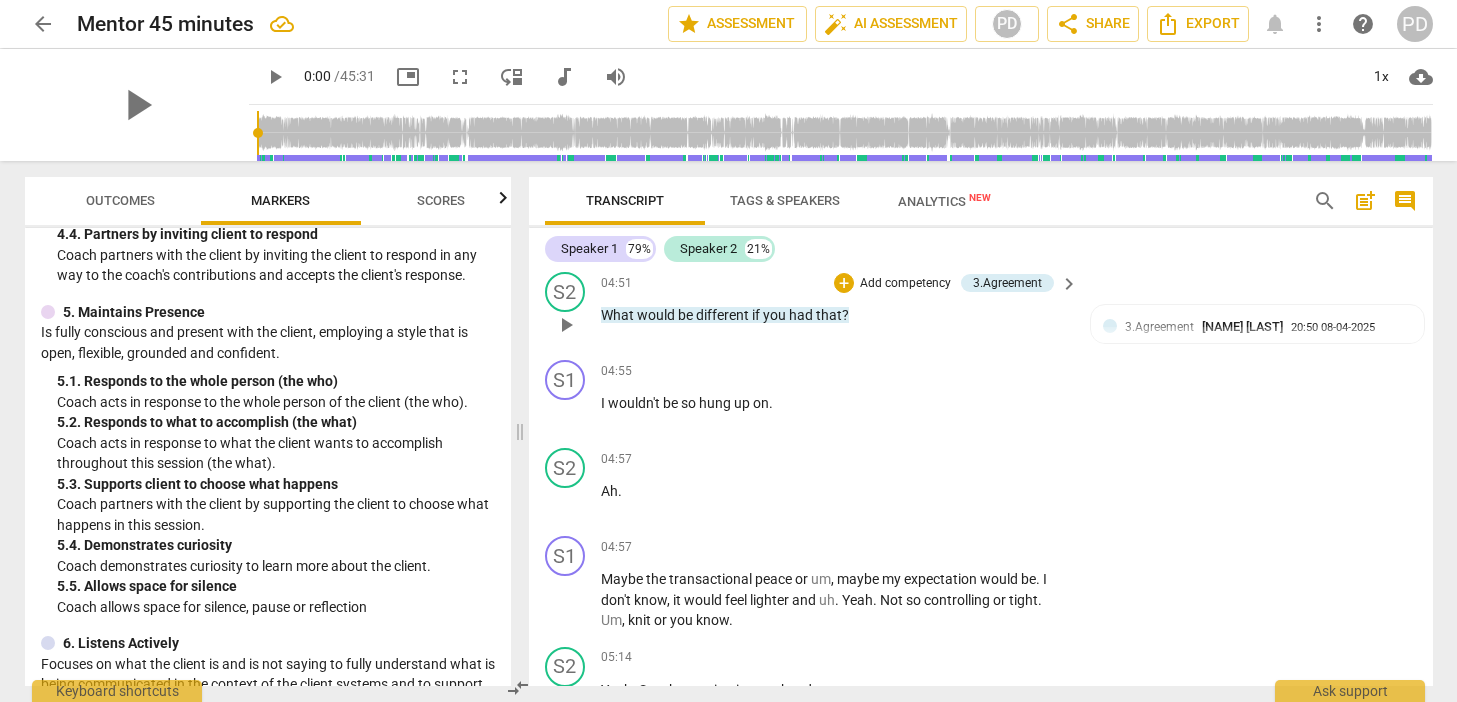 click on "Add competency" at bounding box center (905, 284) 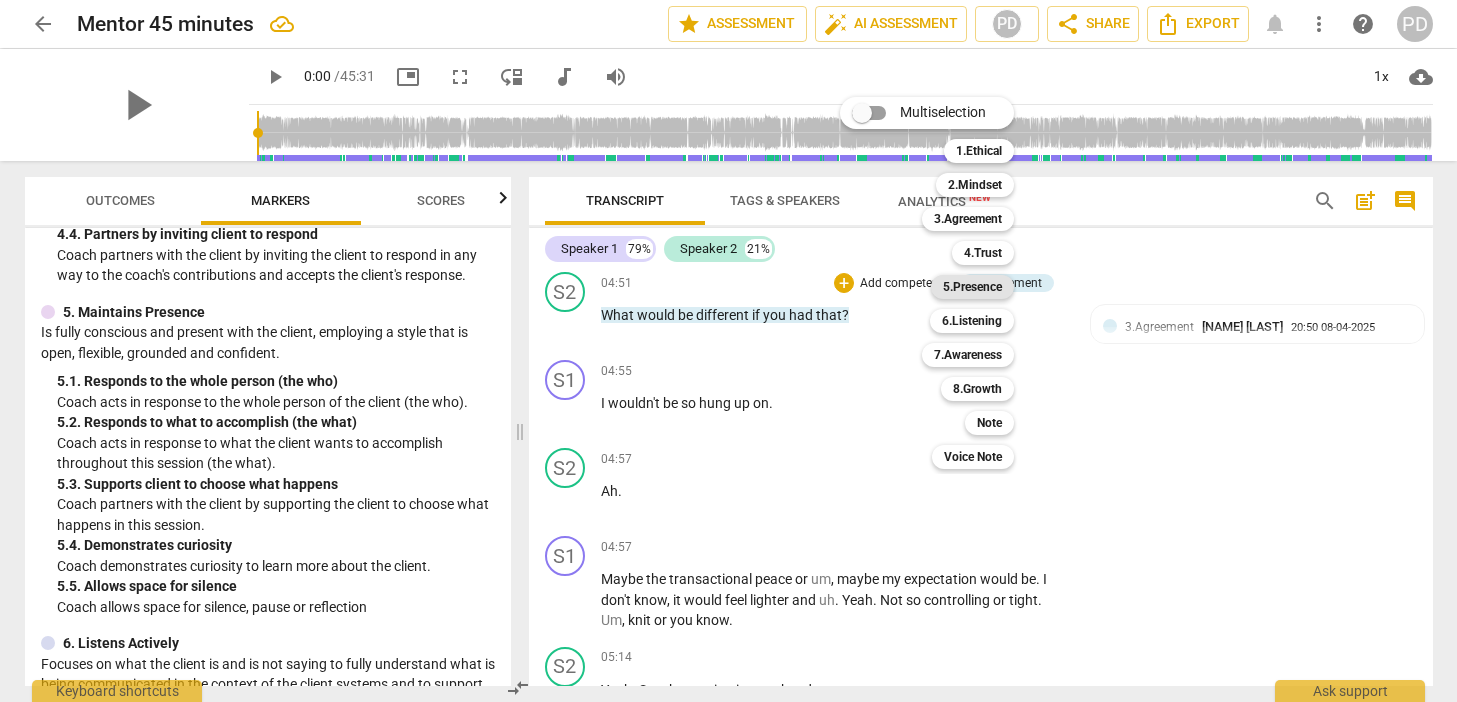 click on "5.Presence" at bounding box center [972, 287] 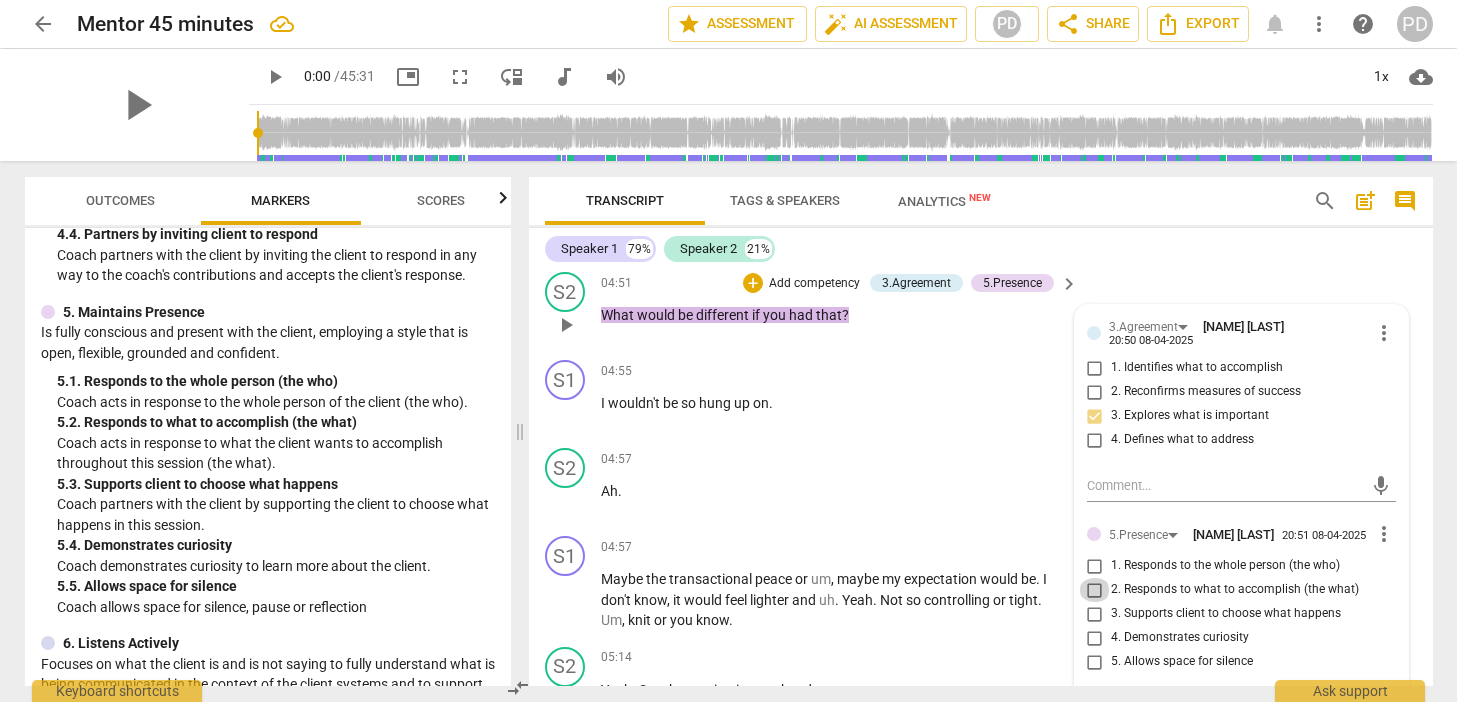 click on "2. Responds to what to accomplish (the what)" at bounding box center [1095, 590] 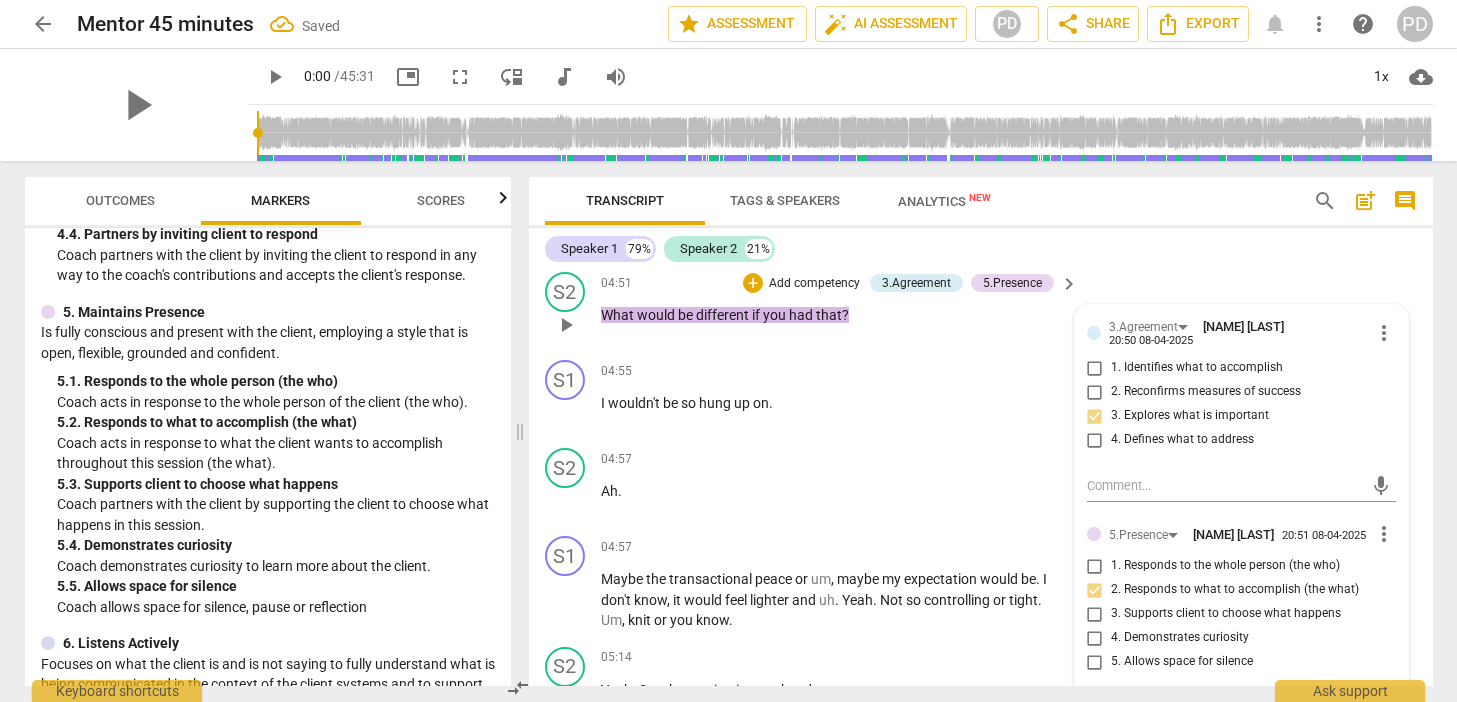 click on "4. Demonstrates curiosity" at bounding box center [1095, 638] 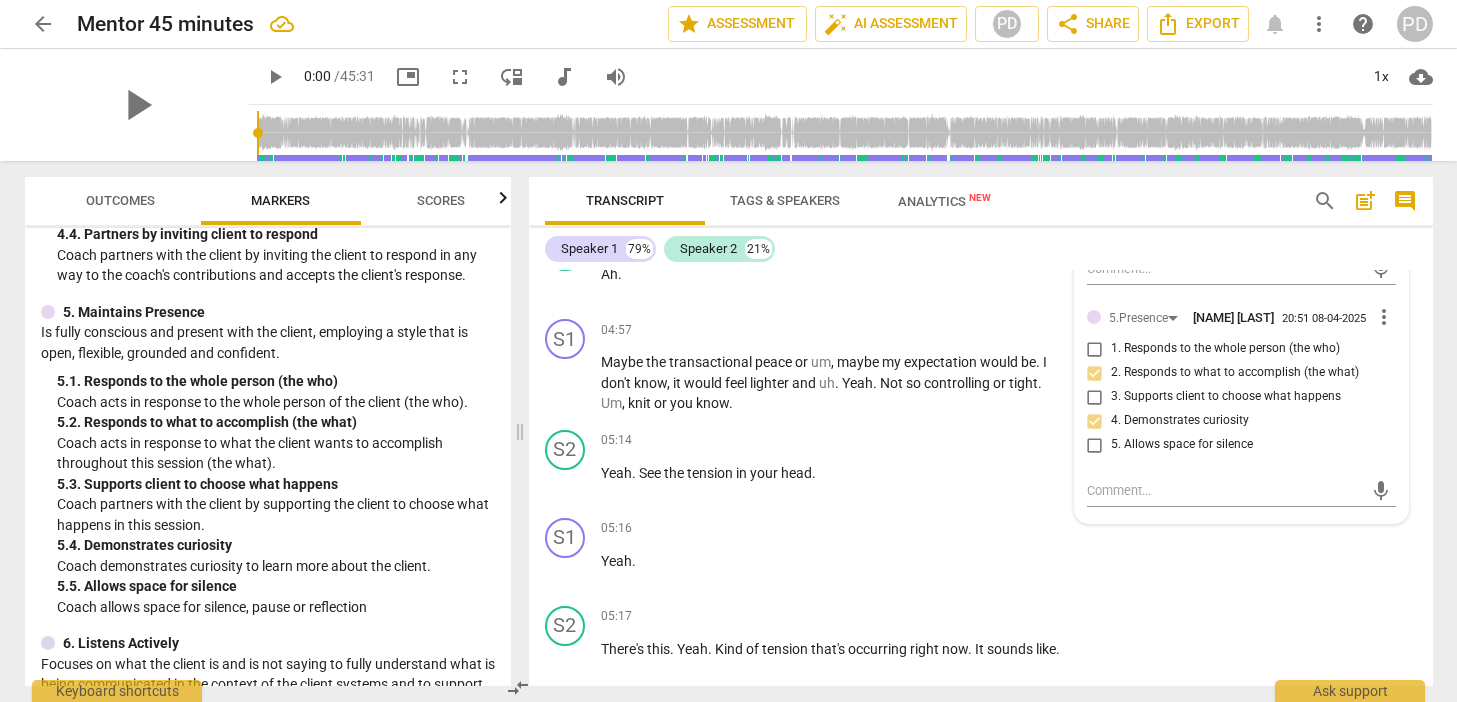 scroll, scrollTop: 2721, scrollLeft: 0, axis: vertical 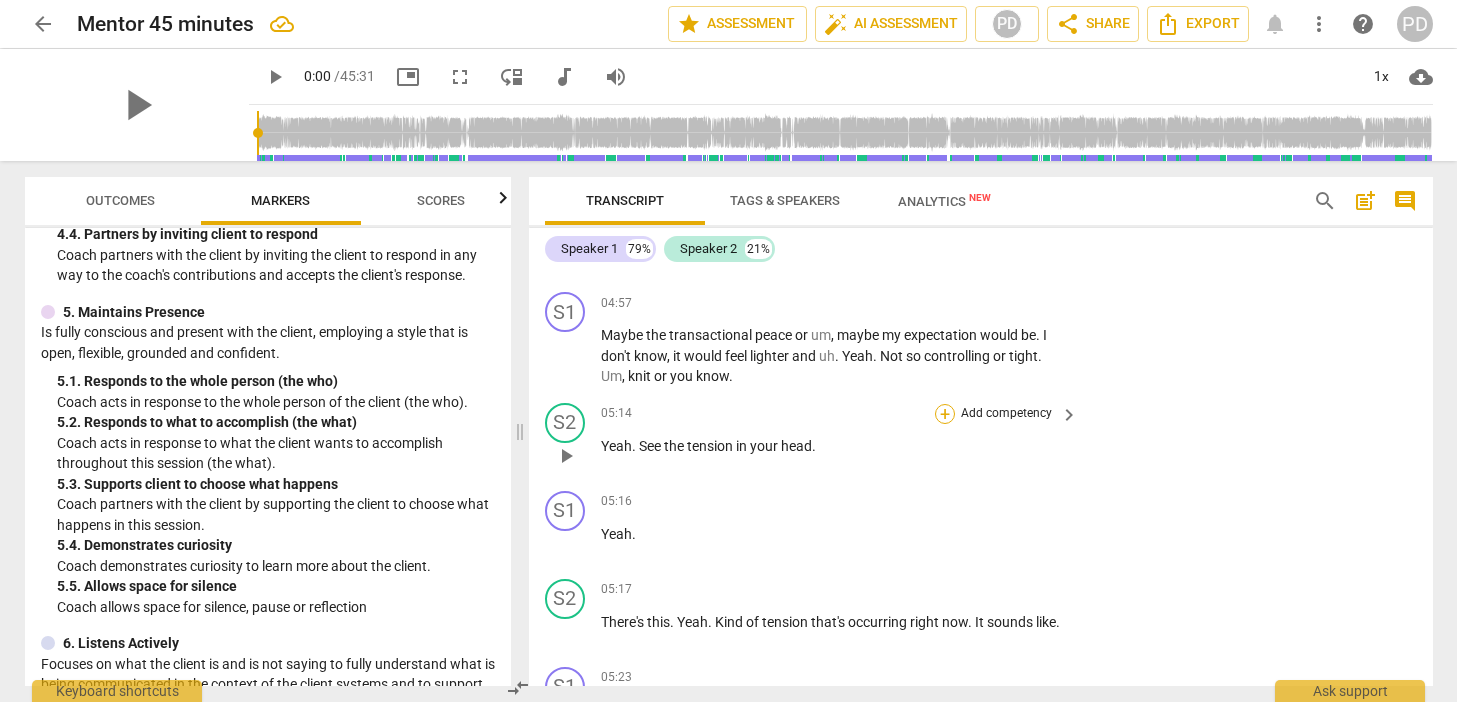 click on "+" at bounding box center (945, 414) 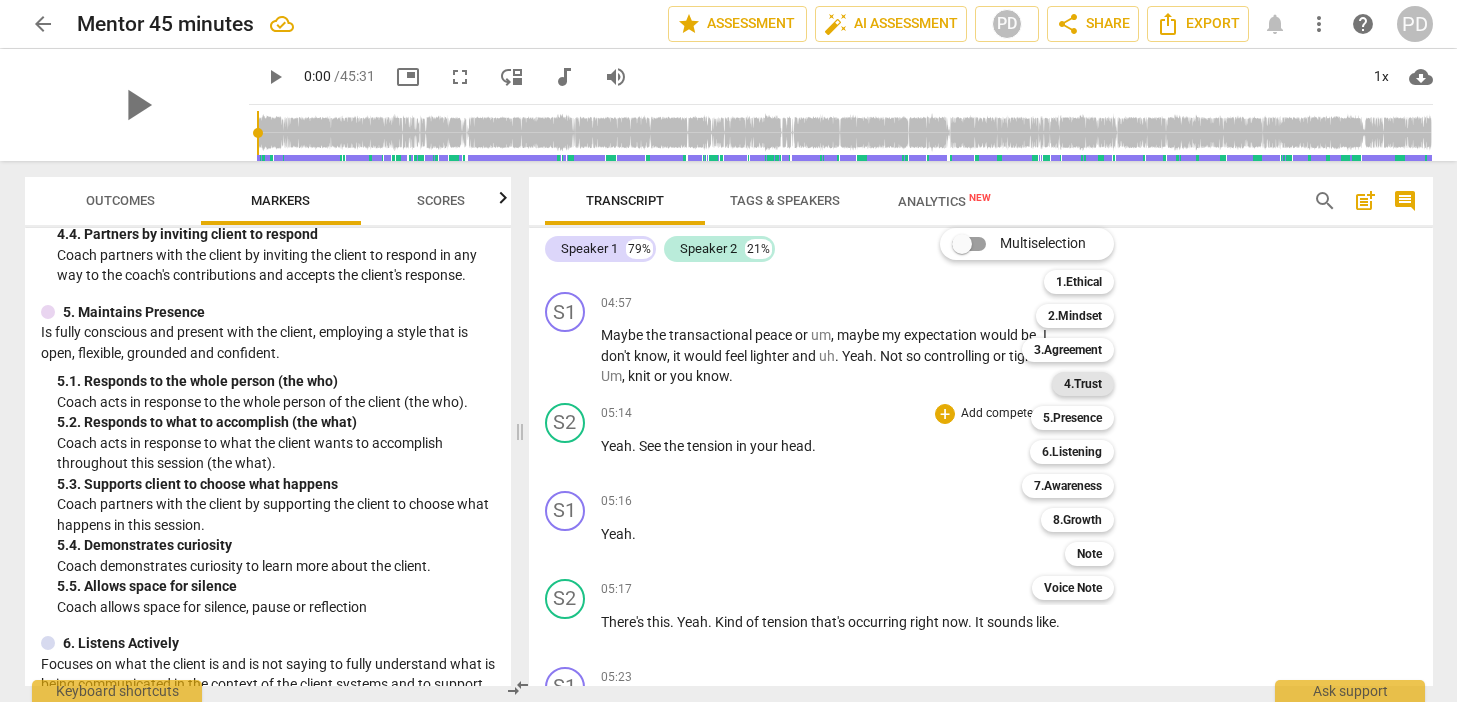 click on "4.Trust" at bounding box center (1083, 384) 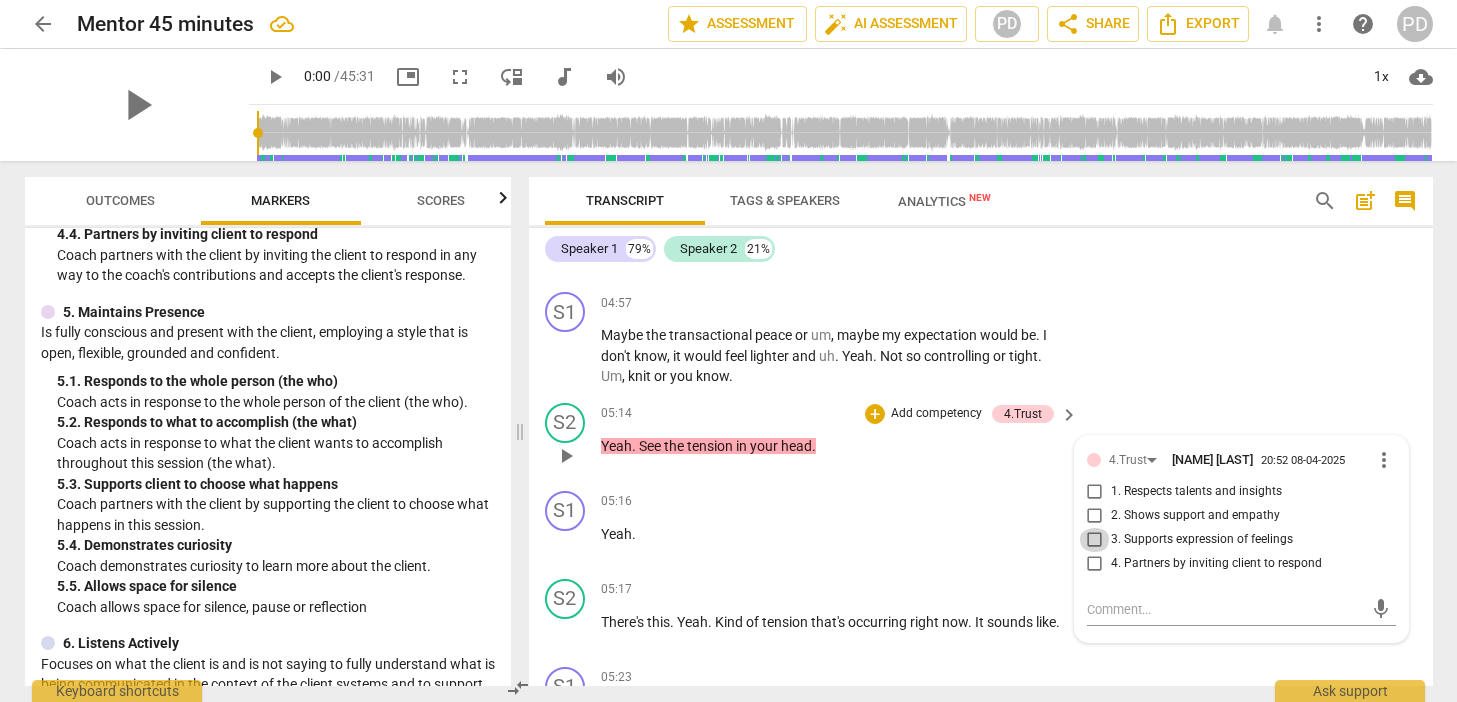 click on "3. Supports expression of feelings" at bounding box center (1095, 540) 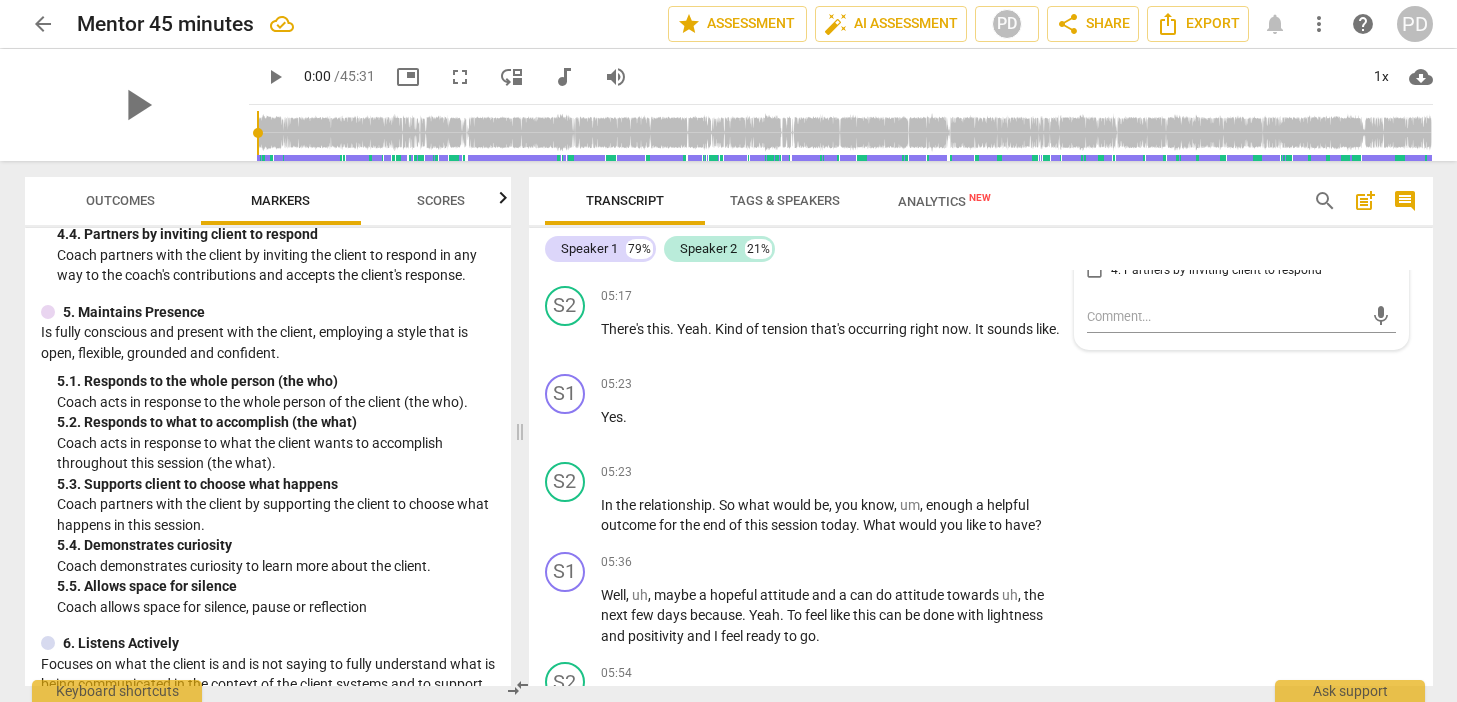scroll, scrollTop: 3041, scrollLeft: 0, axis: vertical 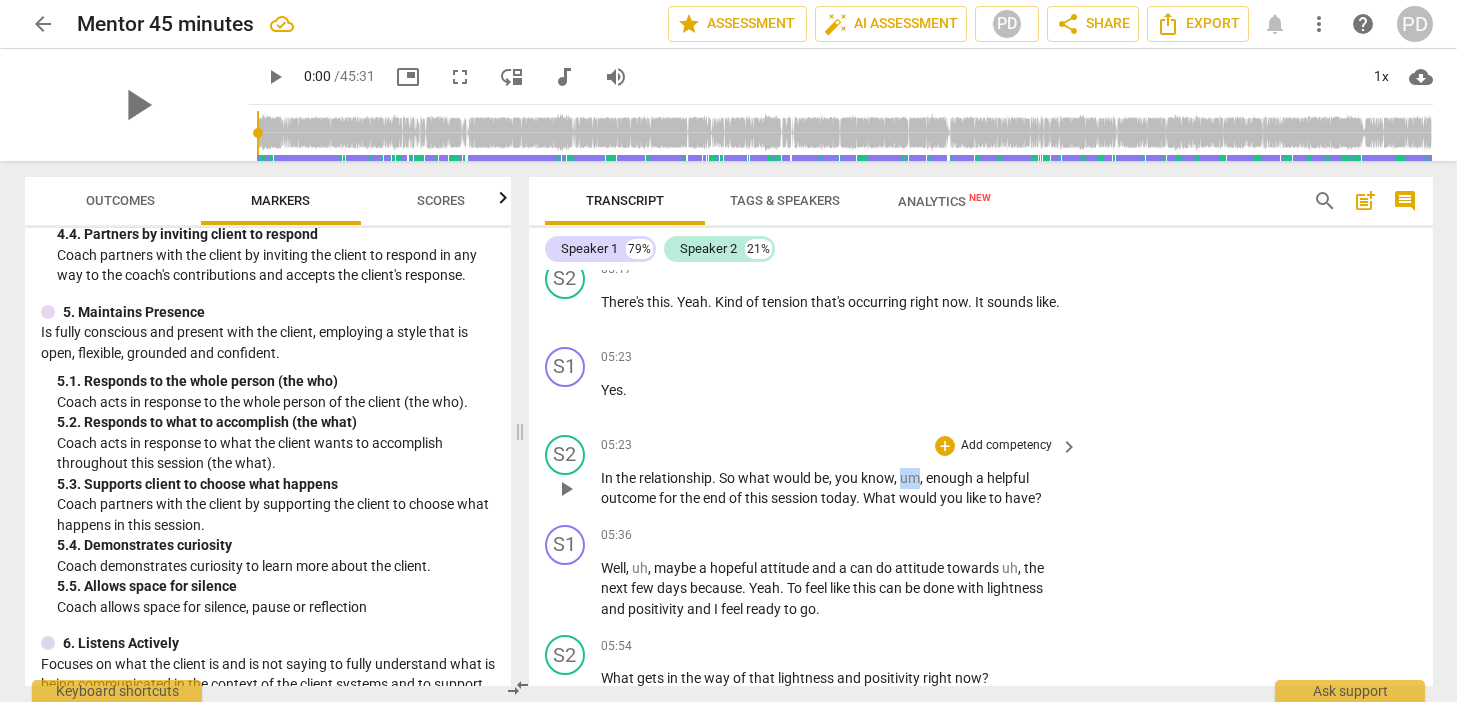 drag, startPoint x: 920, startPoint y: 478, endPoint x: 900, endPoint y: 475, distance: 20.22375 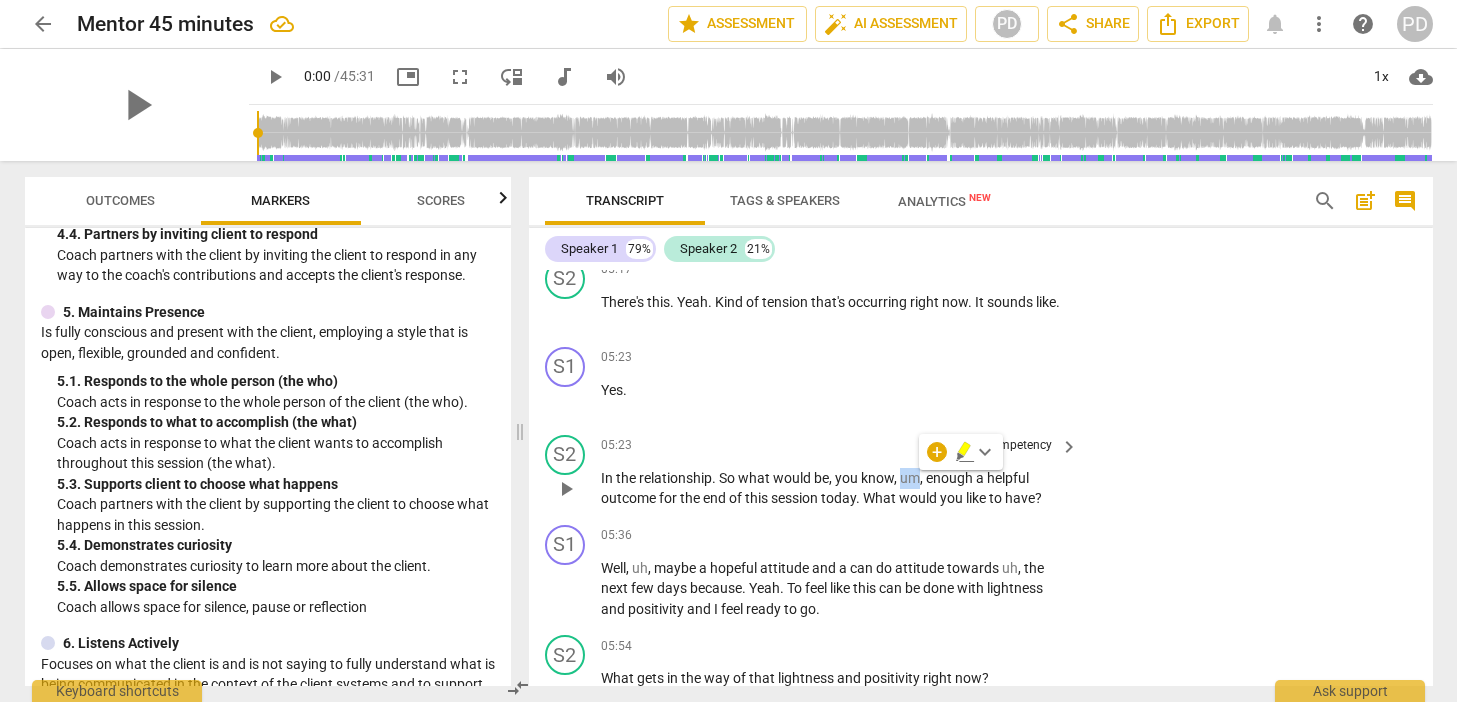 type 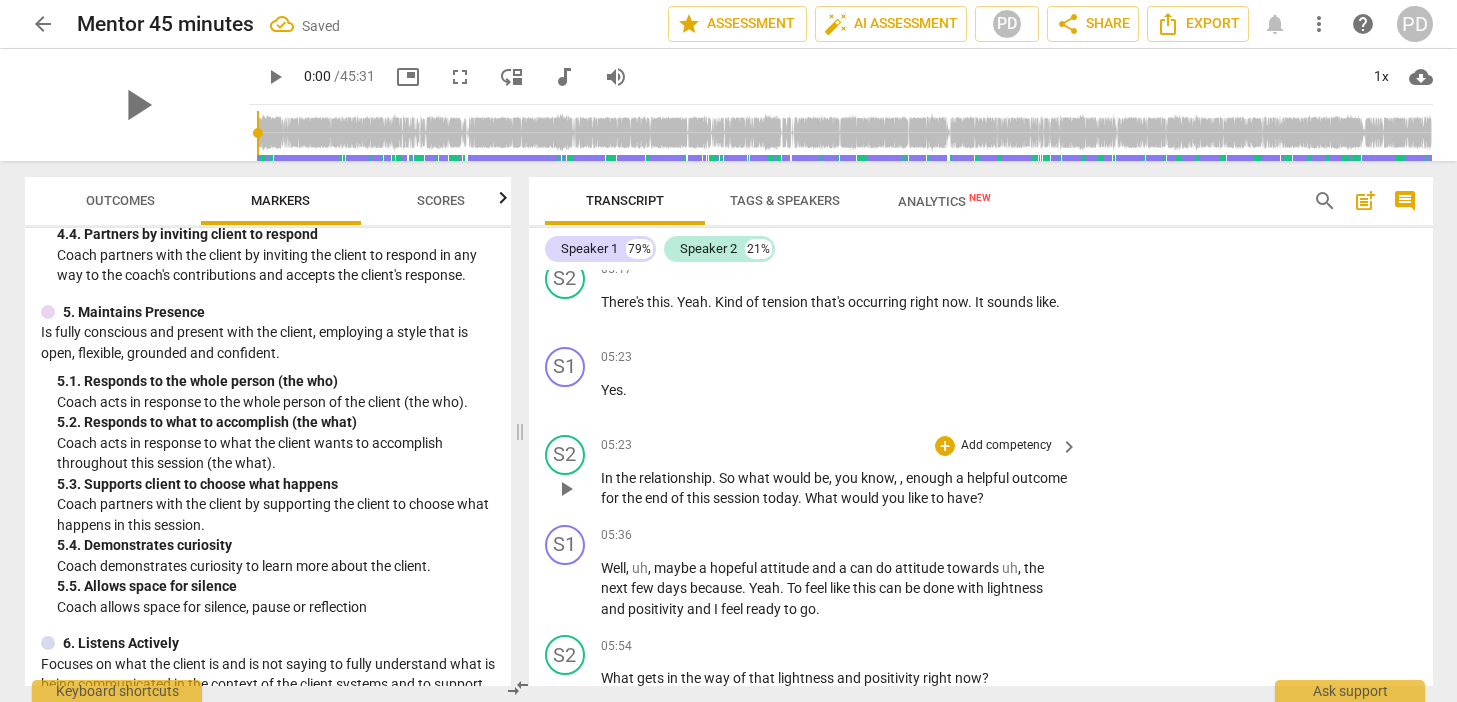 click on "," at bounding box center [903, 478] 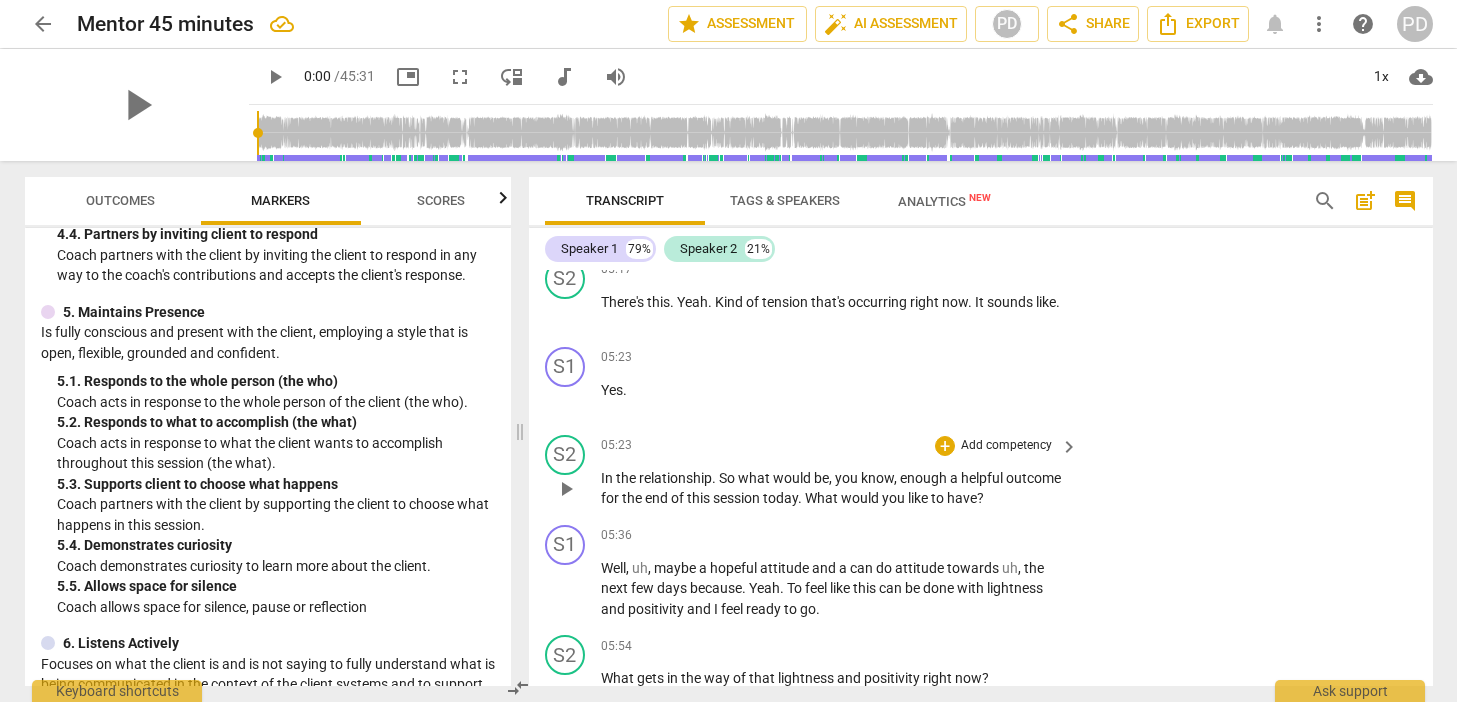 click on "Add competency" at bounding box center [1006, 446] 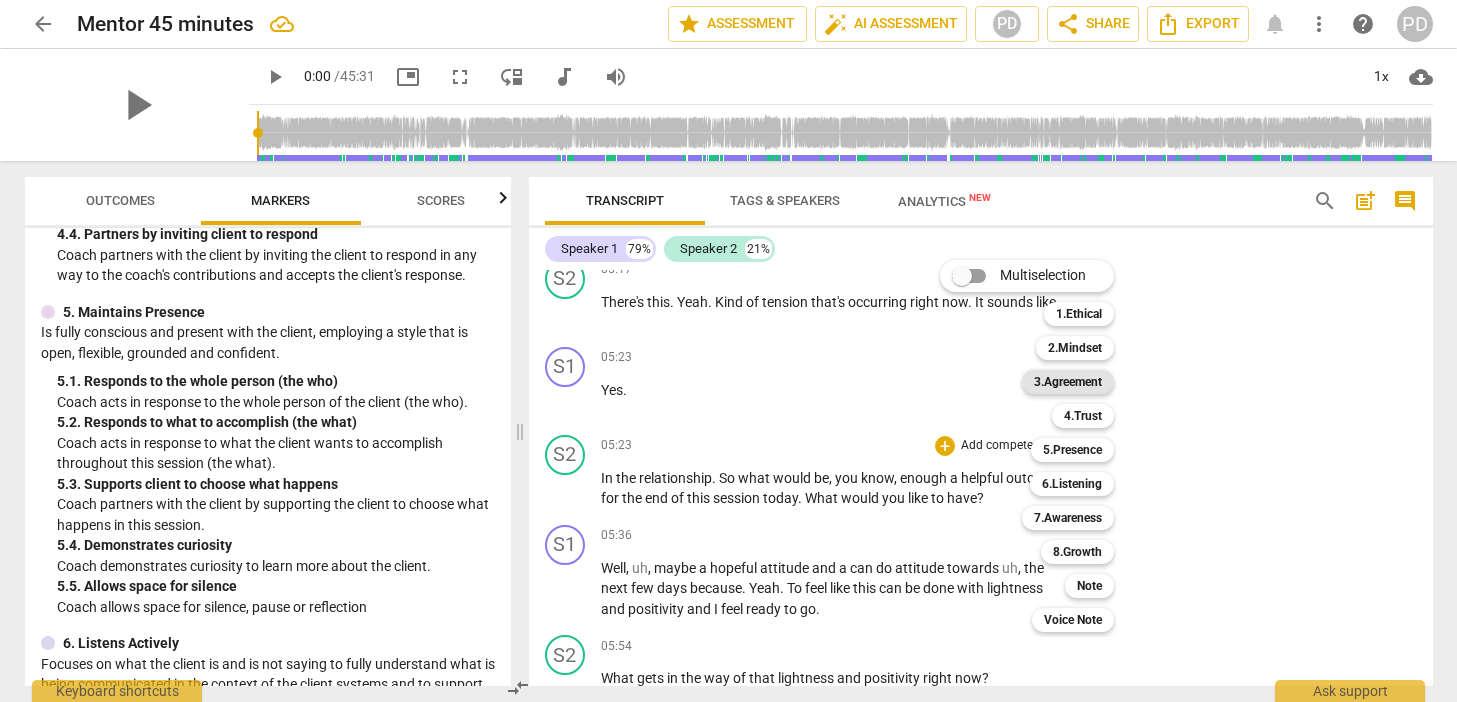 click on "3.Agreement" at bounding box center (1068, 382) 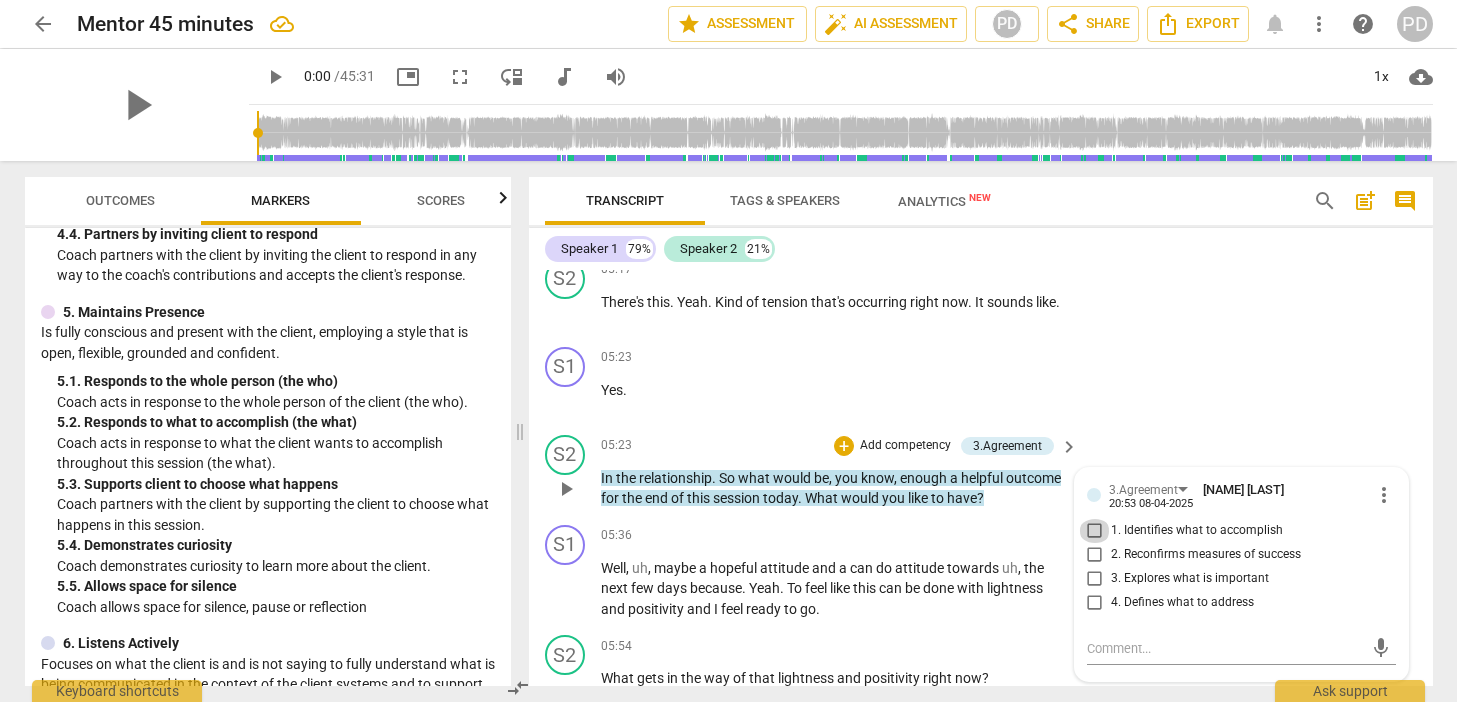 click on "1. Identifies what to accomplish" at bounding box center [1095, 531] 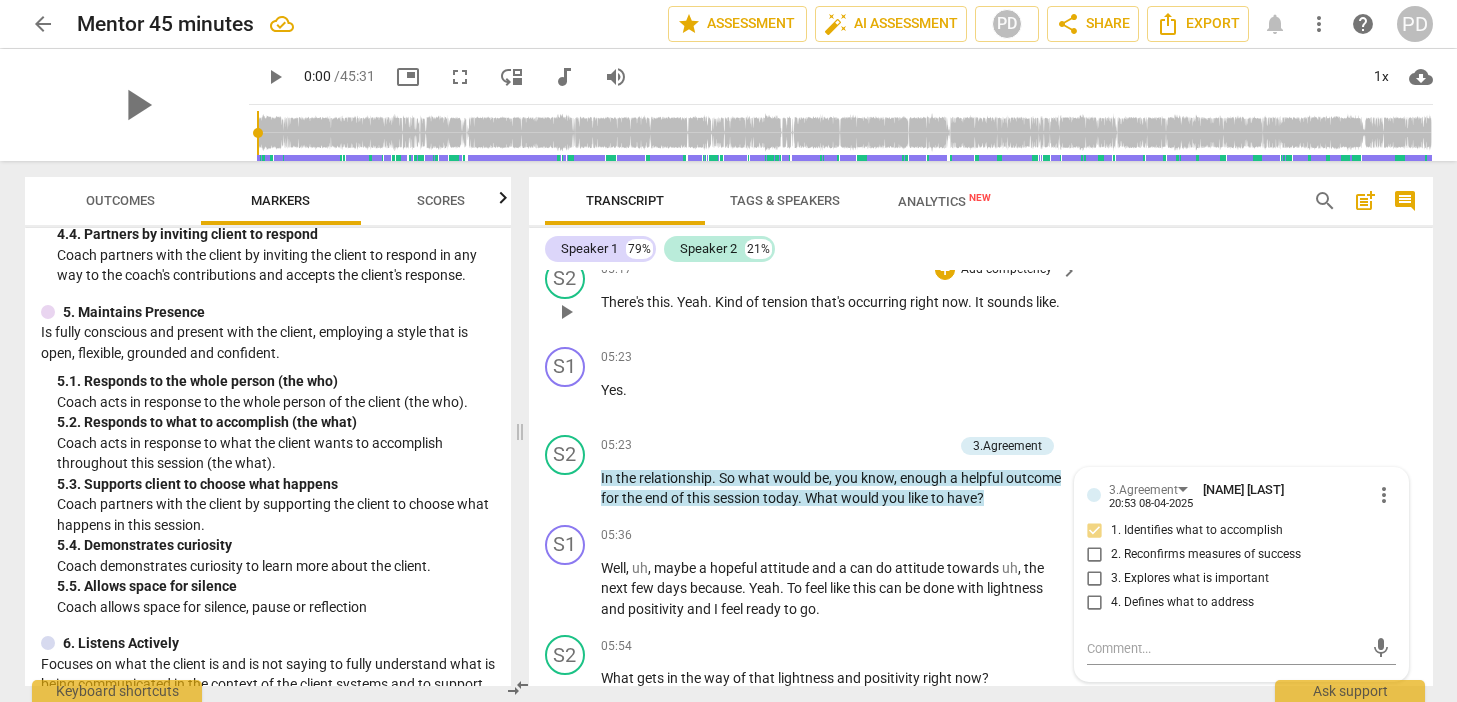 click on "Add competency" at bounding box center [1006, 270] 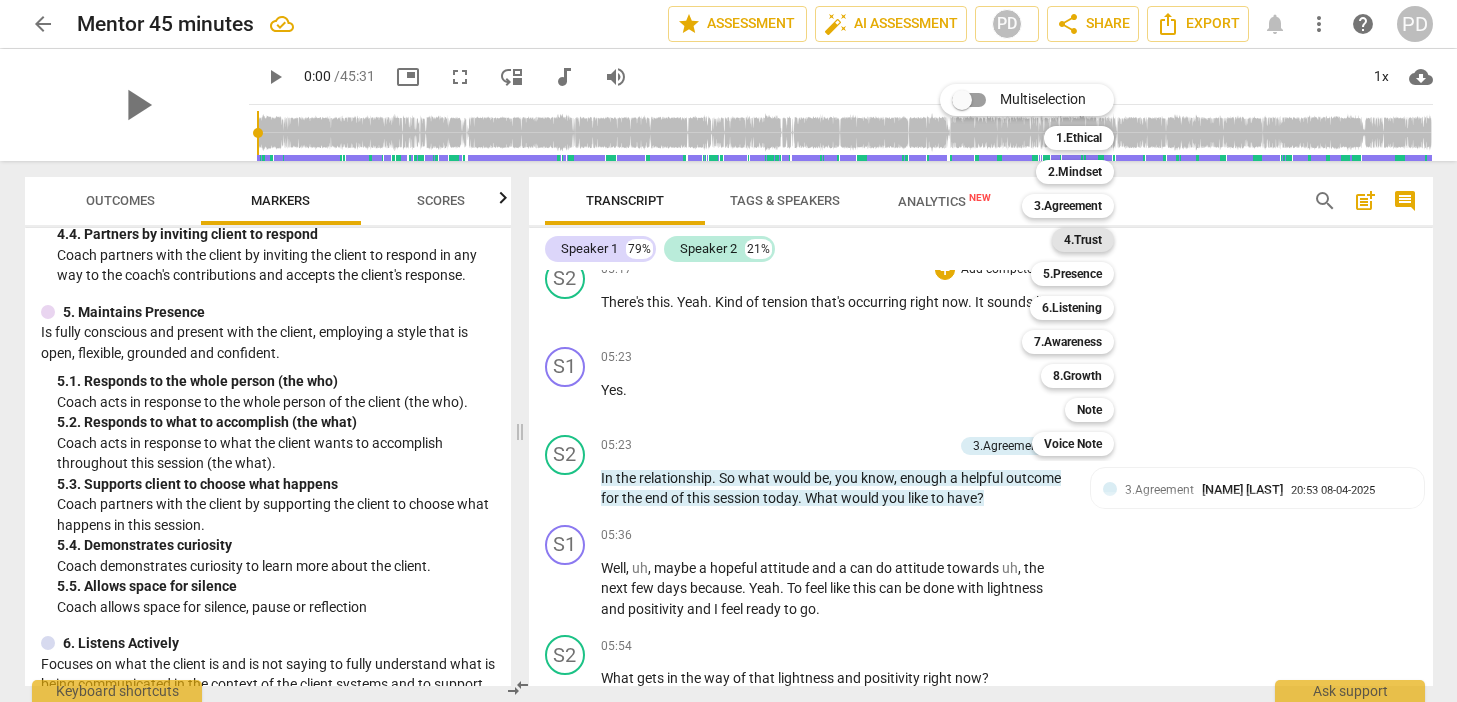 click on "4.Trust" at bounding box center [1083, 240] 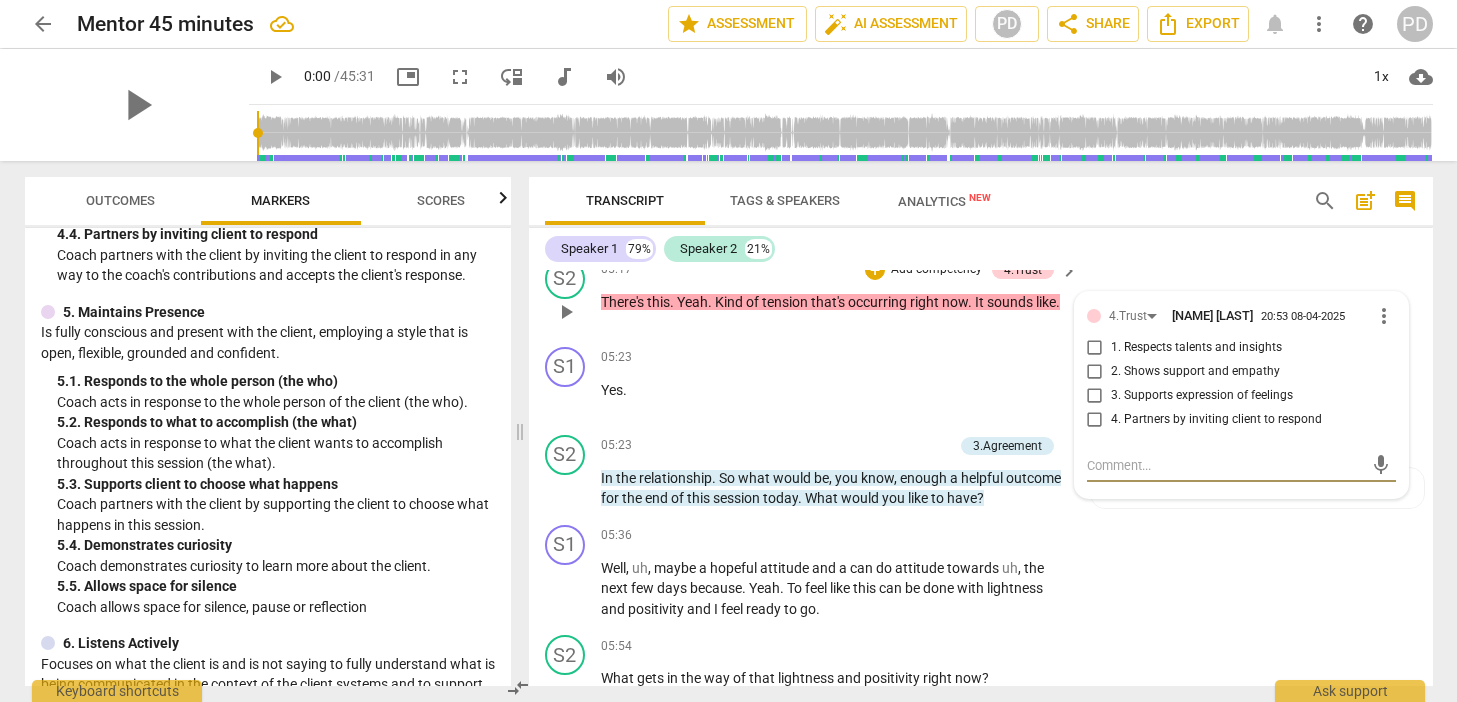 click on "2. Shows support and empathy" at bounding box center (1095, 372) 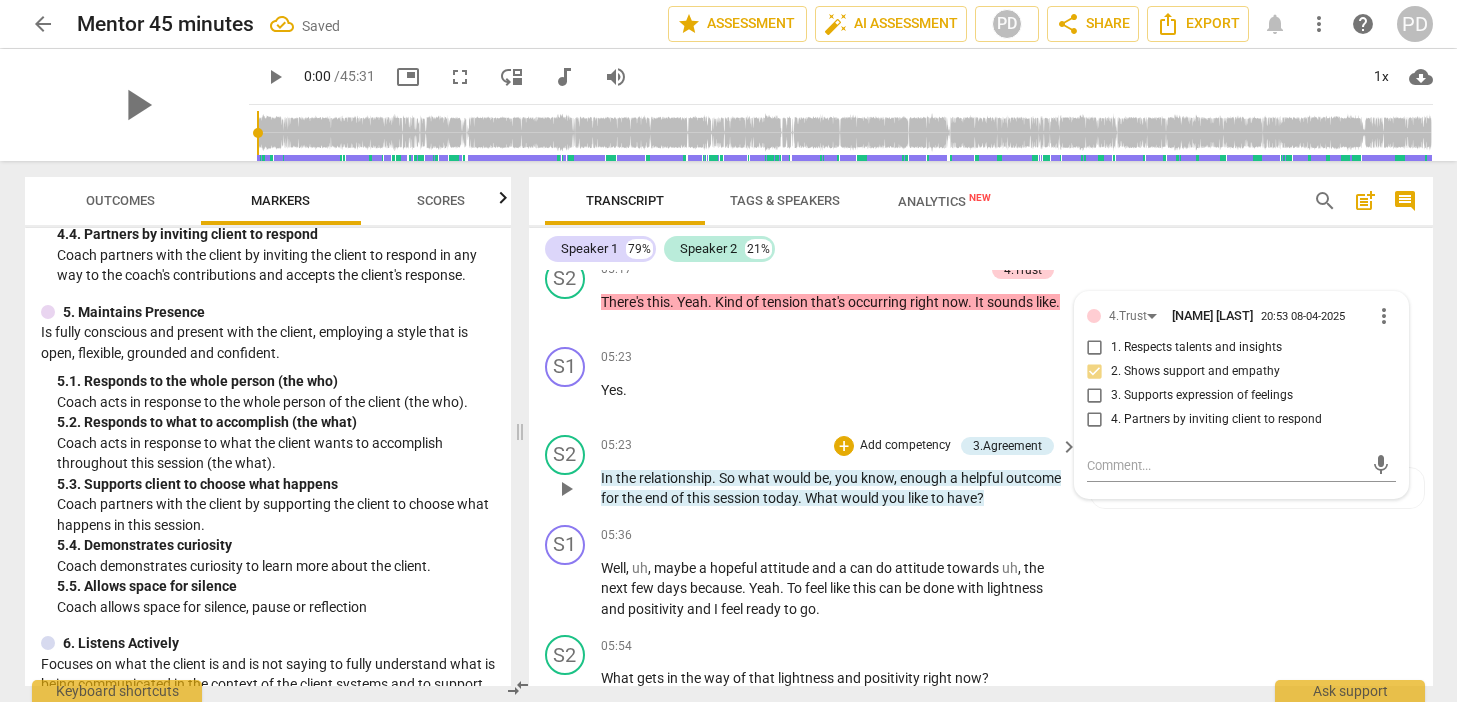 click on "Add competency" at bounding box center (905, 446) 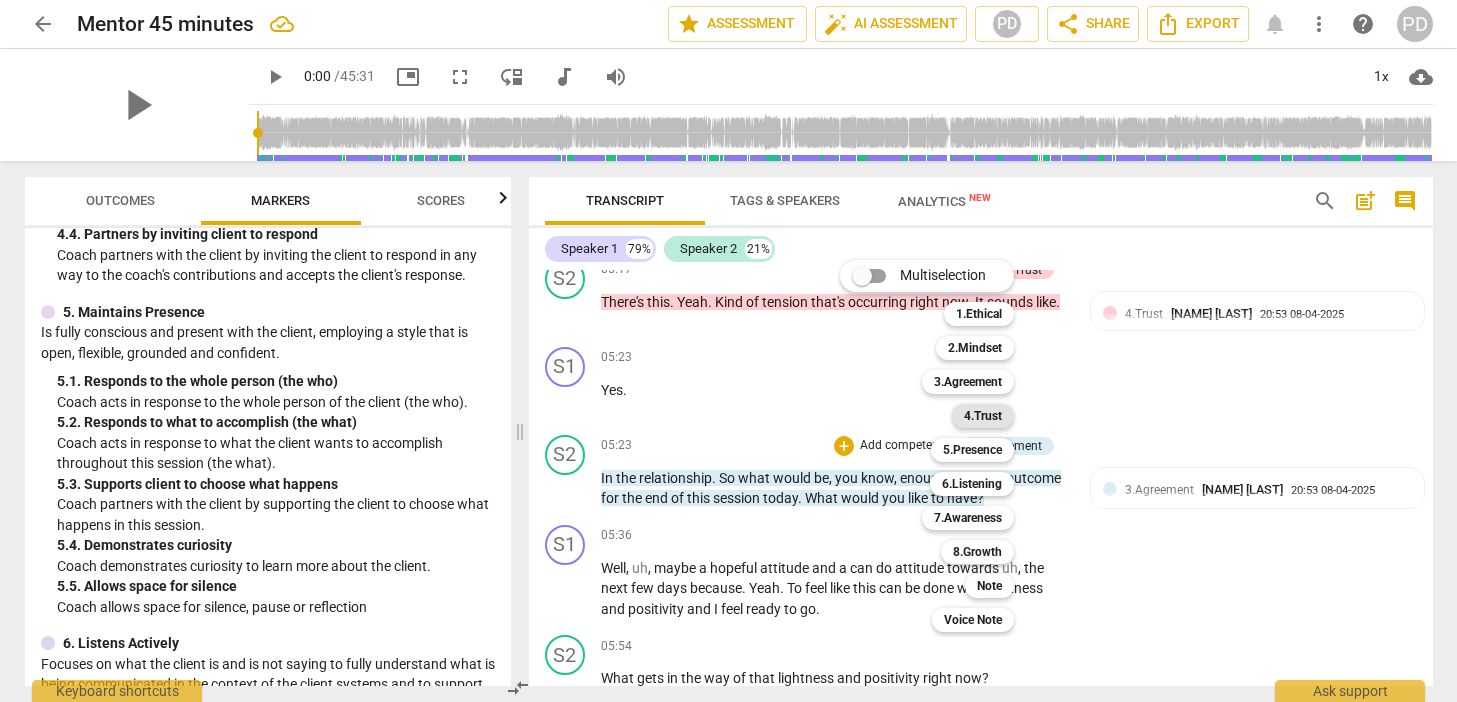 click on "4.Trust" at bounding box center [983, 416] 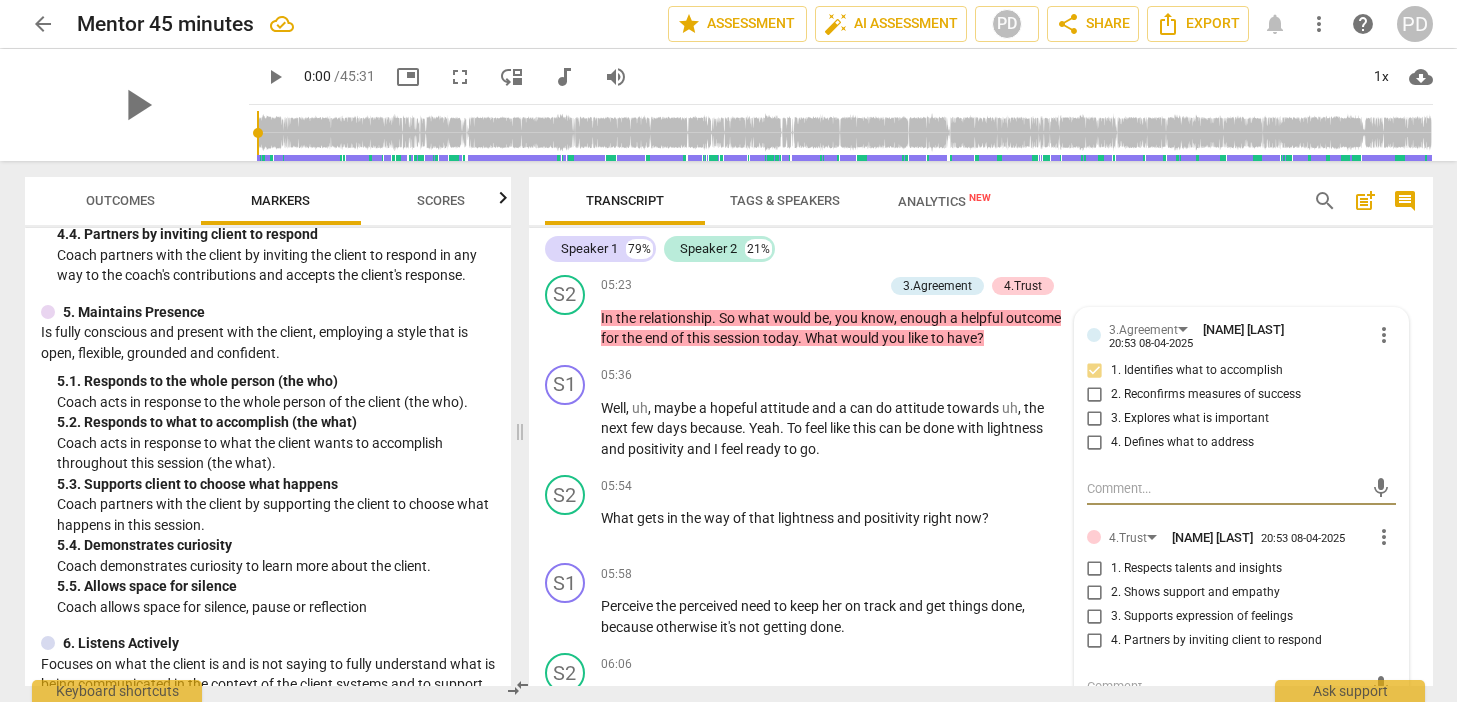 scroll, scrollTop: 3174, scrollLeft: 0, axis: vertical 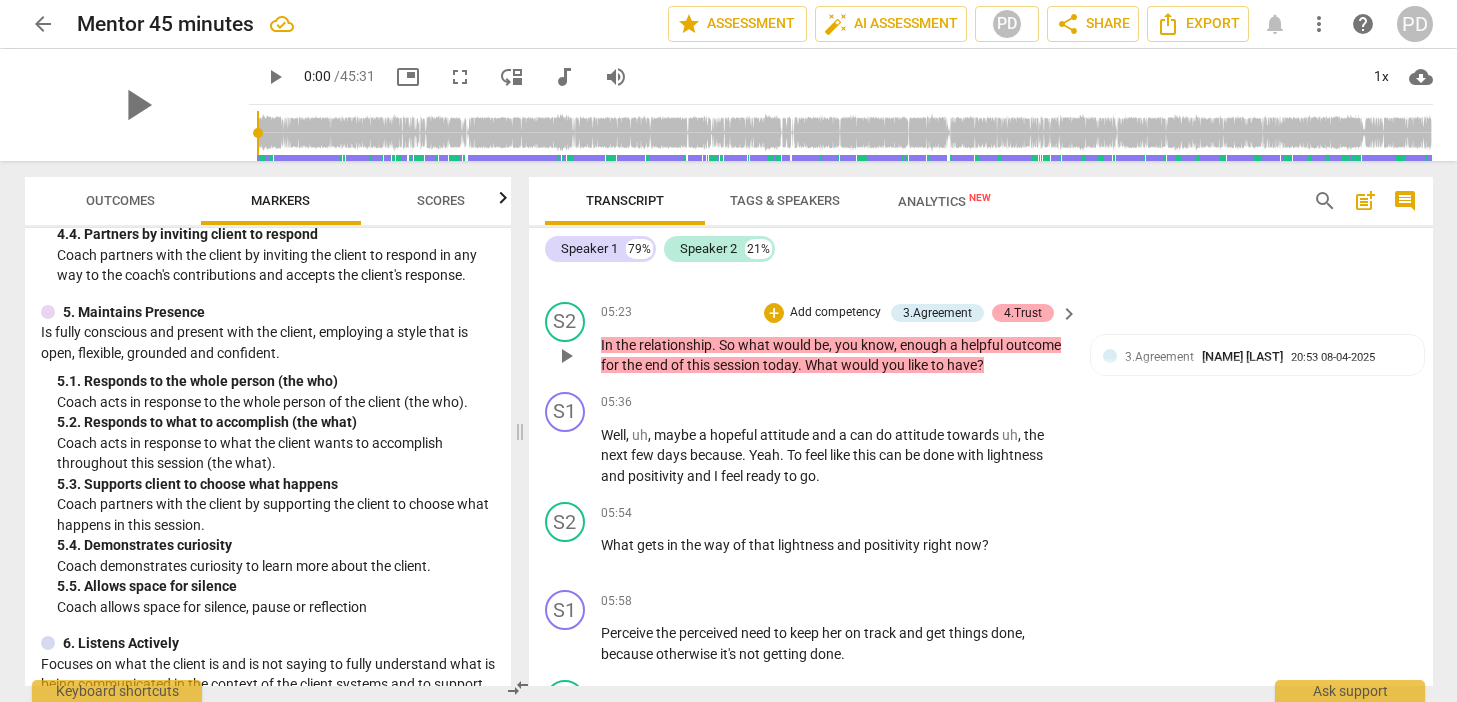 click on "4.Trust" at bounding box center (1023, 313) 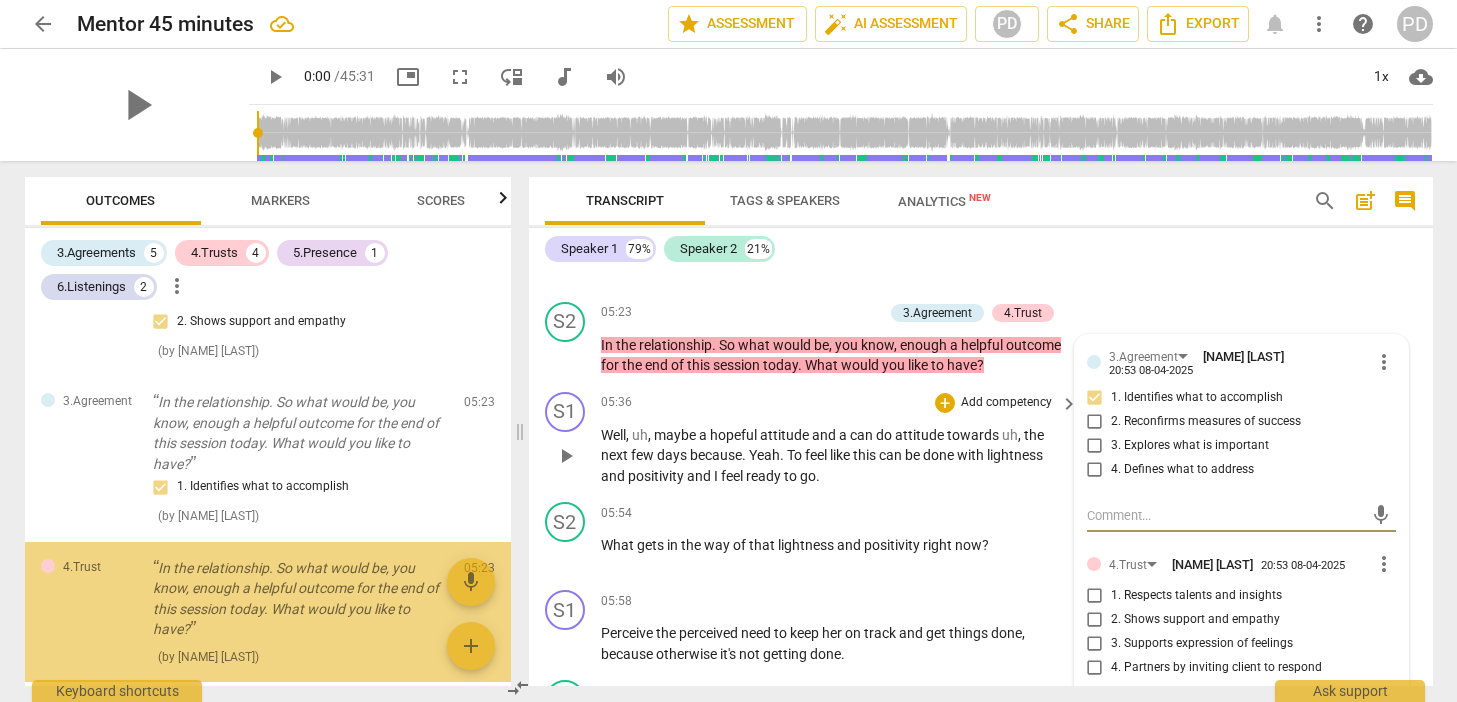 scroll, scrollTop: 1345, scrollLeft: 0, axis: vertical 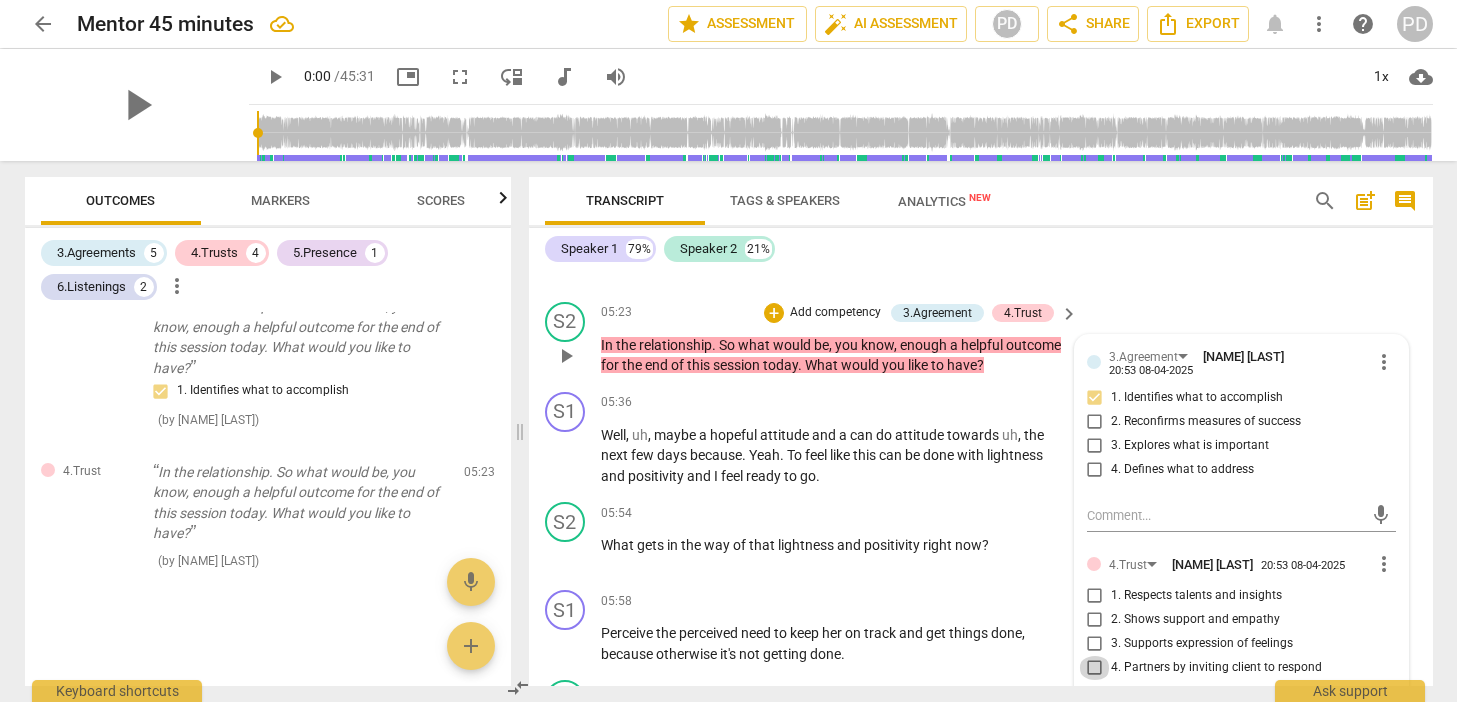 click on "4. Partners by inviting client to respond" at bounding box center [1095, 668] 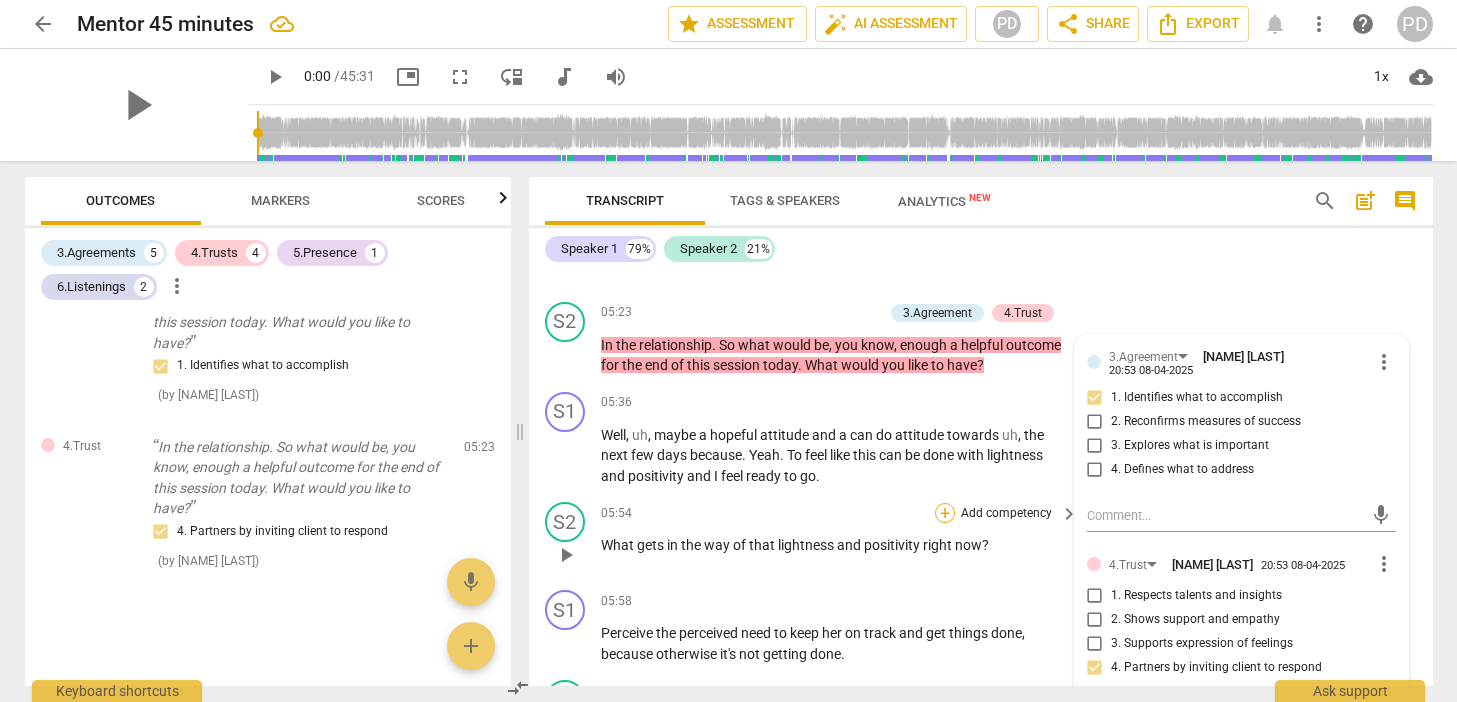 click on "+" at bounding box center (945, 513) 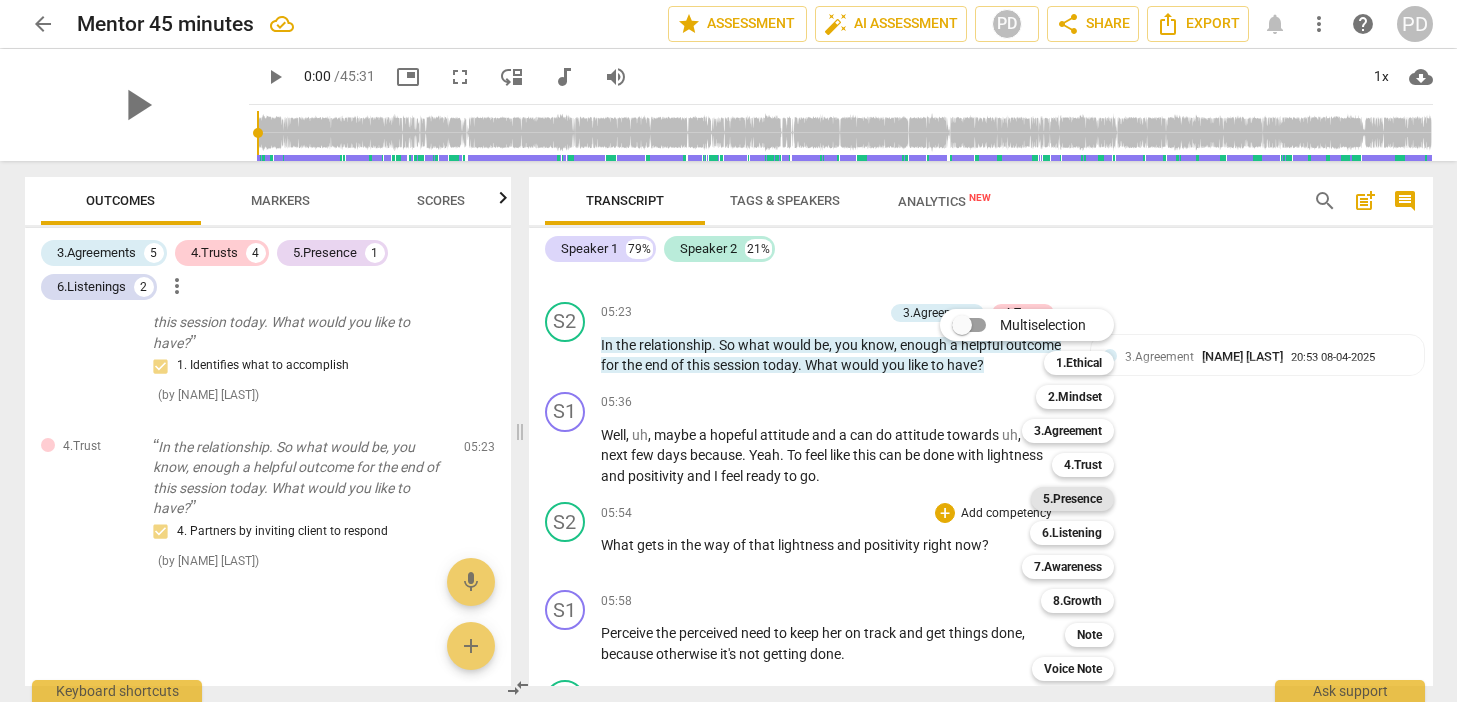 click on "5.Presence" at bounding box center (1072, 499) 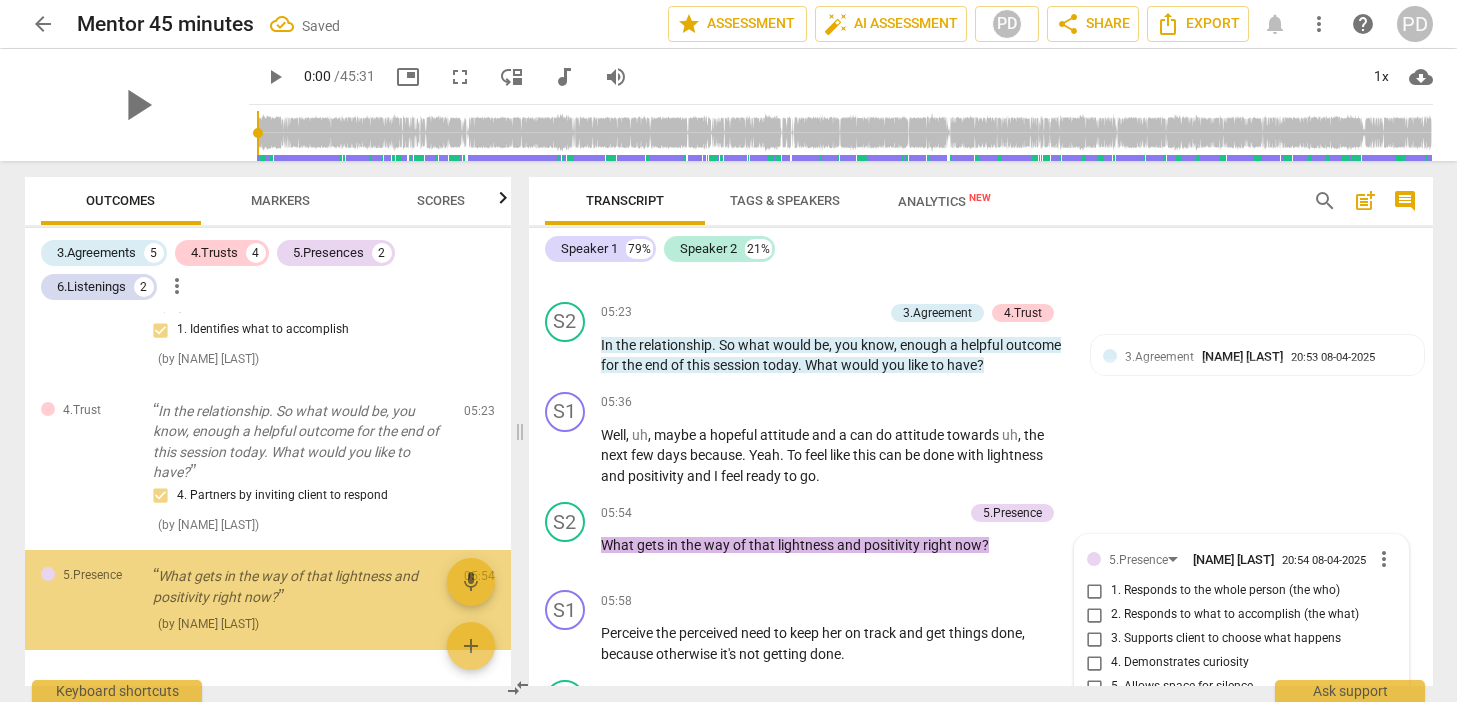 scroll, scrollTop: 3428, scrollLeft: 0, axis: vertical 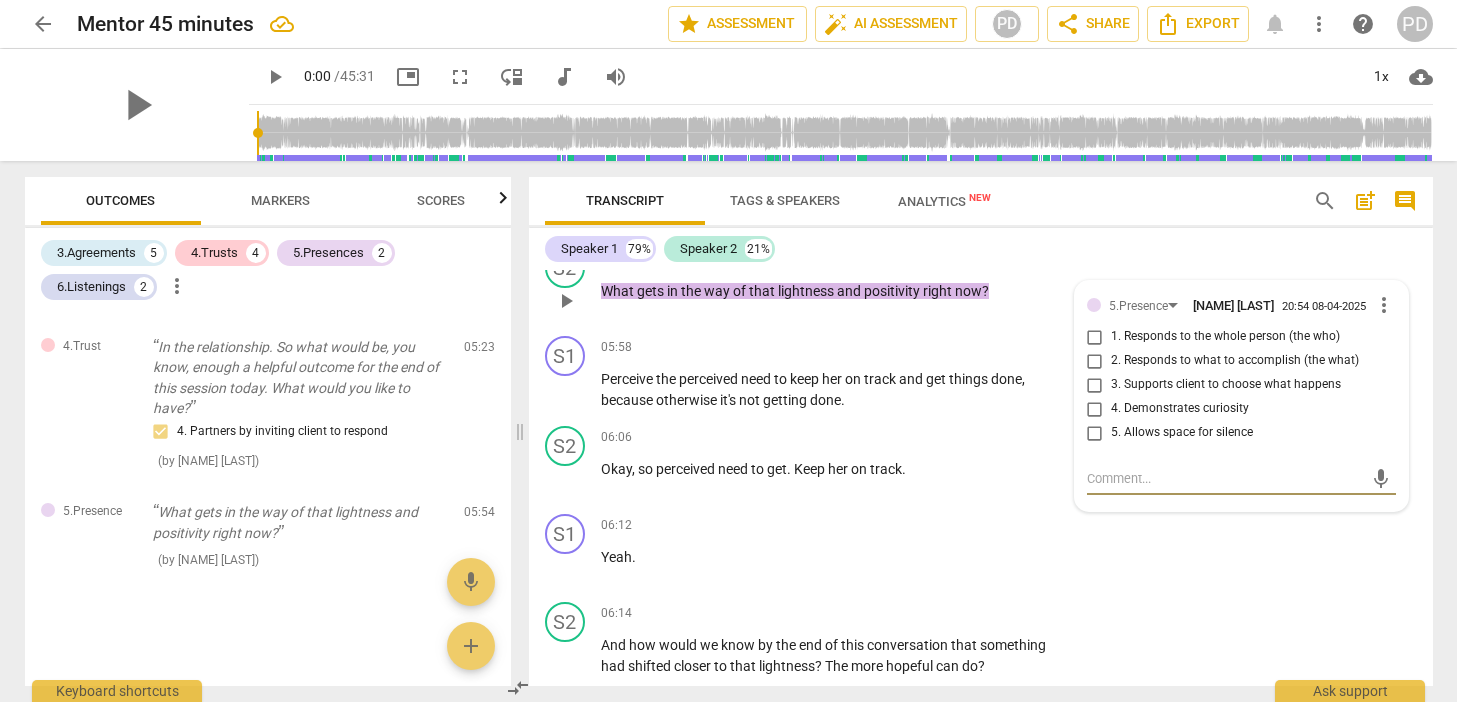 click on "4. Demonstrates curiosity" at bounding box center [1095, 409] 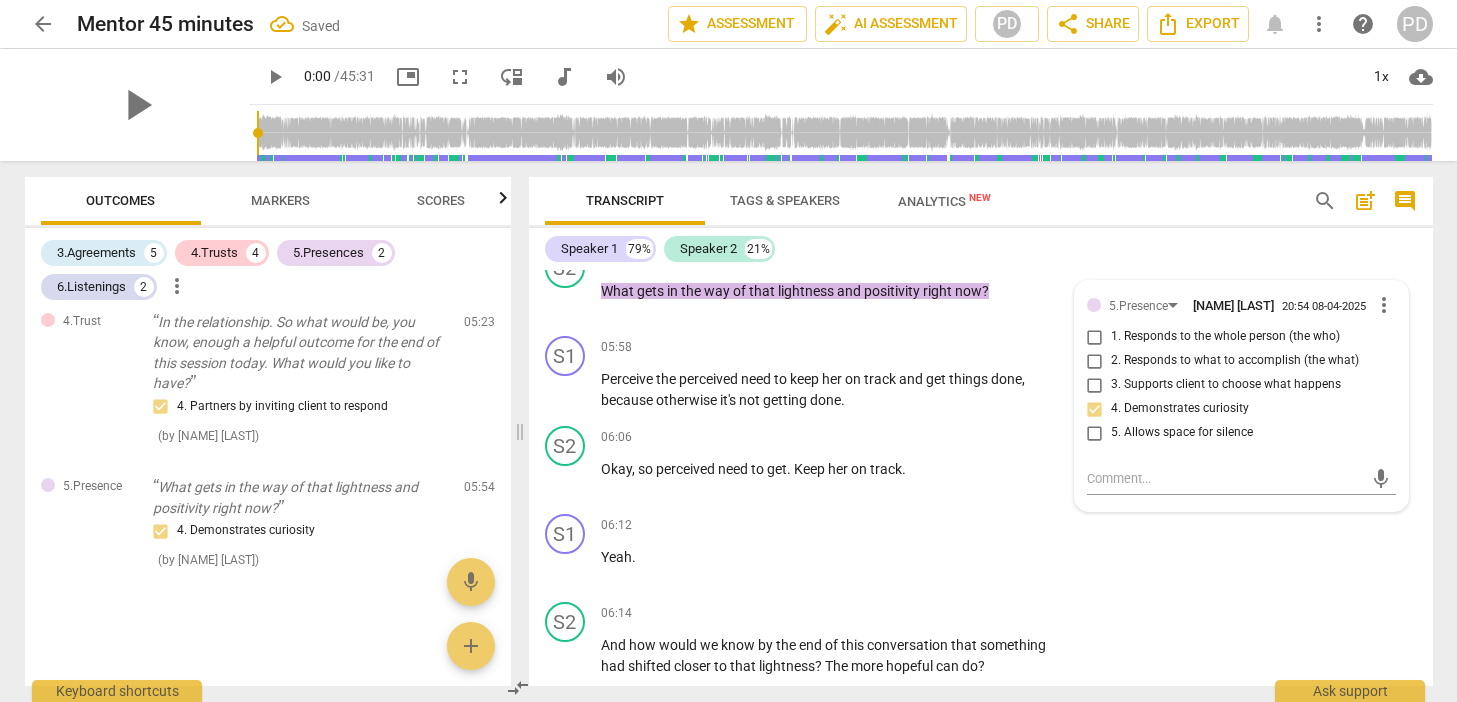 click on "Speaker 1 79% Speaker 2 21%" at bounding box center (981, 249) 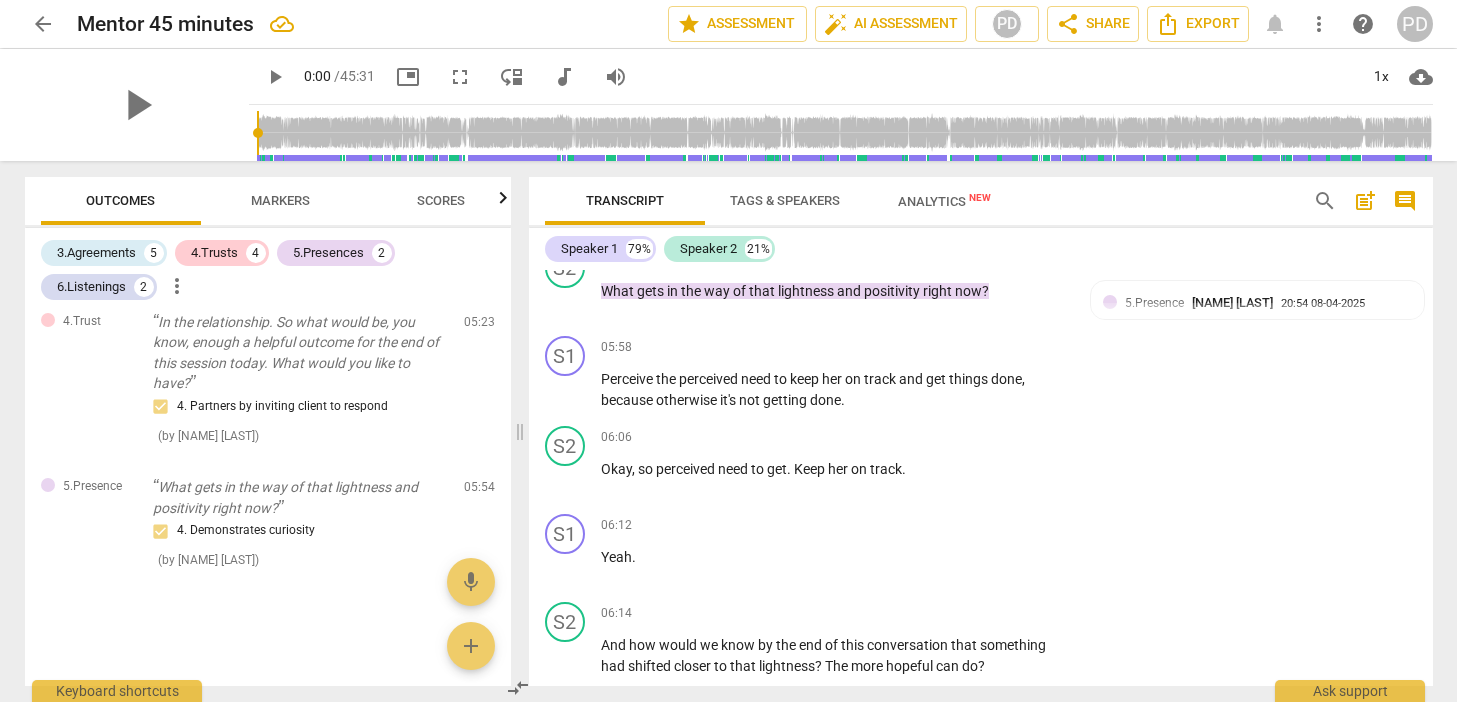 scroll, scrollTop: 3388, scrollLeft: 0, axis: vertical 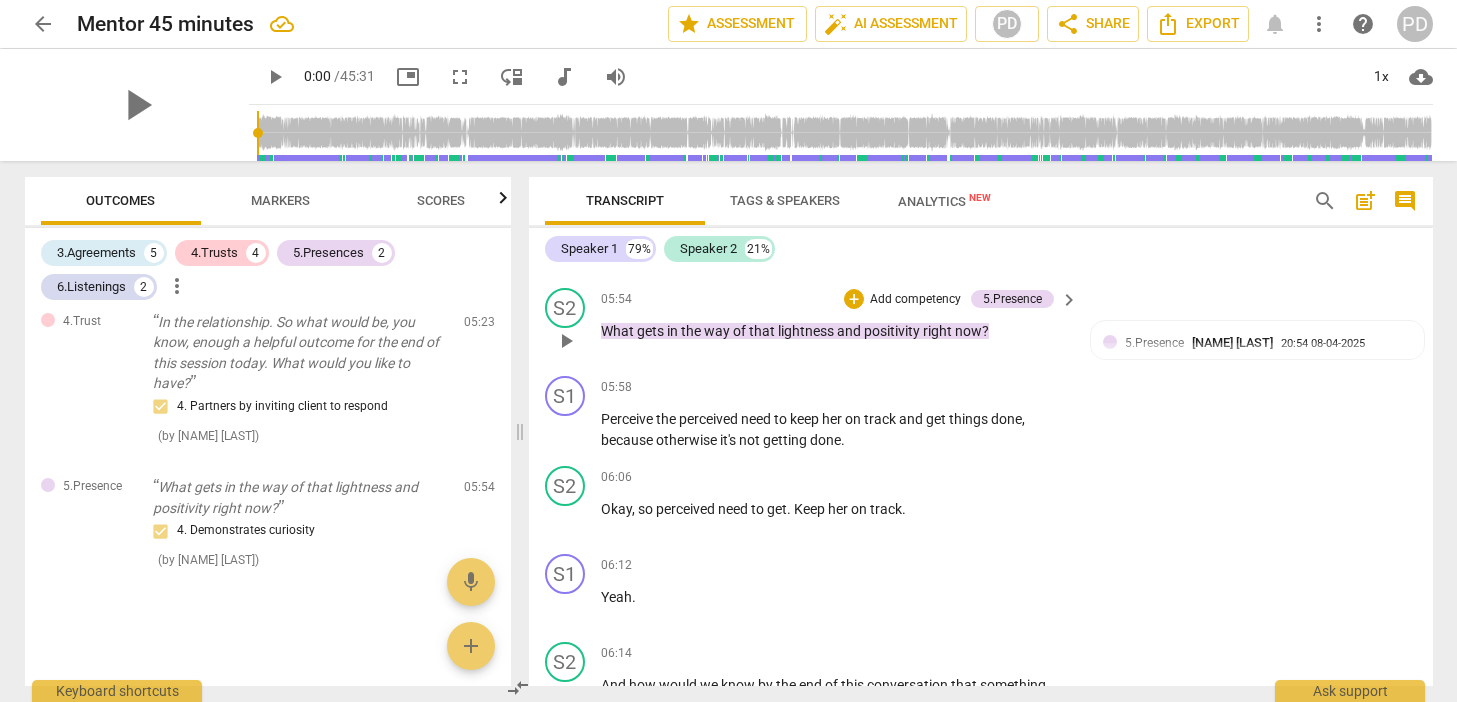 click on "Add competency" at bounding box center [915, 300] 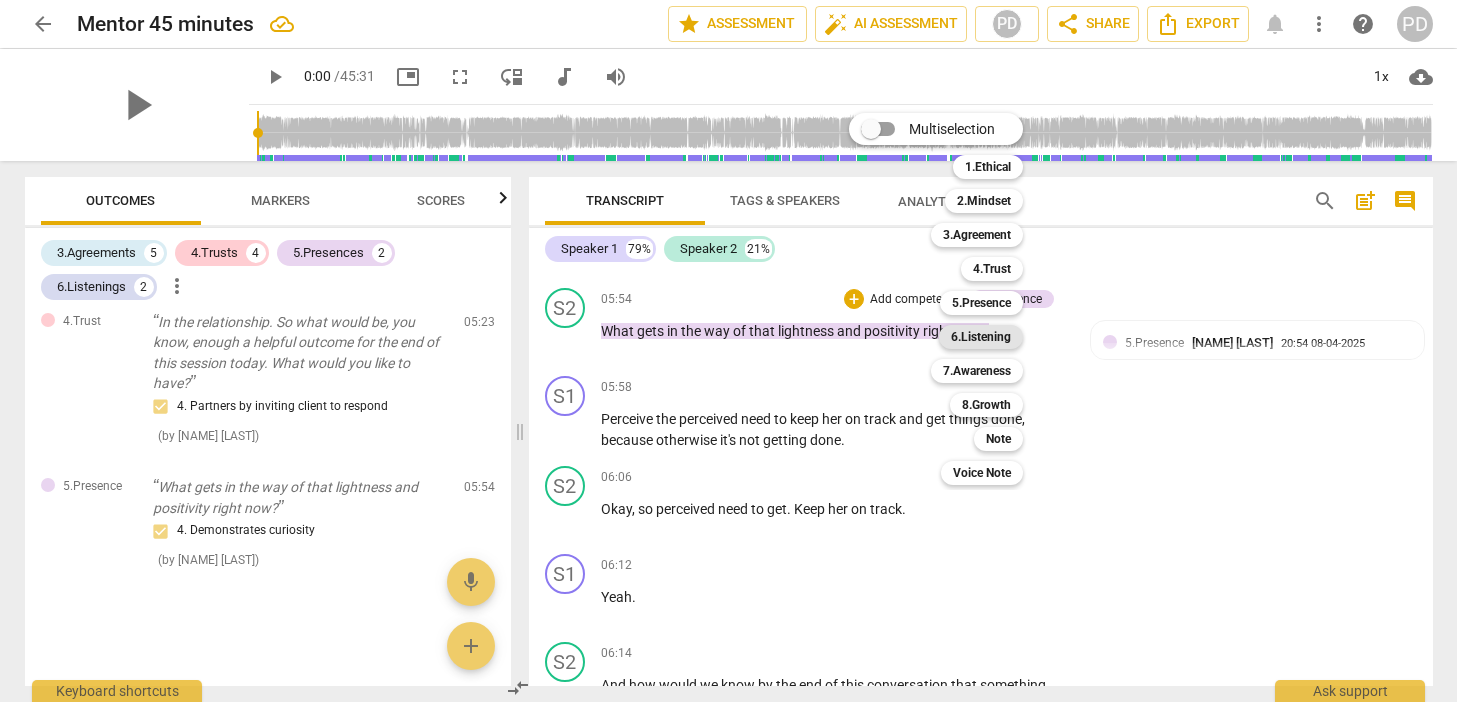click on "6.Listening" at bounding box center [981, 337] 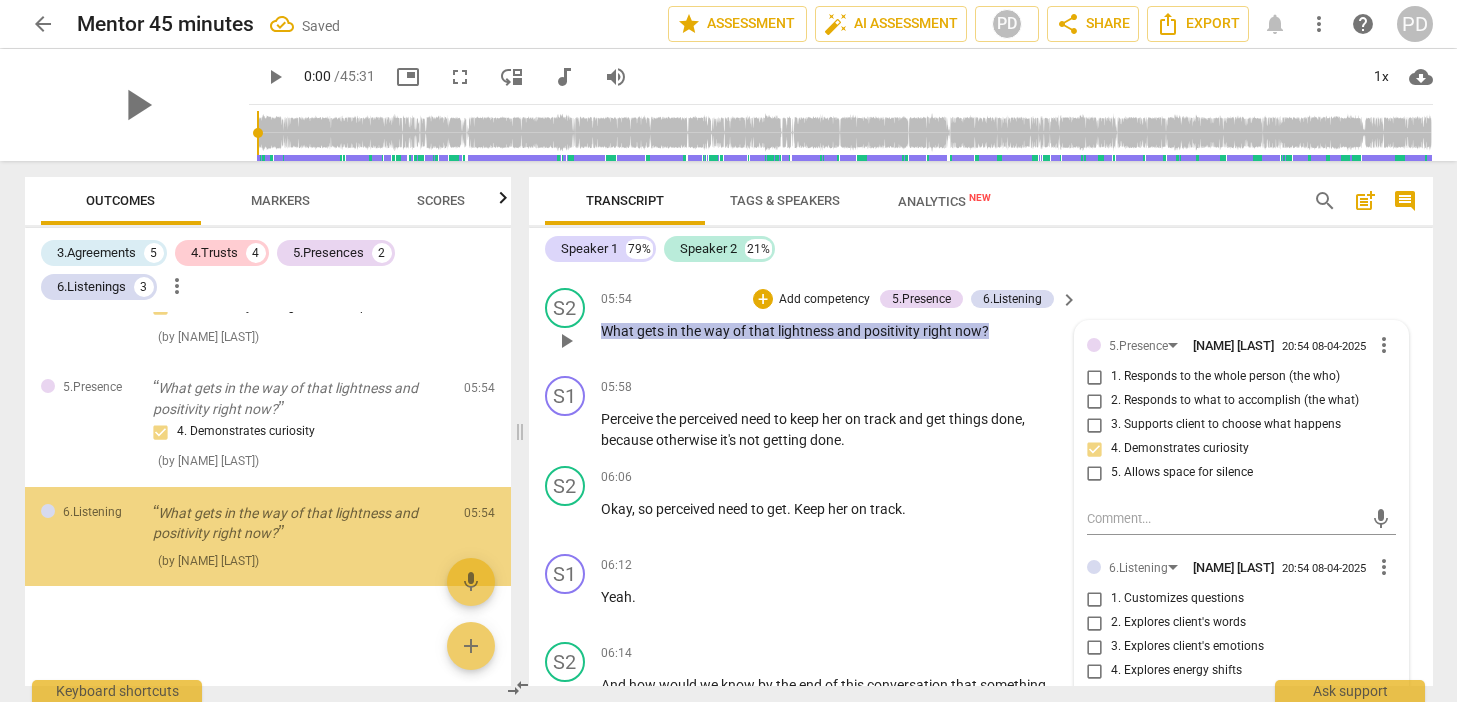 scroll, scrollTop: 1594, scrollLeft: 0, axis: vertical 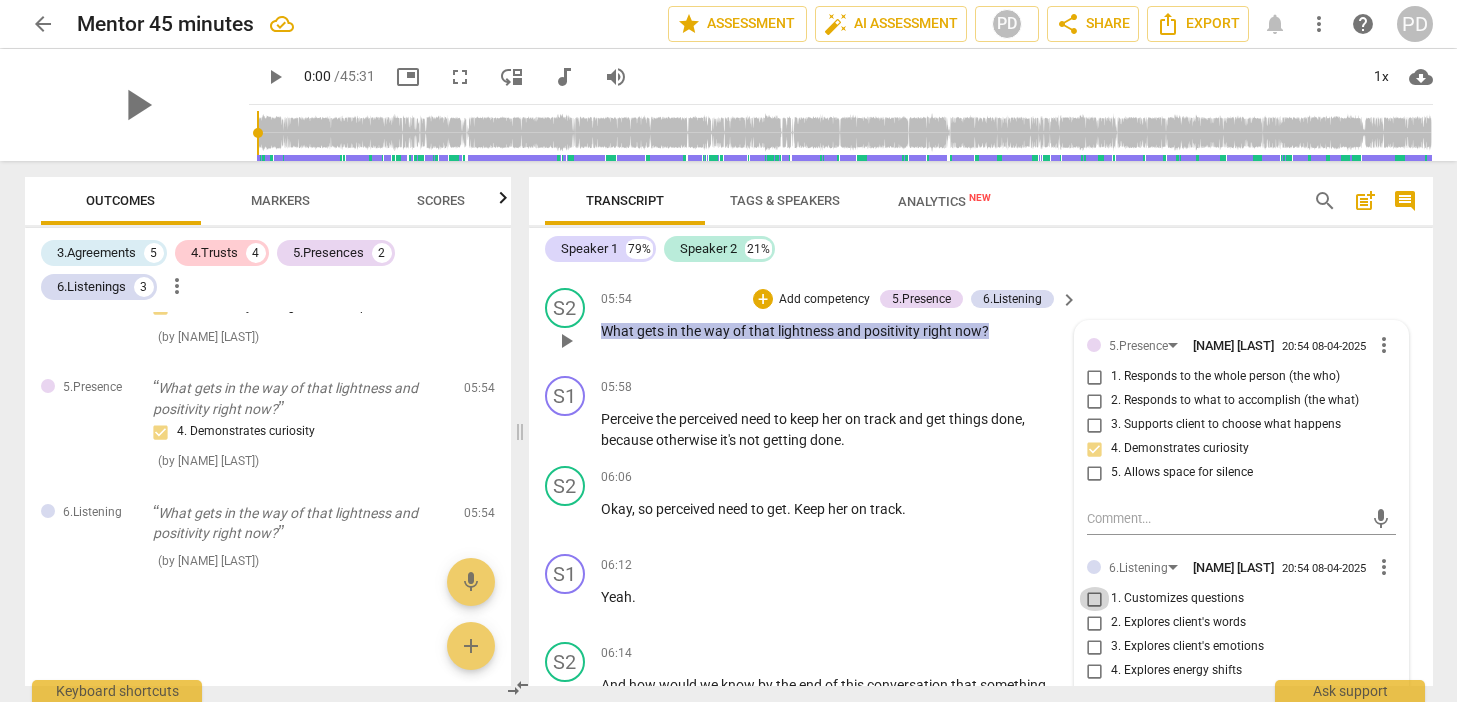 click on "1. Customizes questions" at bounding box center (1095, 599) 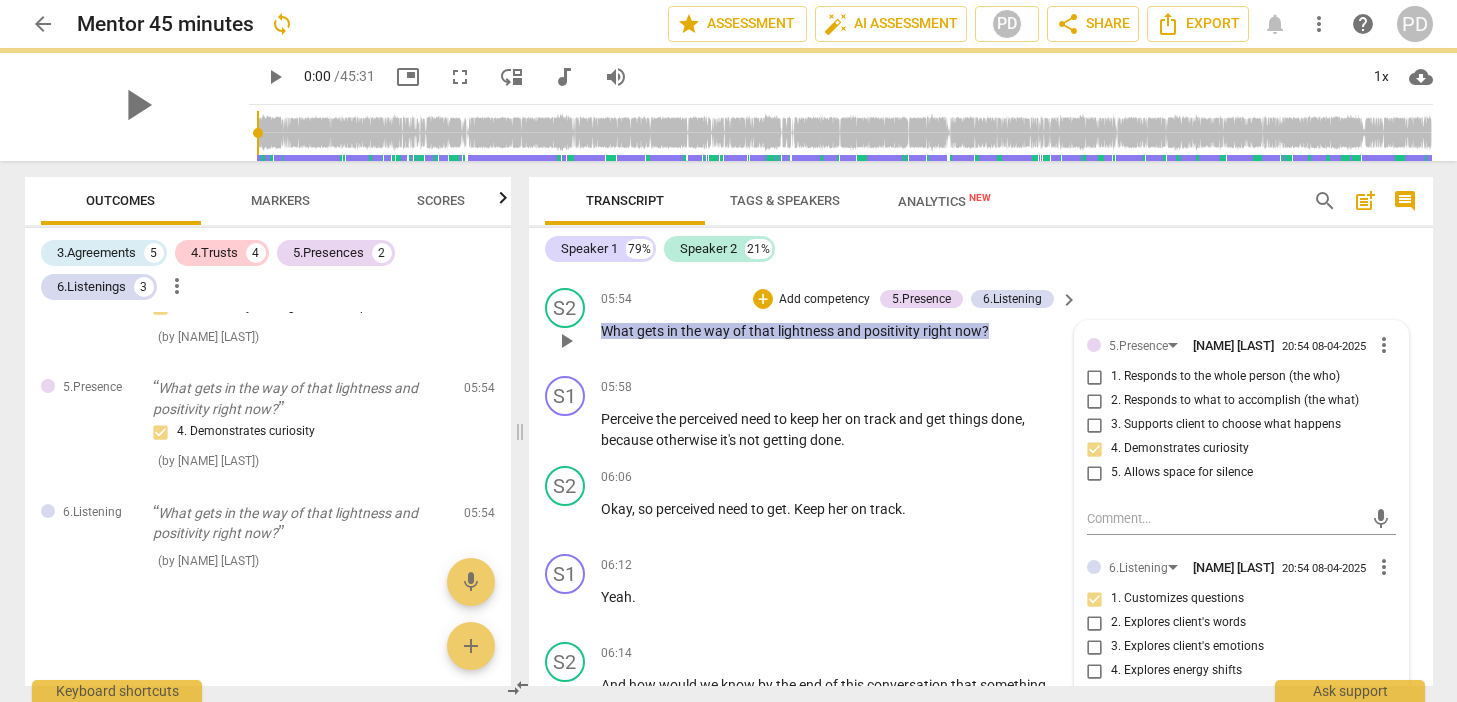 click on "Add competency" at bounding box center [824, 300] 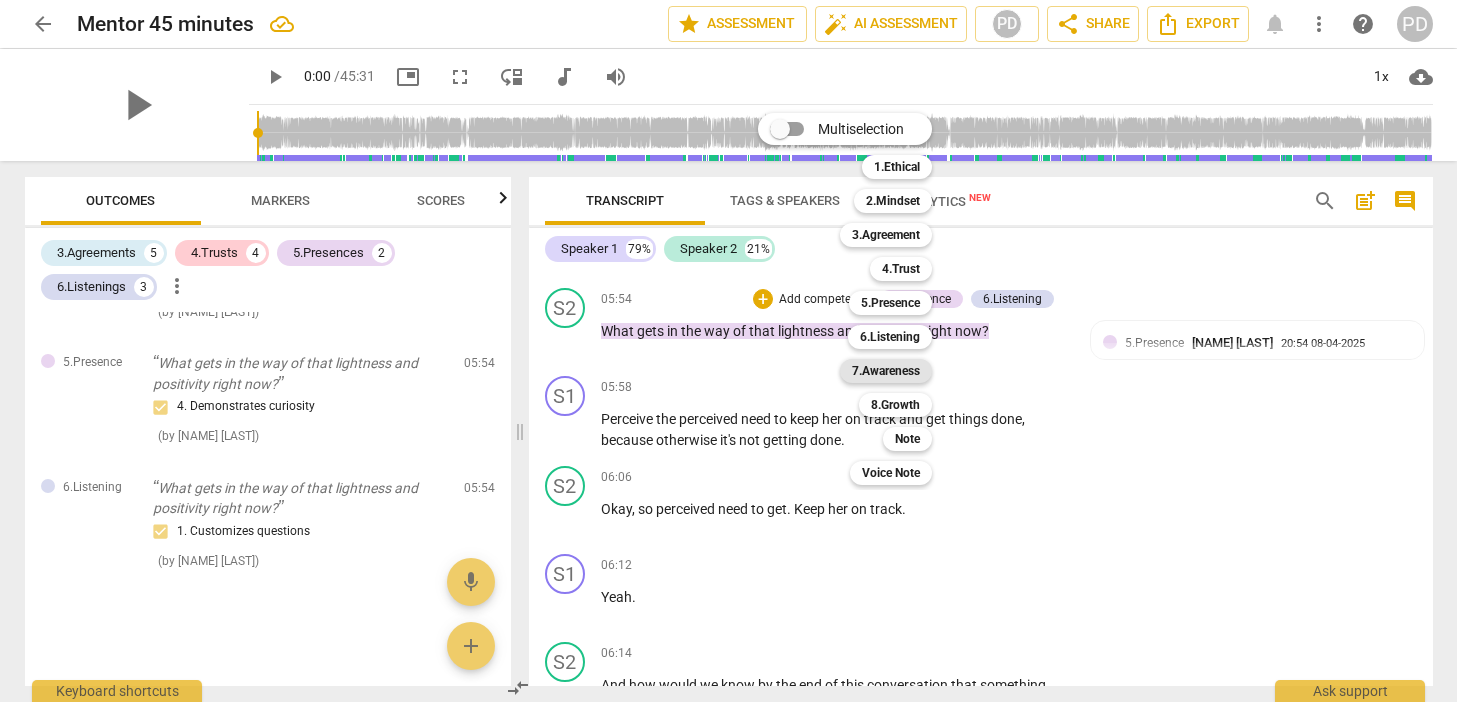 click on "7.Awareness" at bounding box center [886, 371] 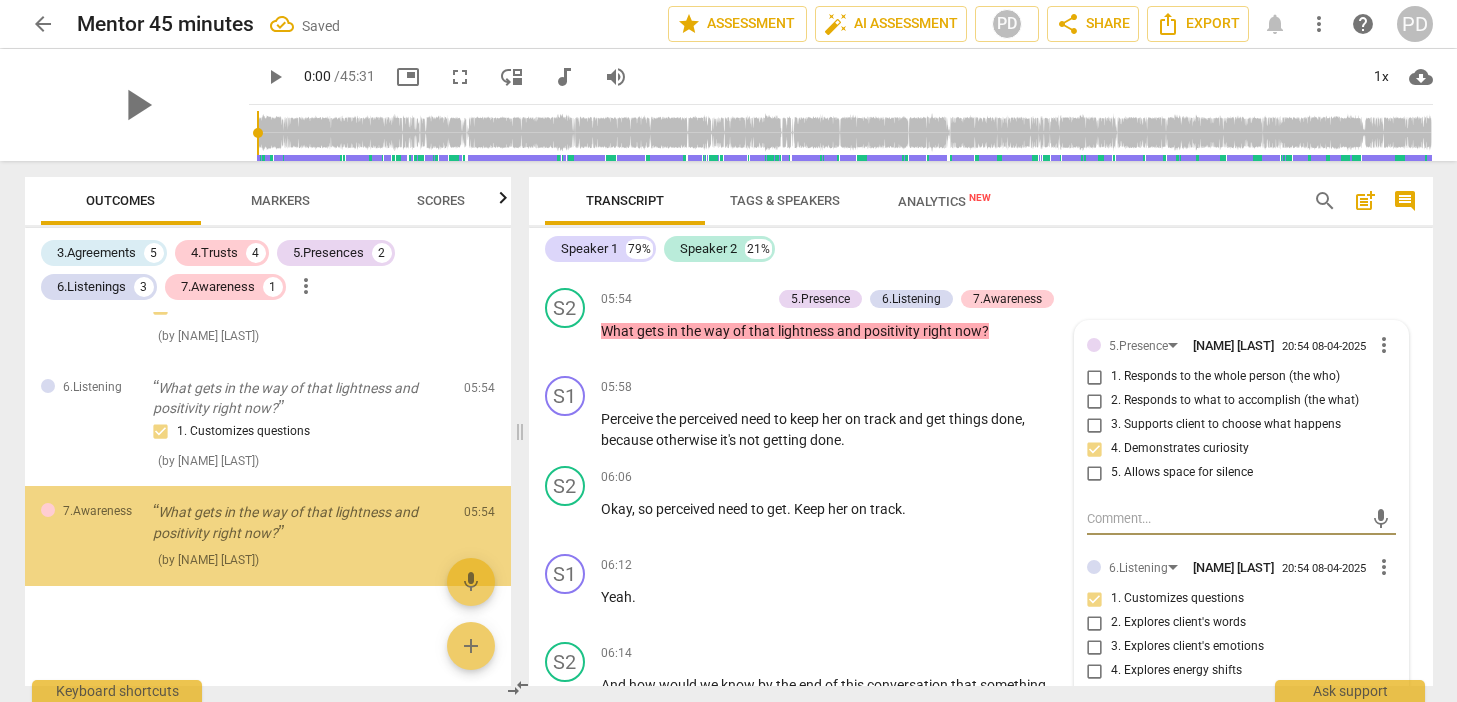 scroll, scrollTop: 1719, scrollLeft: 0, axis: vertical 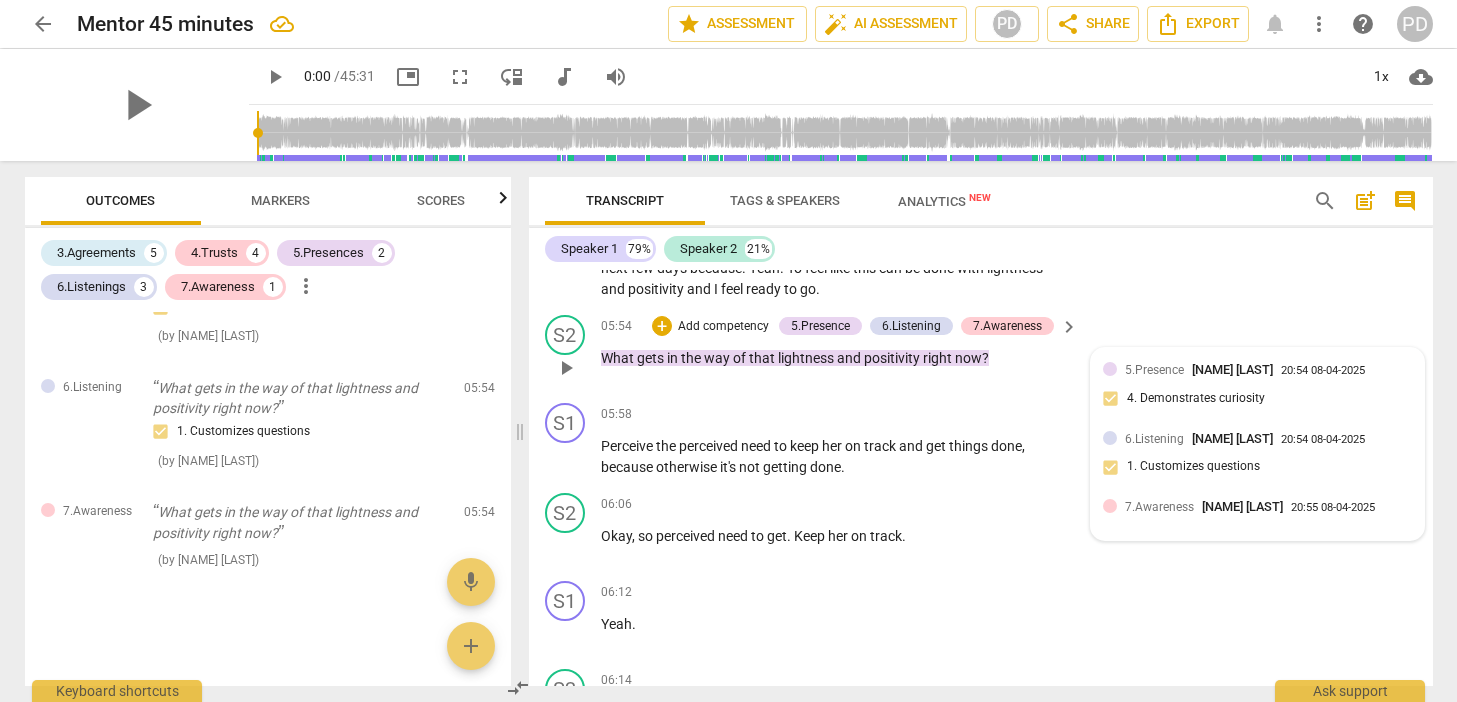 click on "7.Awareness" at bounding box center [1159, 507] 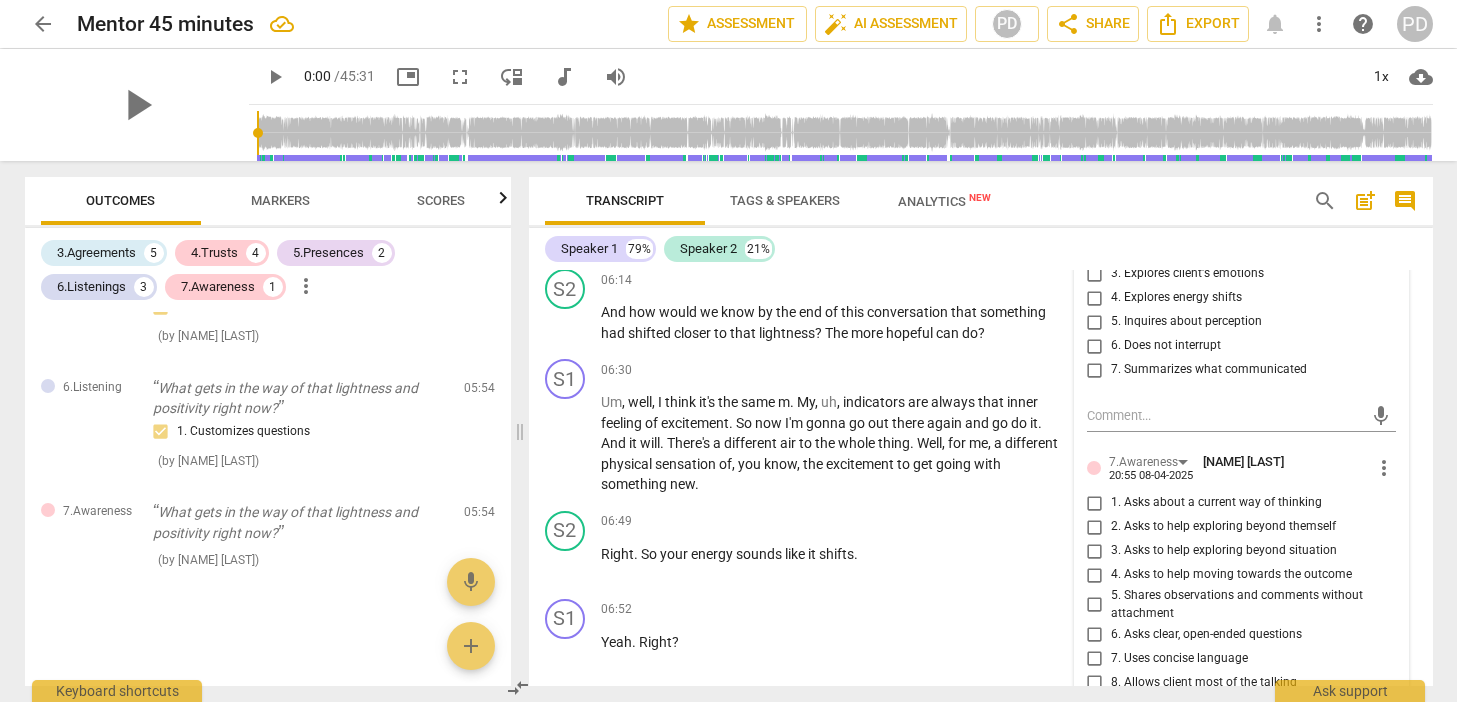 scroll, scrollTop: 3788, scrollLeft: 0, axis: vertical 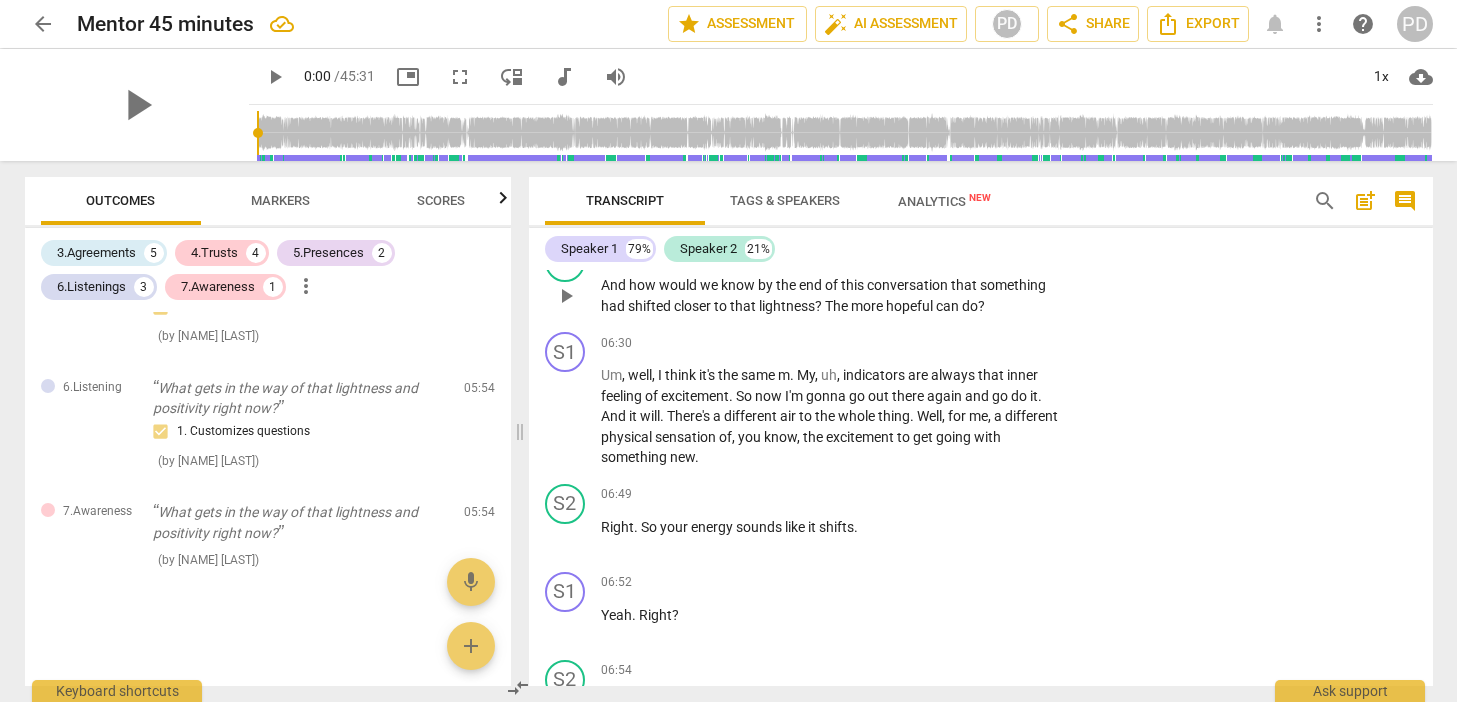 click on "And   how   would   we   know   by   the   end   of   this   conversation   that   something   had   shifted   closer   to   that   lightness ?   The   more   hopeful   can   do ?" at bounding box center (835, 295) 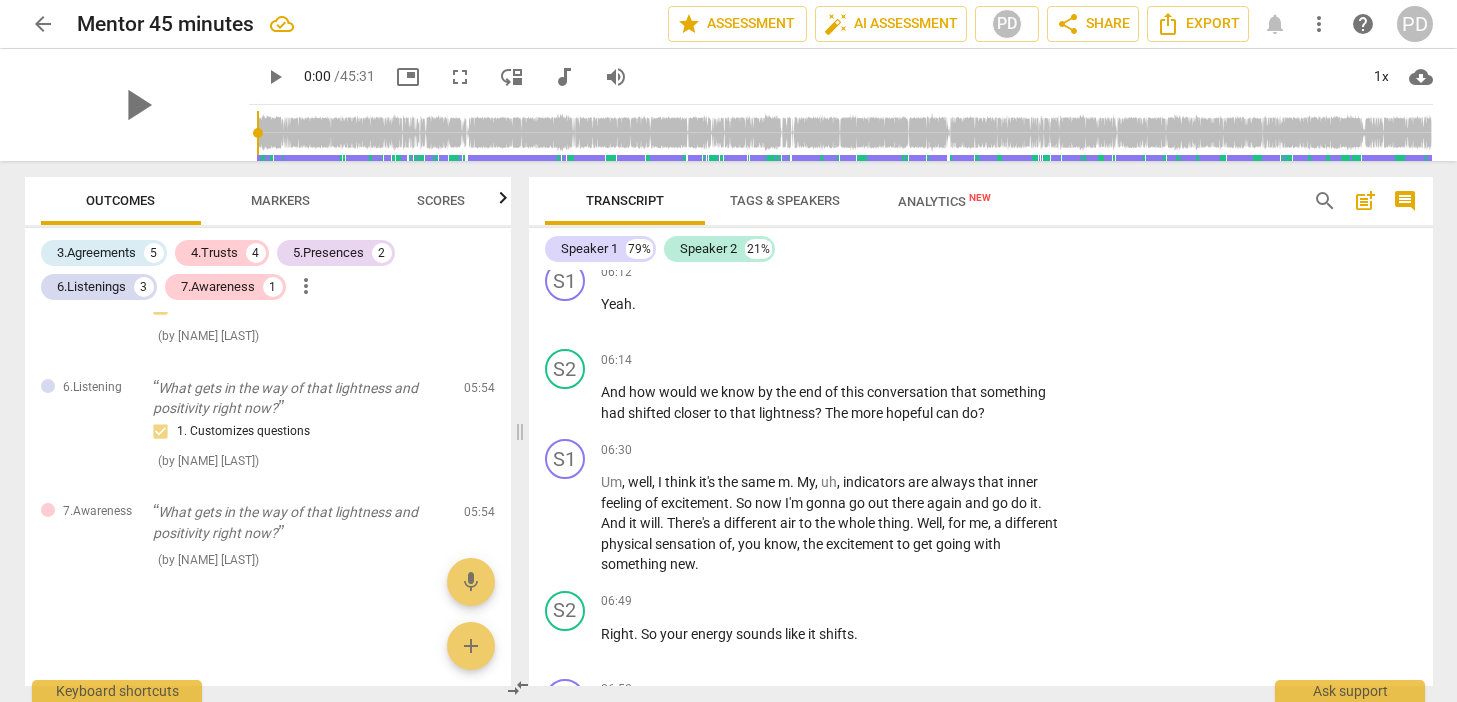 scroll, scrollTop: 3708, scrollLeft: 0, axis: vertical 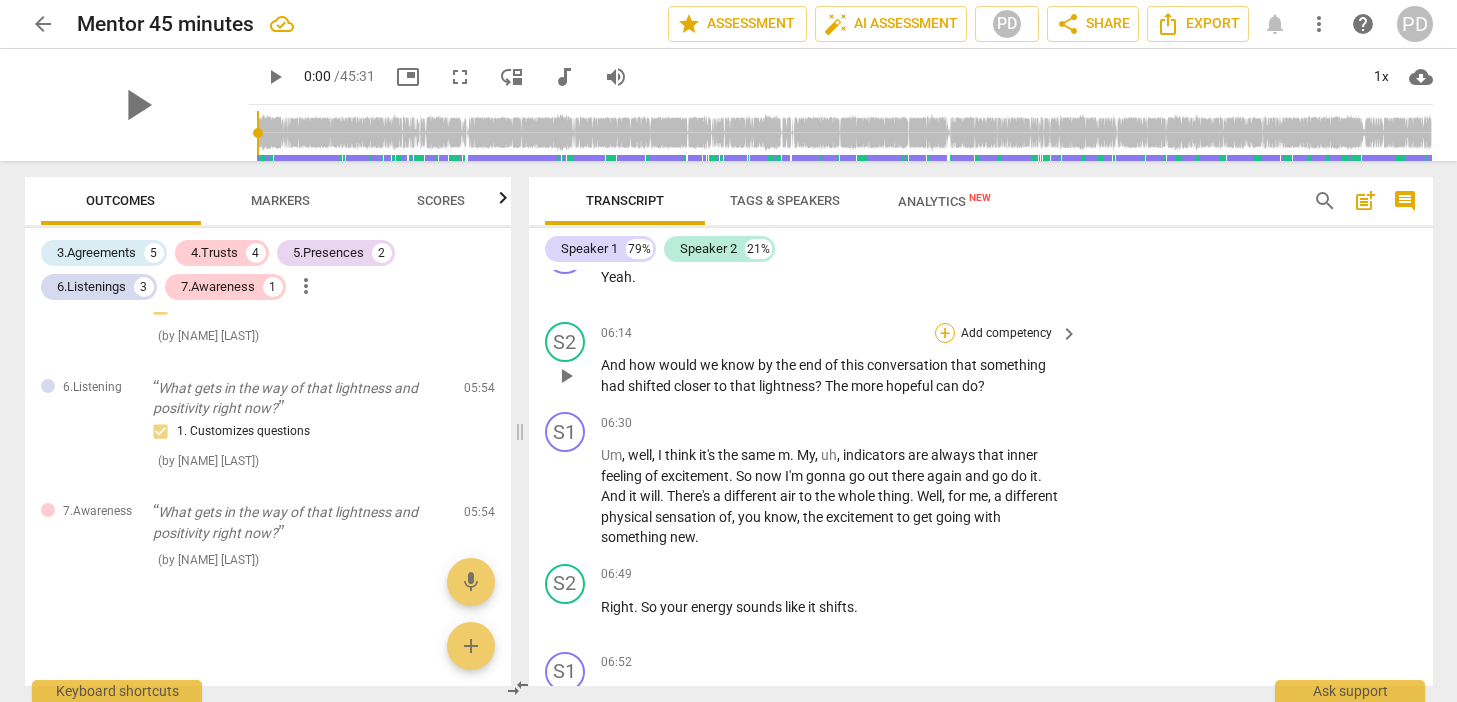 click on "+" at bounding box center (945, 333) 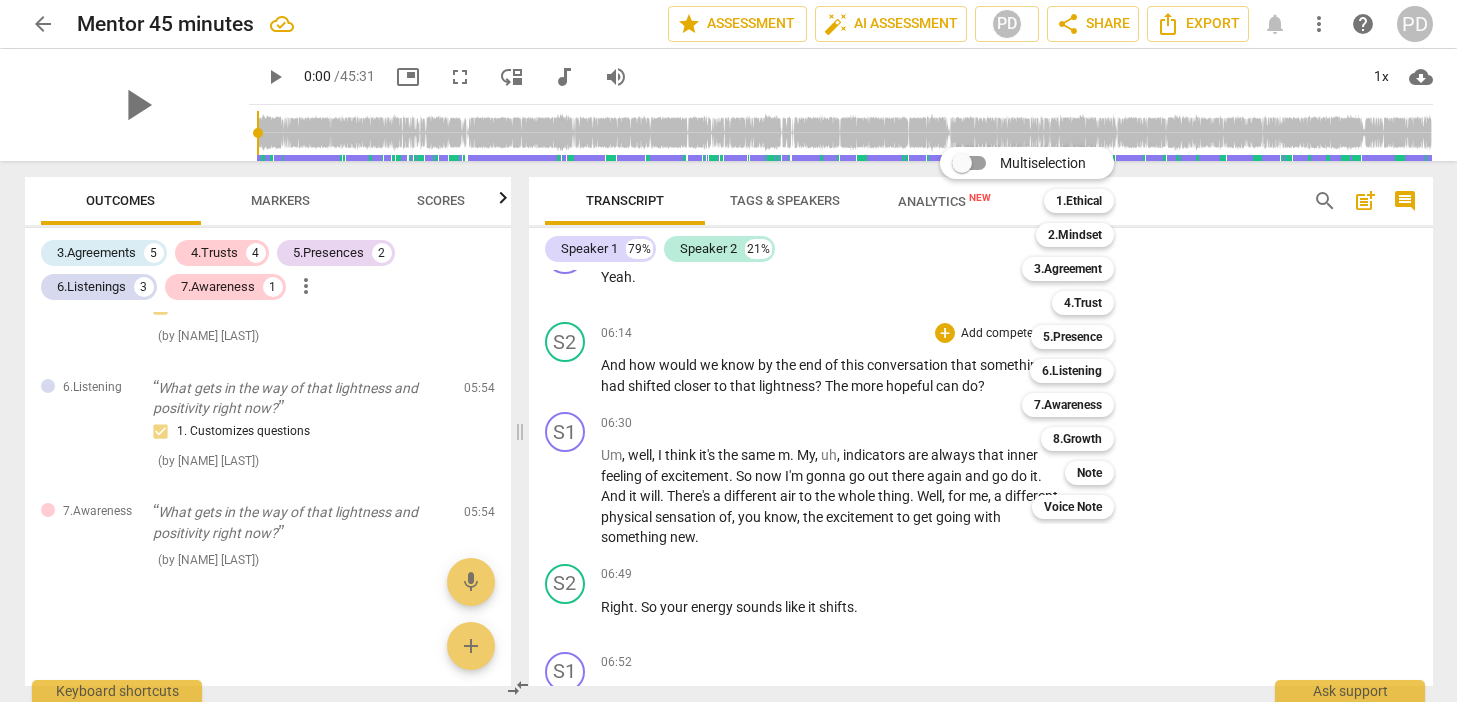 click on "Multiselection m 1.Ethical 1 2.Mindset 2 3.Agreement 3 4.Trust 4 5.Presence 5 6.Listening 6 7.Awareness 7 8.Growth 8 Note 9 Voice Note 0" at bounding box center (1042, 333) 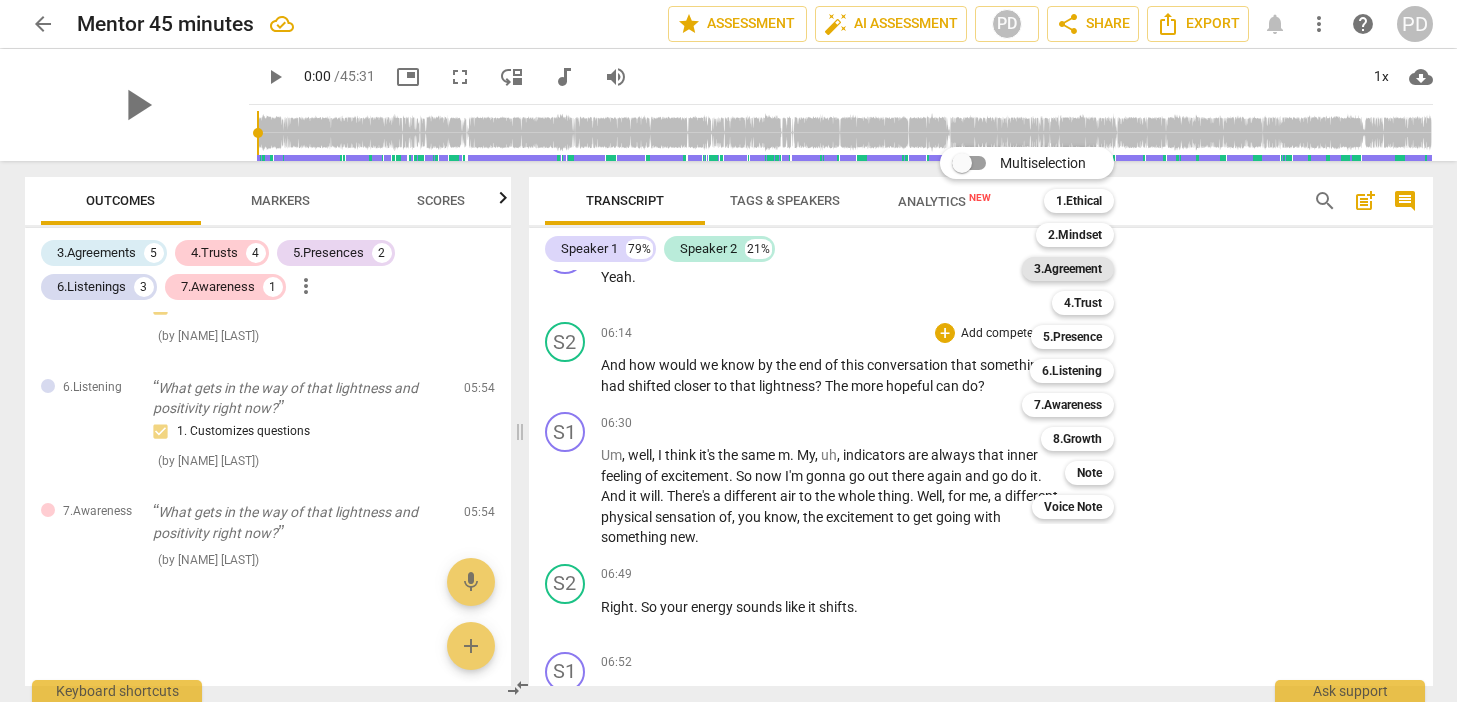 click on "3.Agreement" at bounding box center (1068, 269) 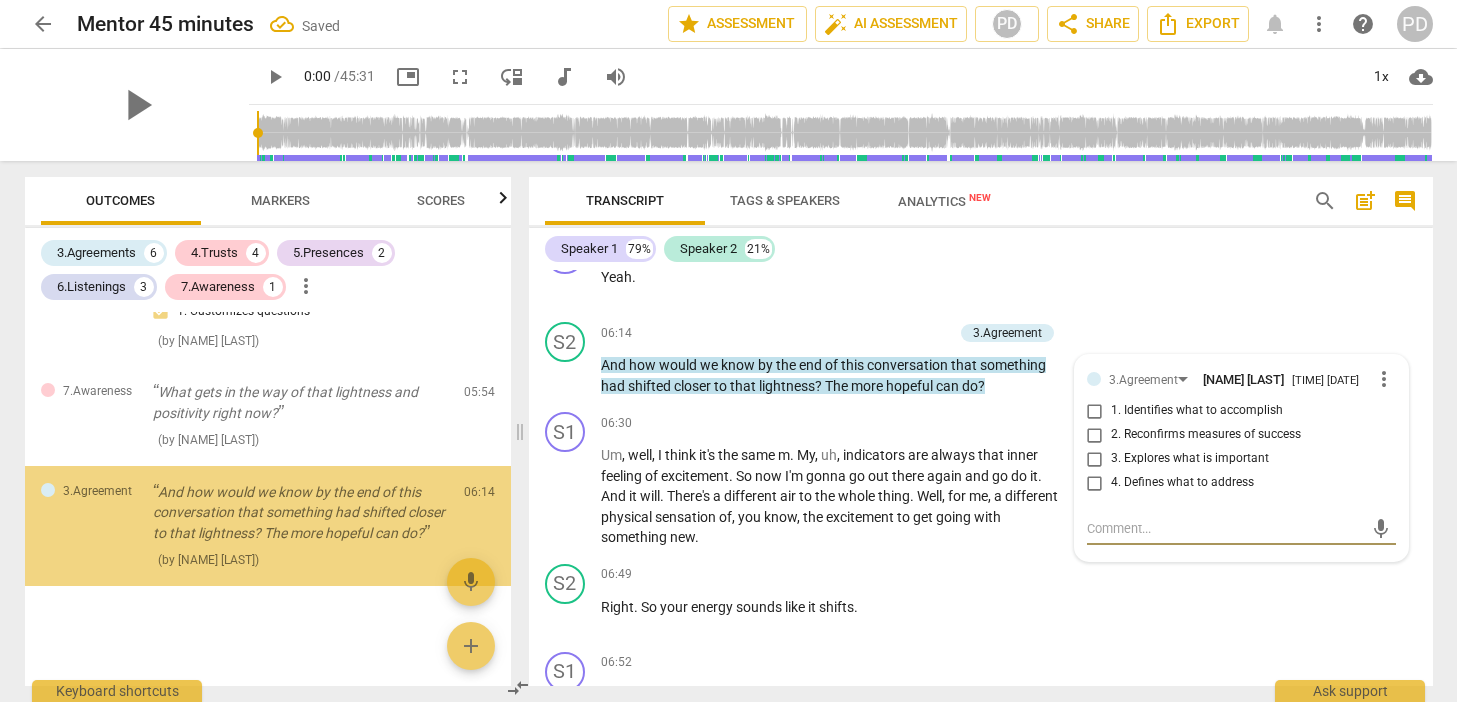 scroll, scrollTop: 1859, scrollLeft: 0, axis: vertical 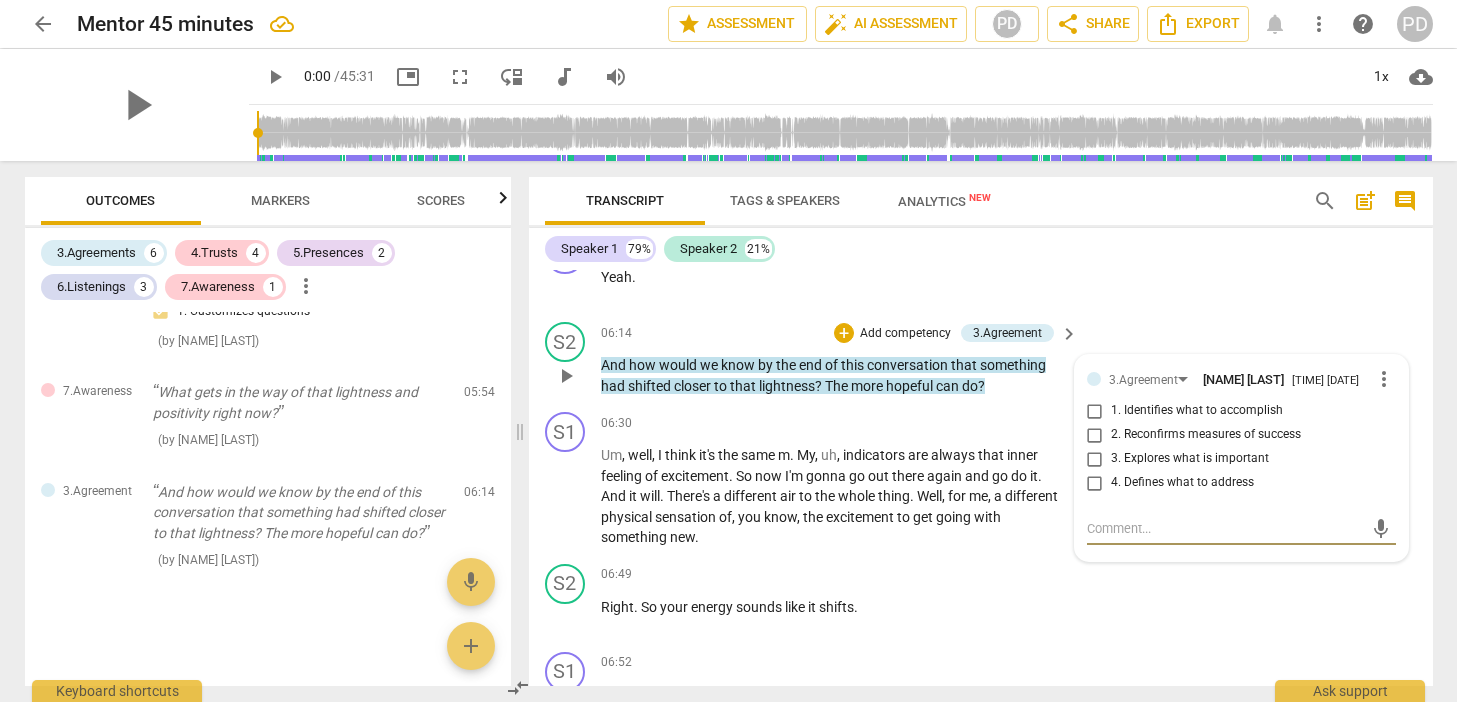click on "2. Reconfirms measures of success" at bounding box center [1095, 435] 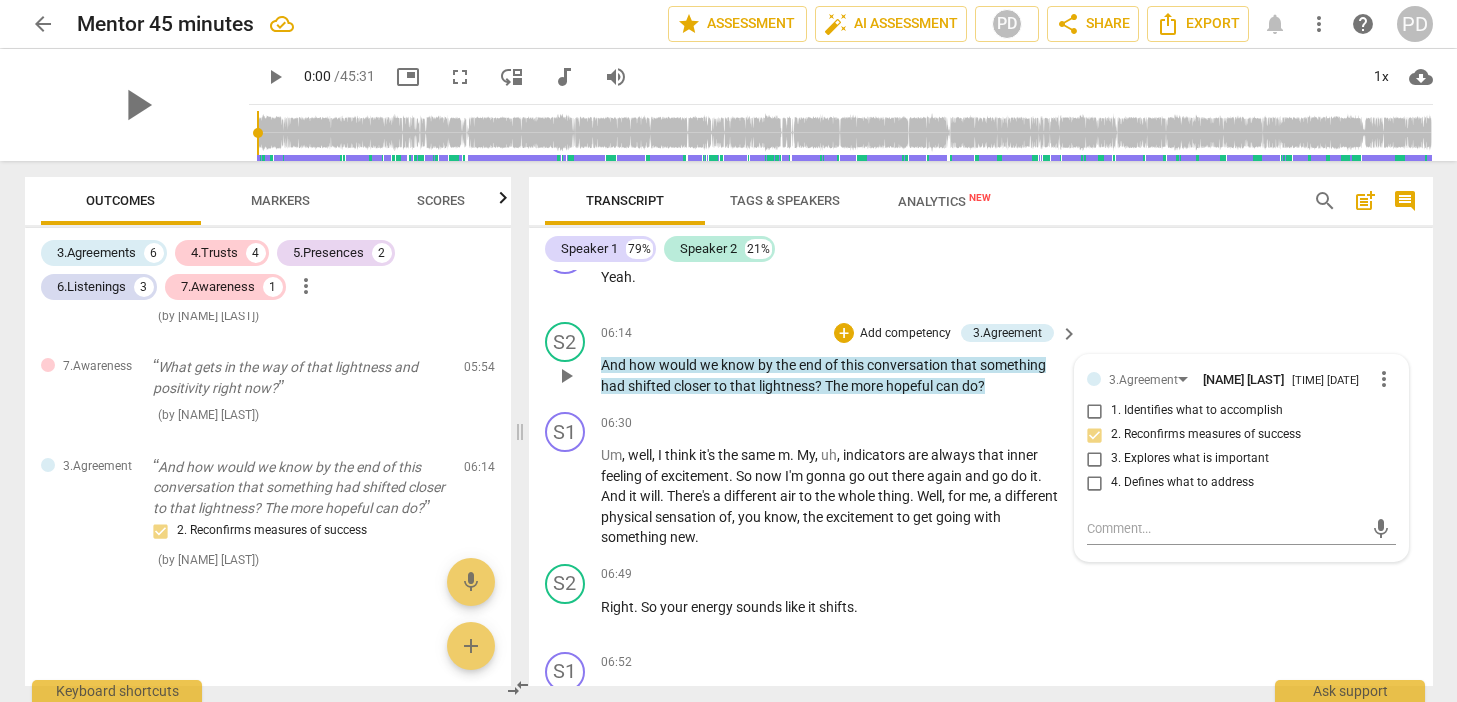 click on "Add competency" at bounding box center (905, 334) 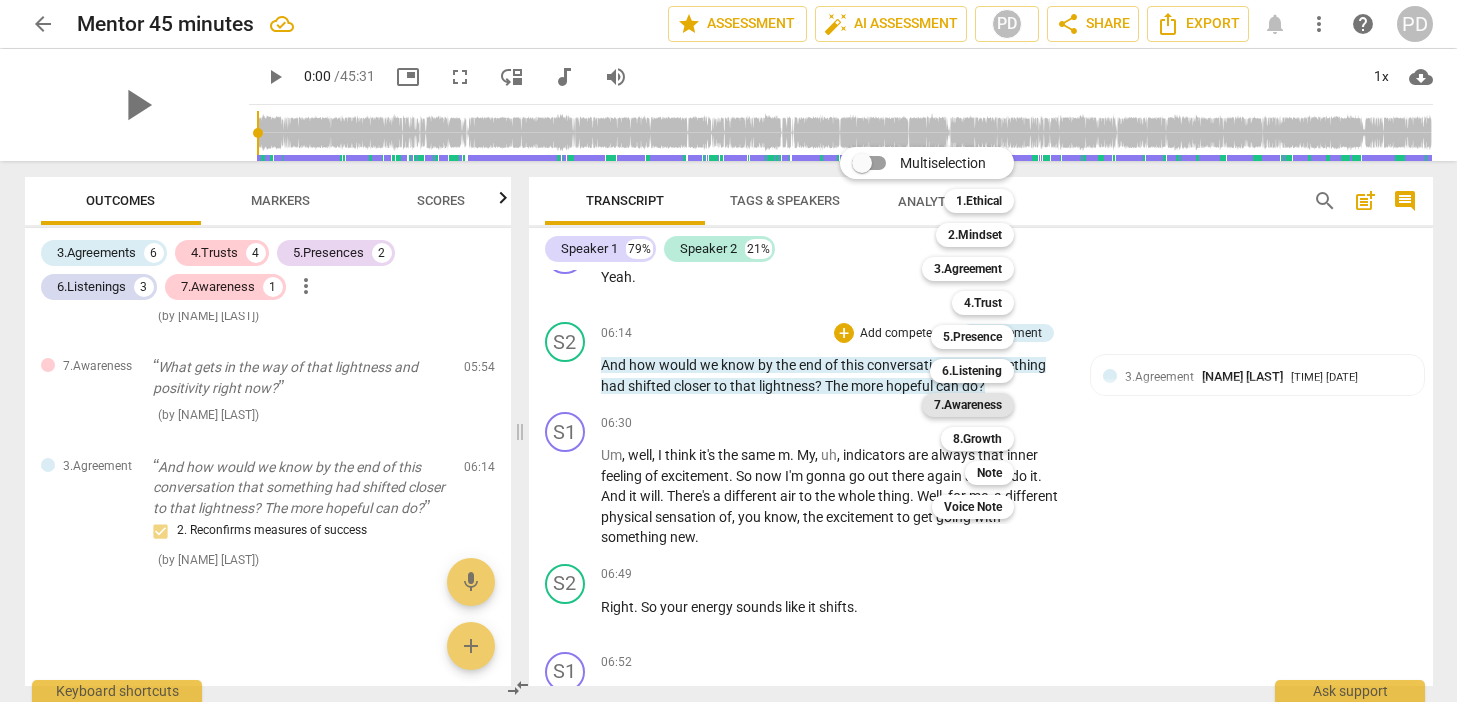 click on "7.Awareness" at bounding box center [968, 405] 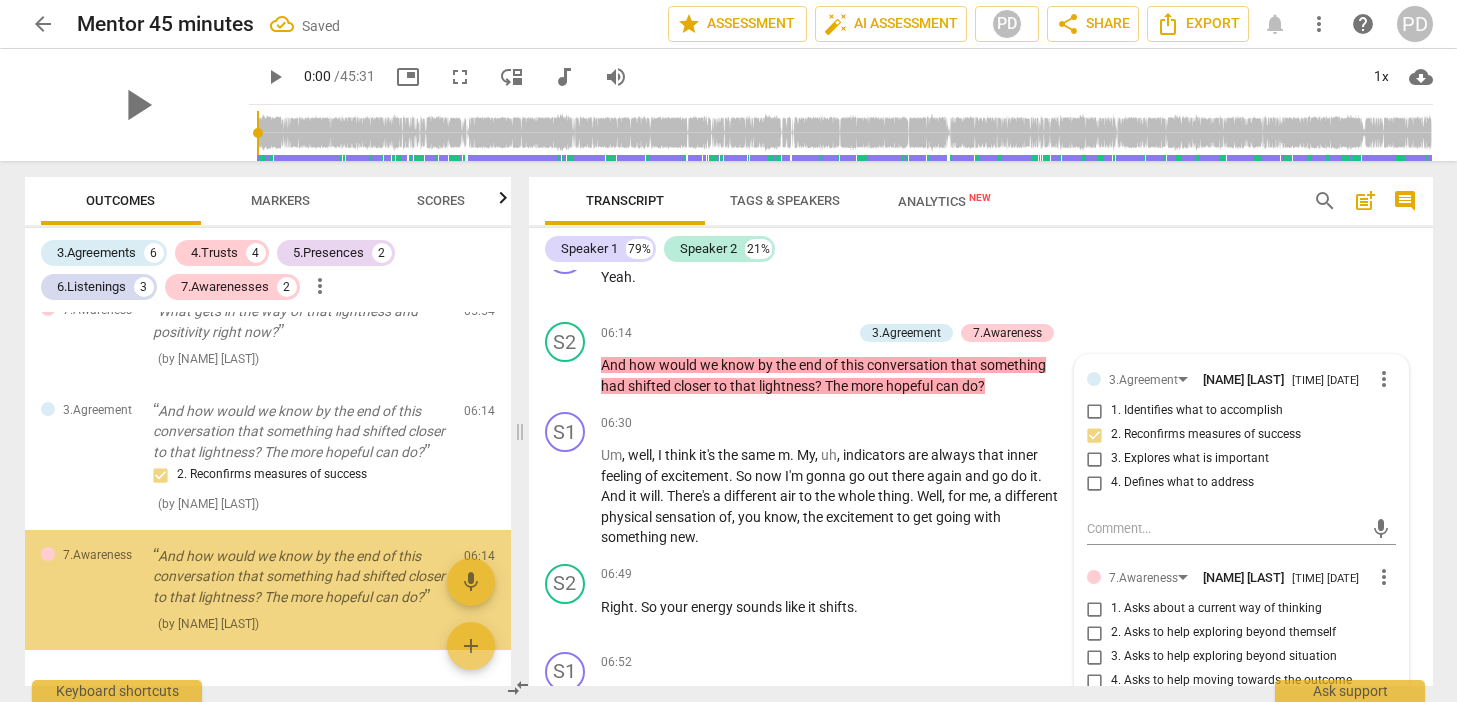 scroll, scrollTop: 2025, scrollLeft: 0, axis: vertical 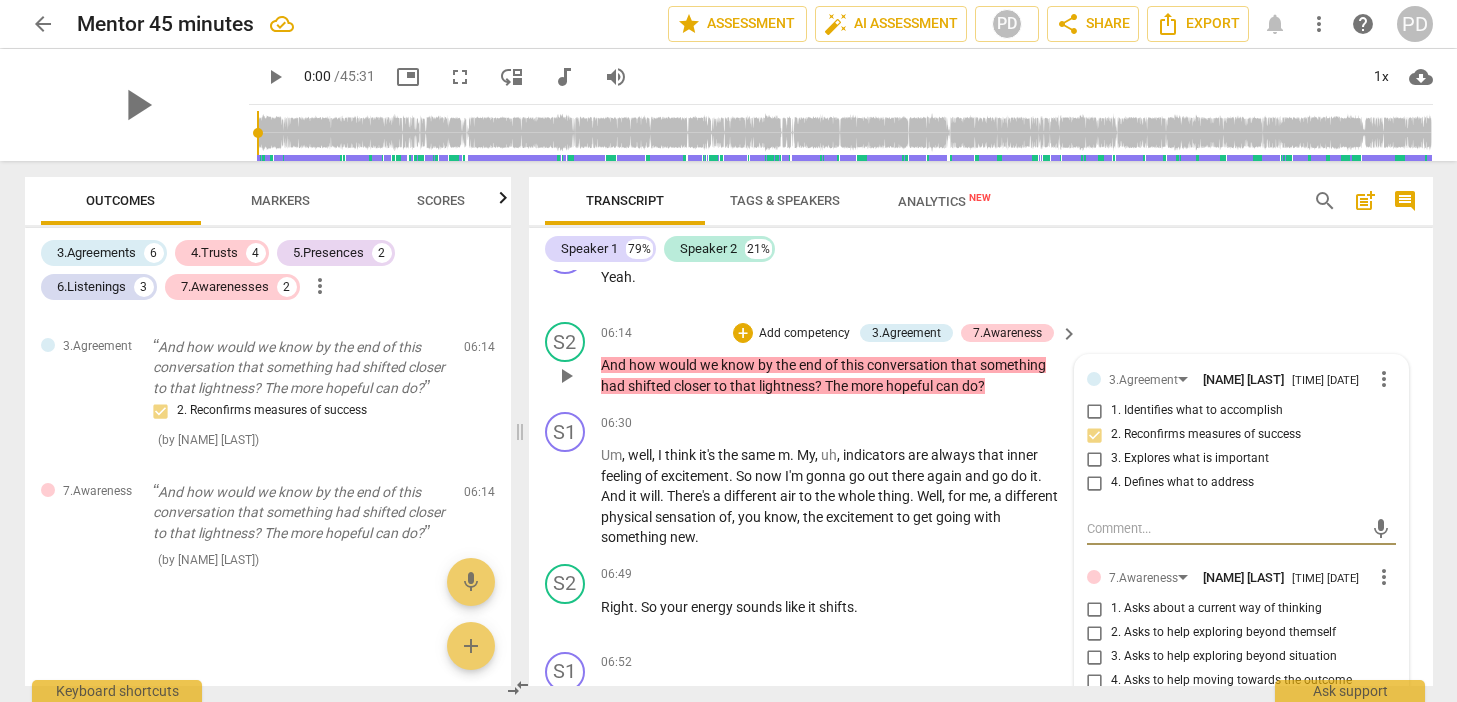 click on "3. Asks to help exploring beyond situation" at bounding box center (1095, 657) 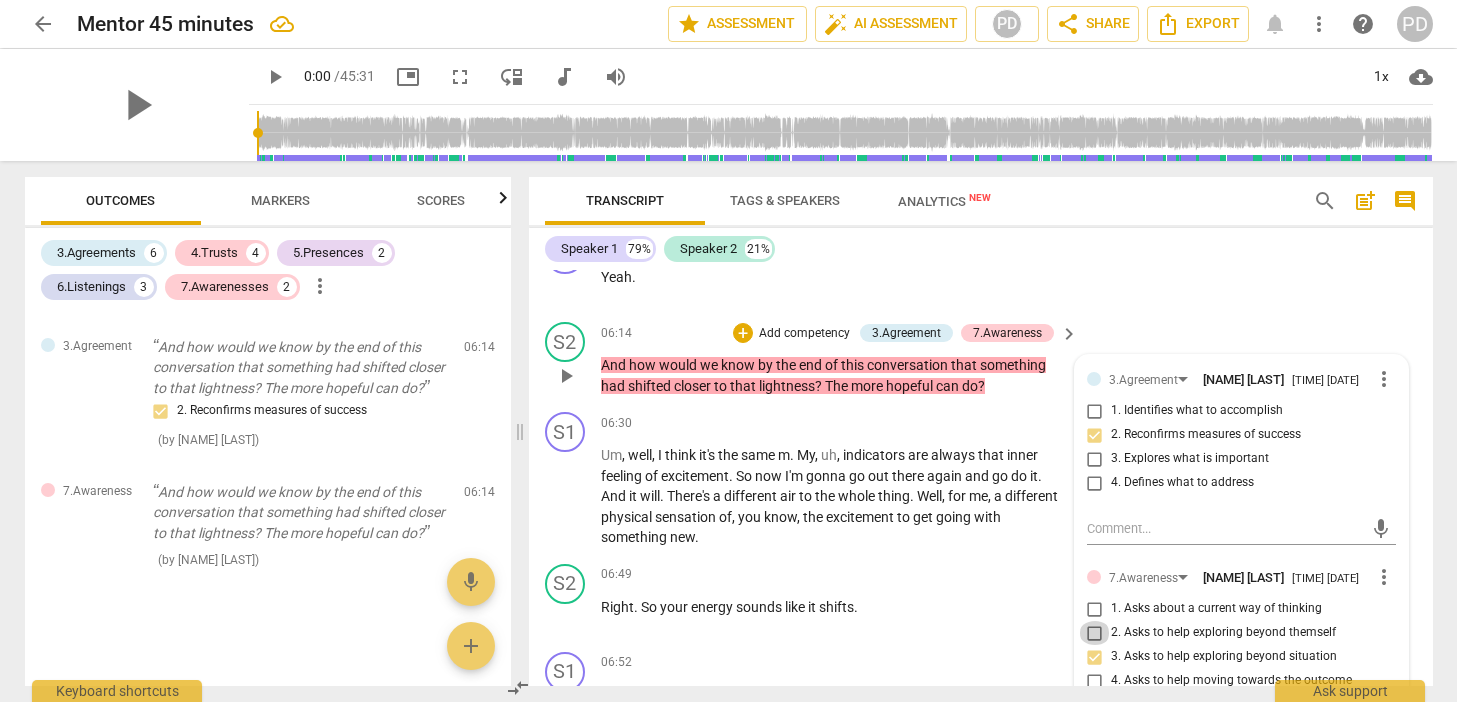 click on "2. Asks to help exploring beyond themself" at bounding box center (1095, 633) 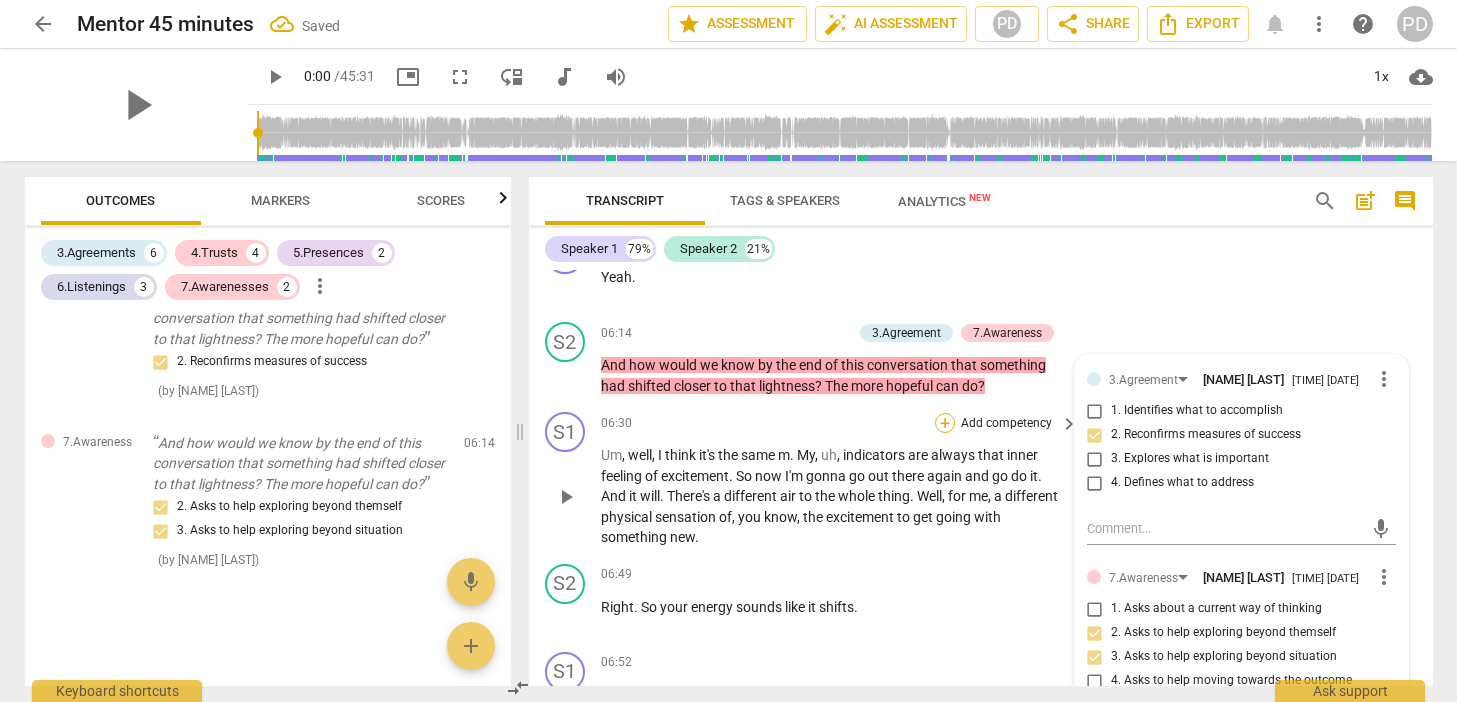click on "+" at bounding box center [945, 423] 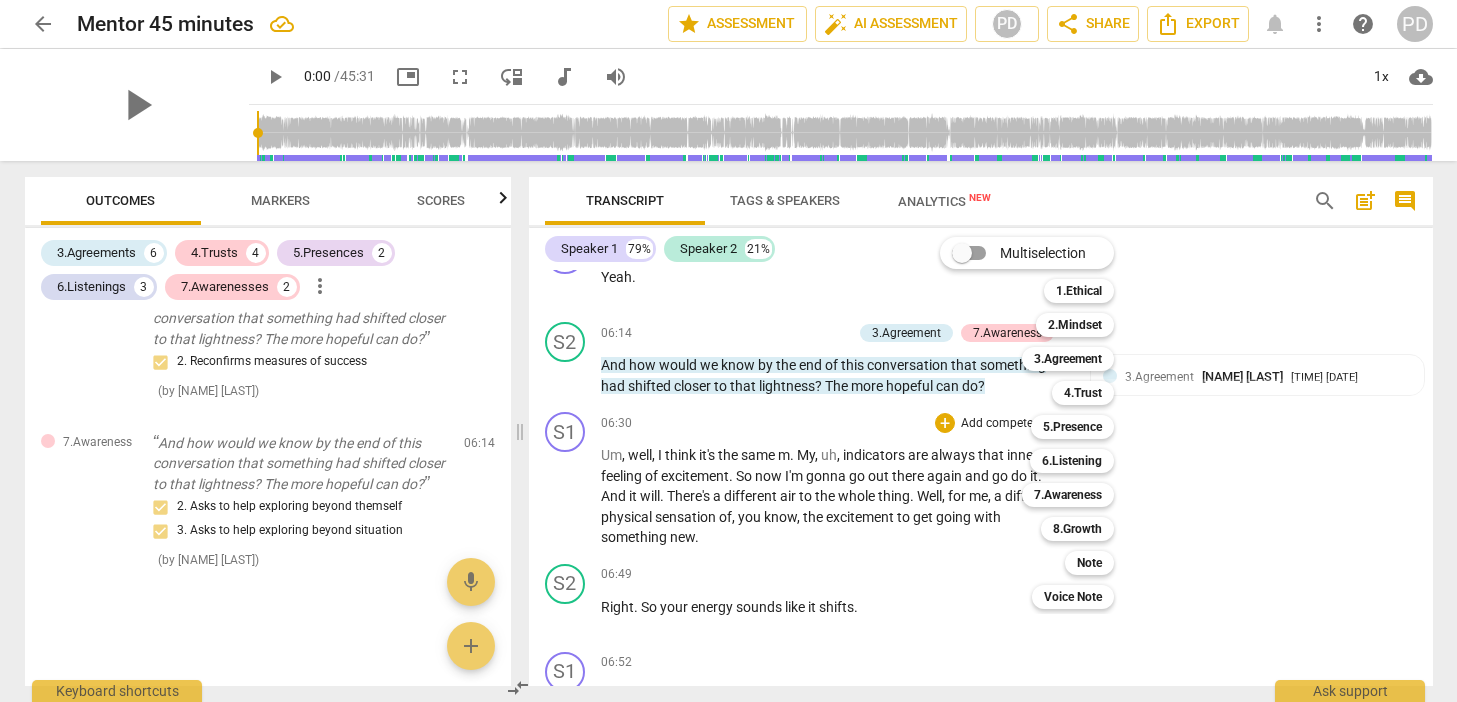 drag, startPoint x: 1426, startPoint y: 343, endPoint x: 1426, endPoint y: 363, distance: 20 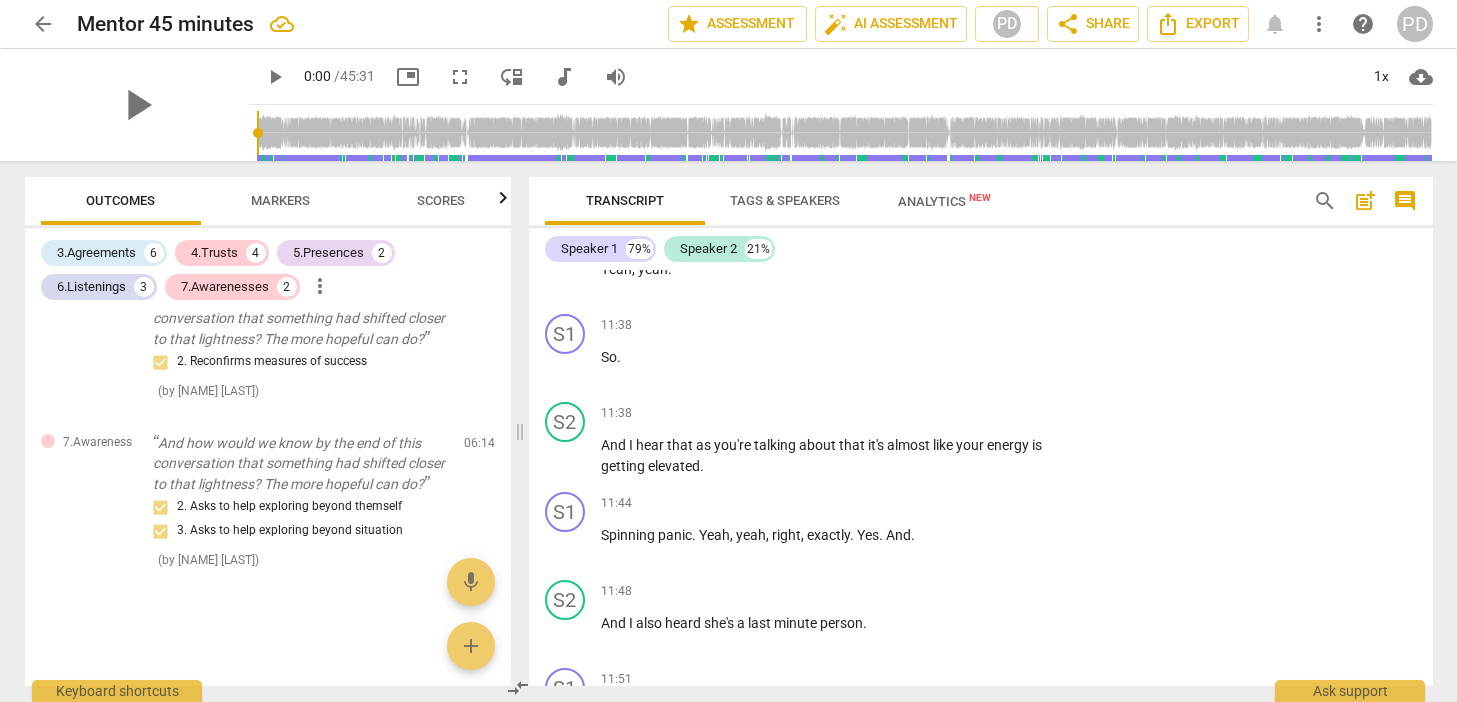scroll, scrollTop: 5815, scrollLeft: 0, axis: vertical 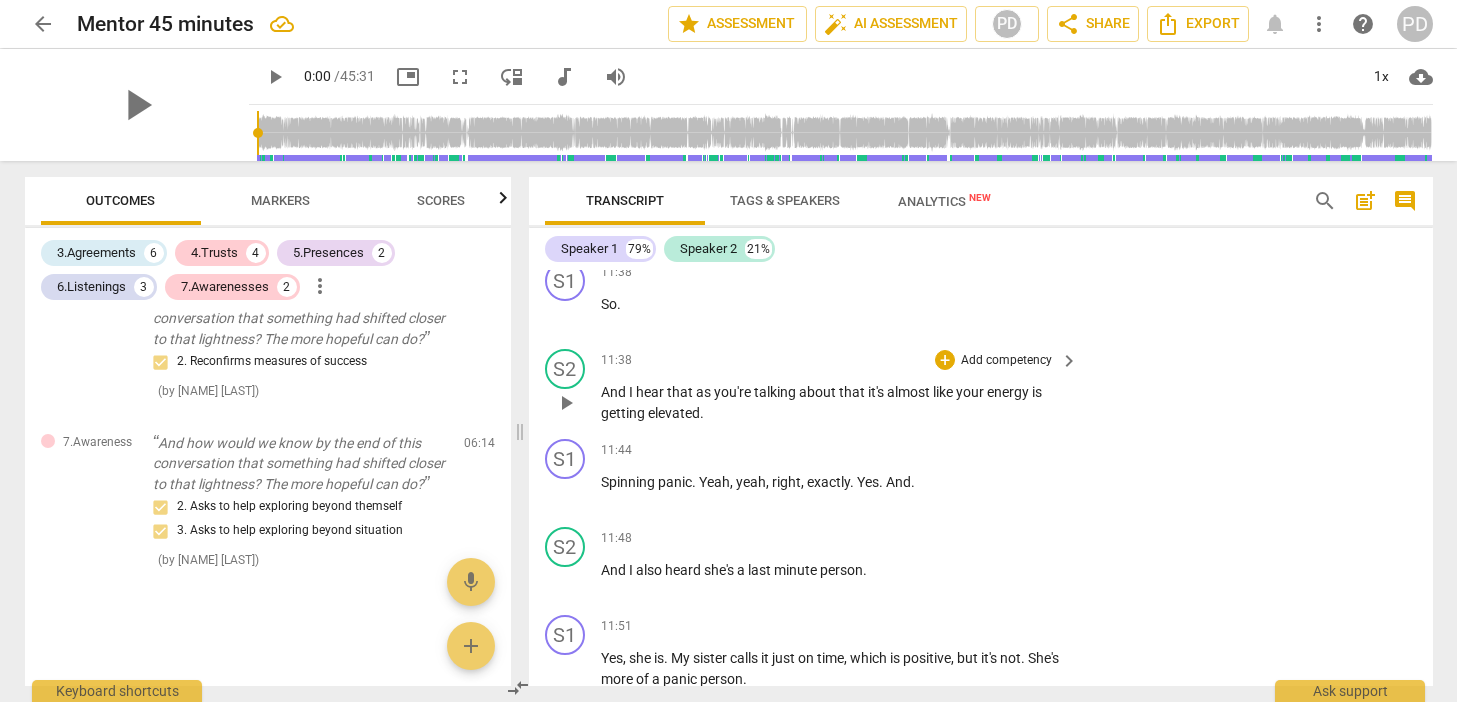 click on "Add competency" at bounding box center (1006, 361) 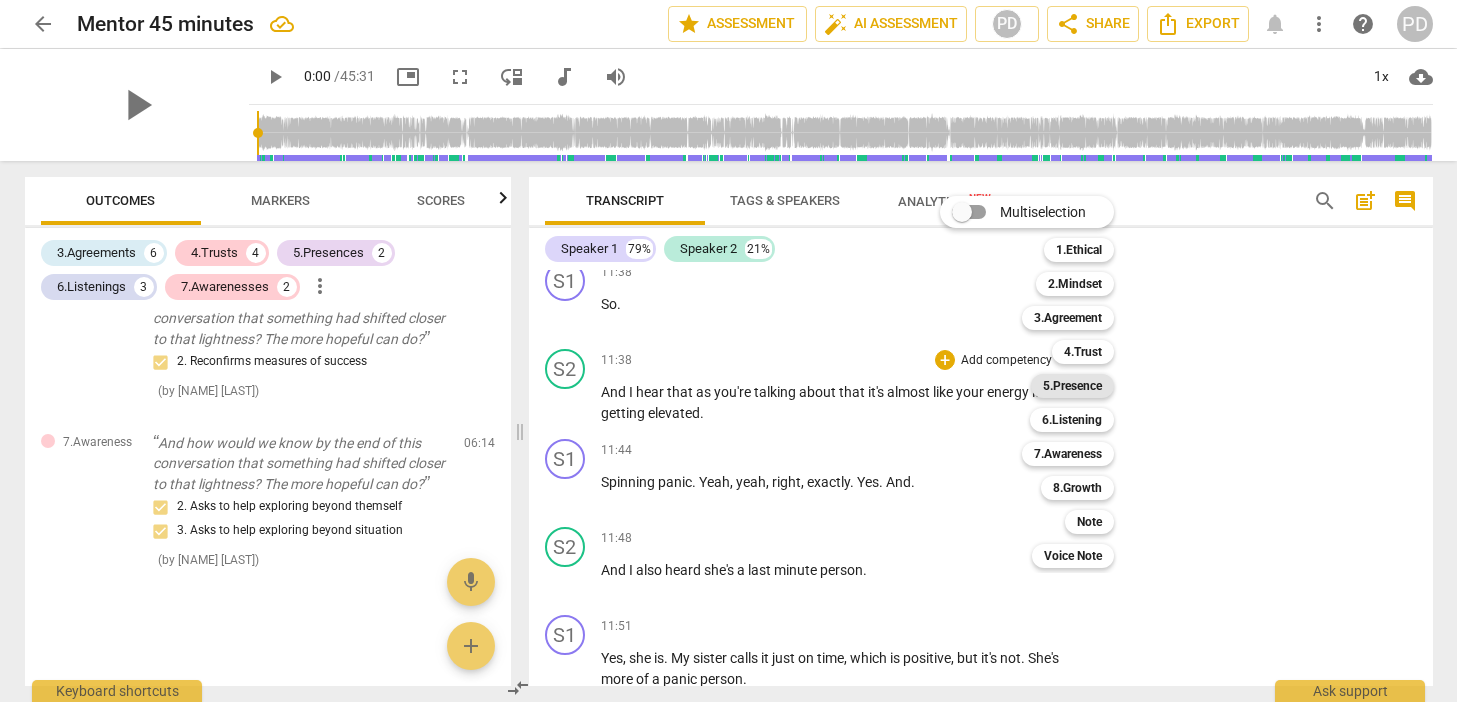click on "5.Presence" at bounding box center (1072, 386) 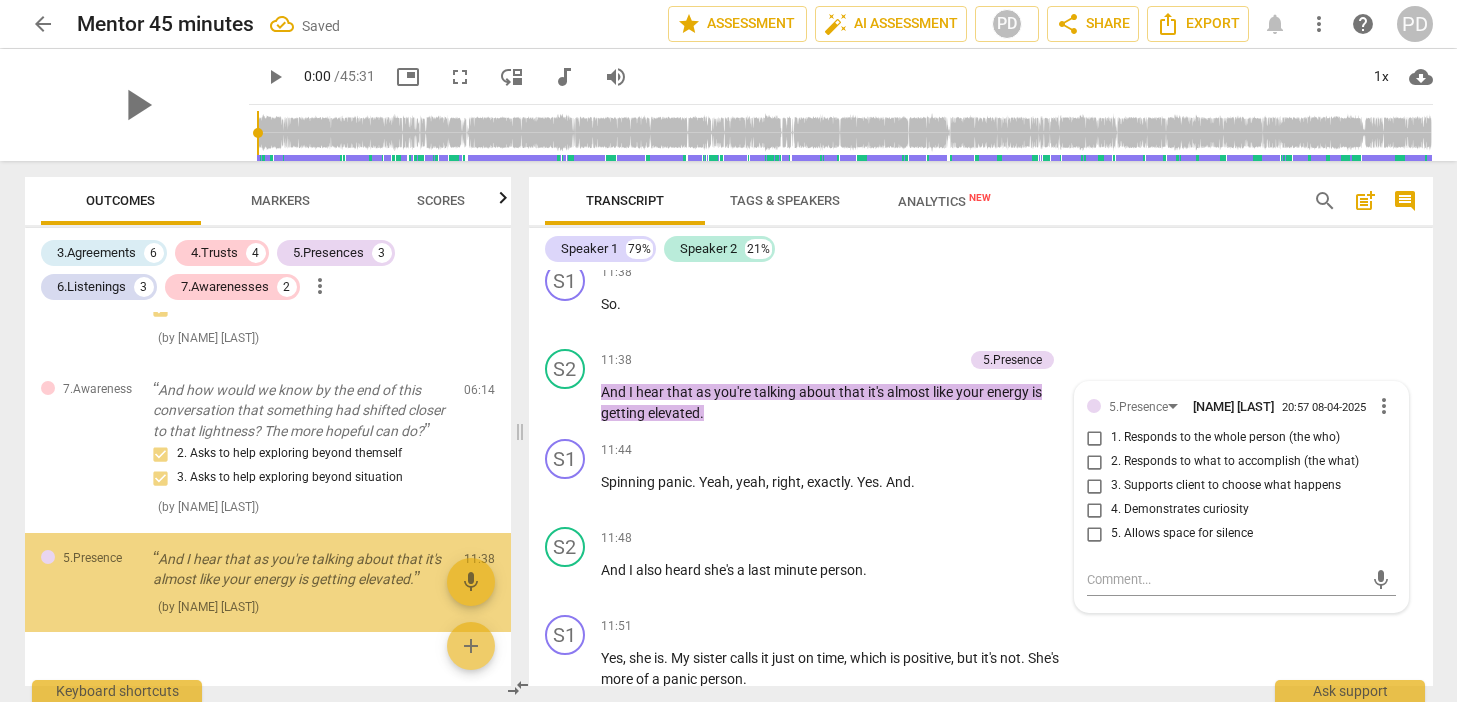 scroll, scrollTop: 2173, scrollLeft: 0, axis: vertical 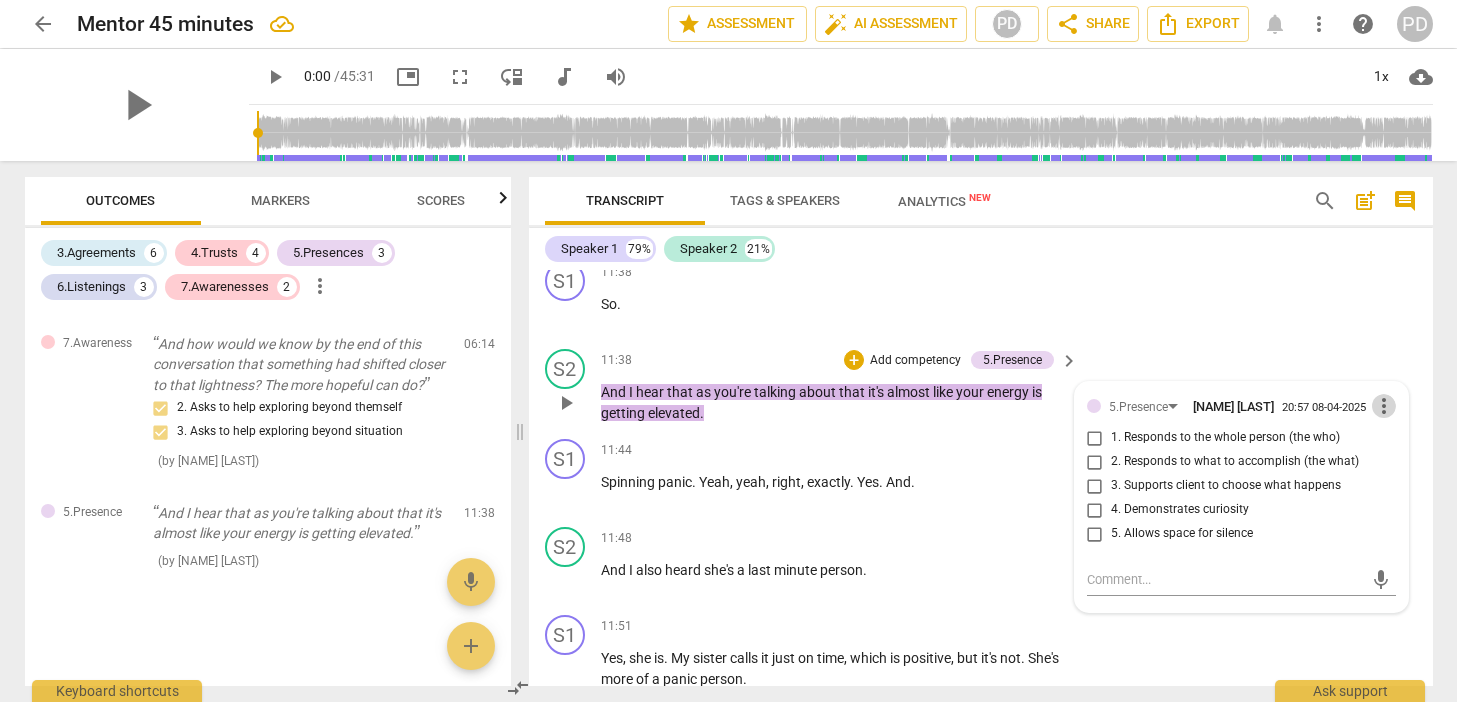 click on "more_vert" at bounding box center [1384, 406] 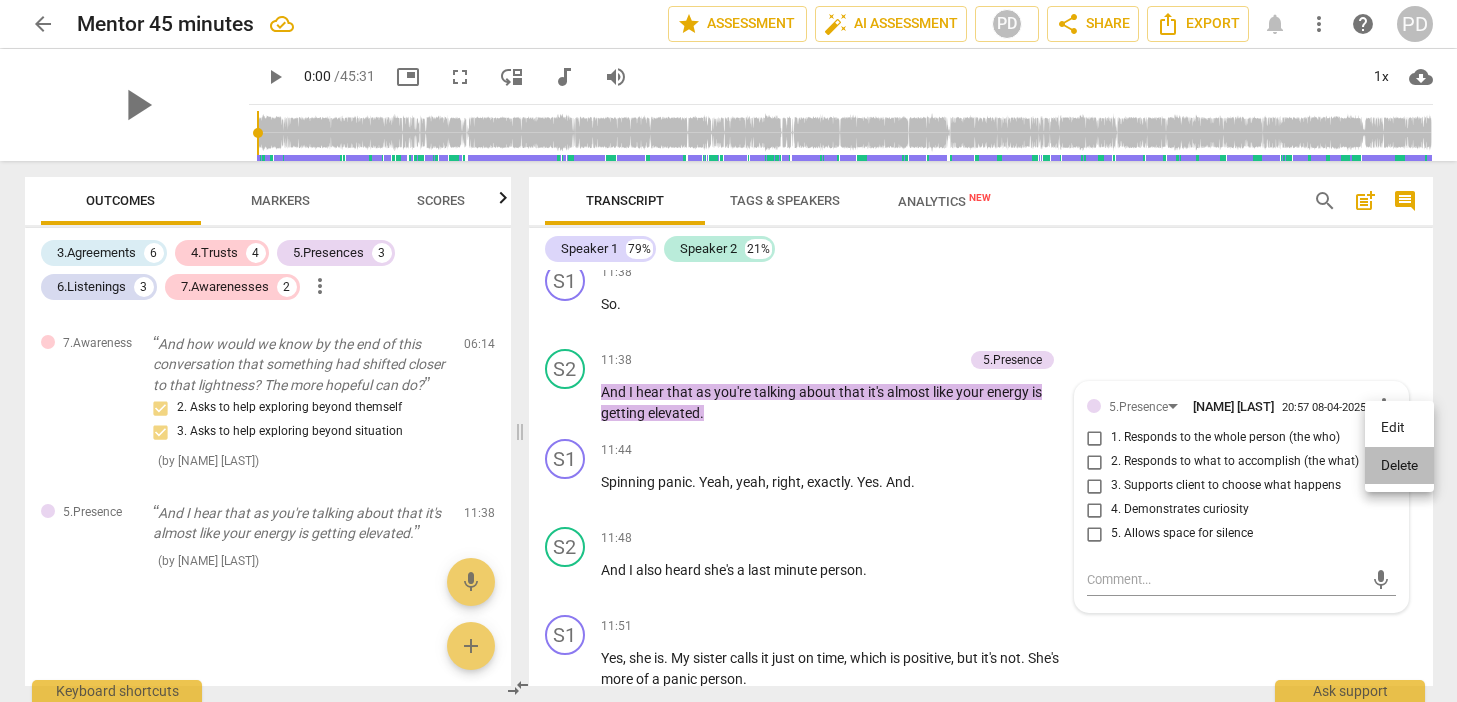 click on "Delete" at bounding box center [1399, 466] 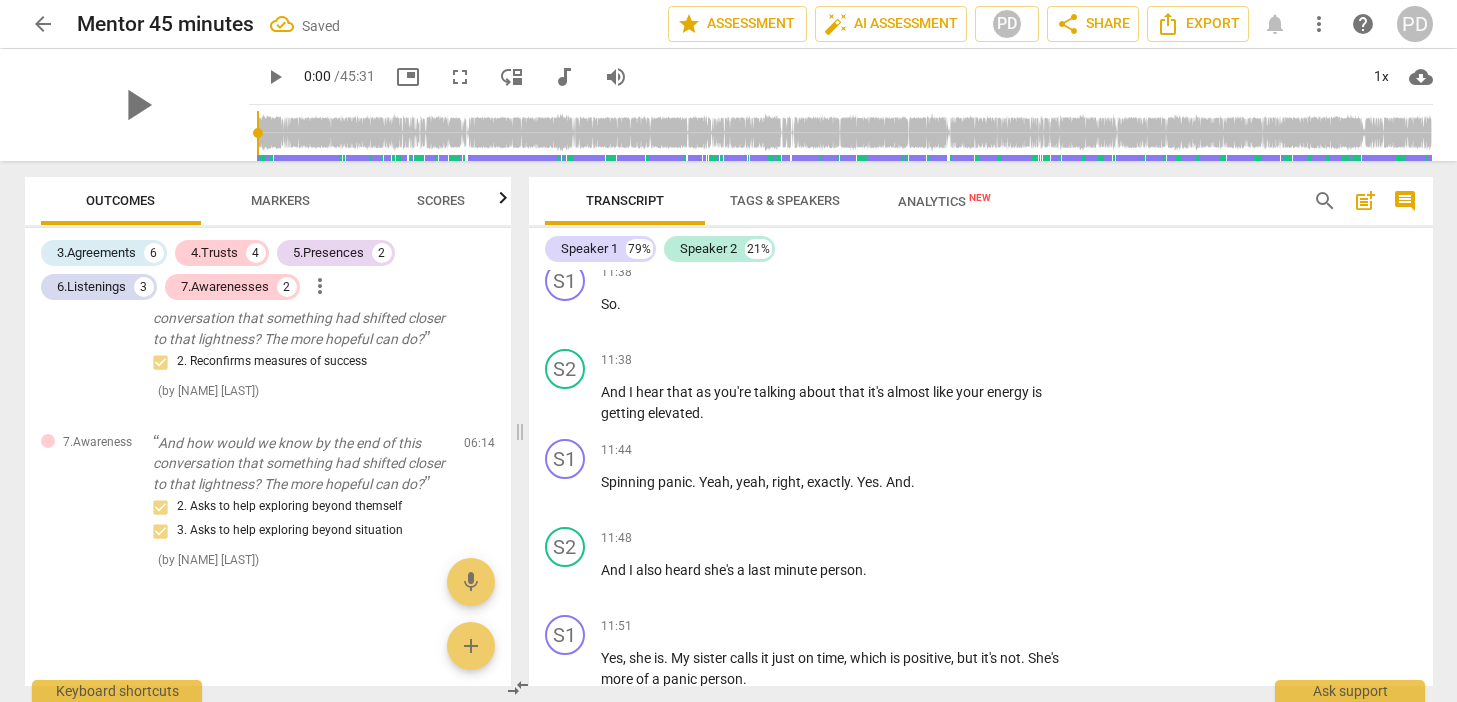 scroll, scrollTop: 2074, scrollLeft: 0, axis: vertical 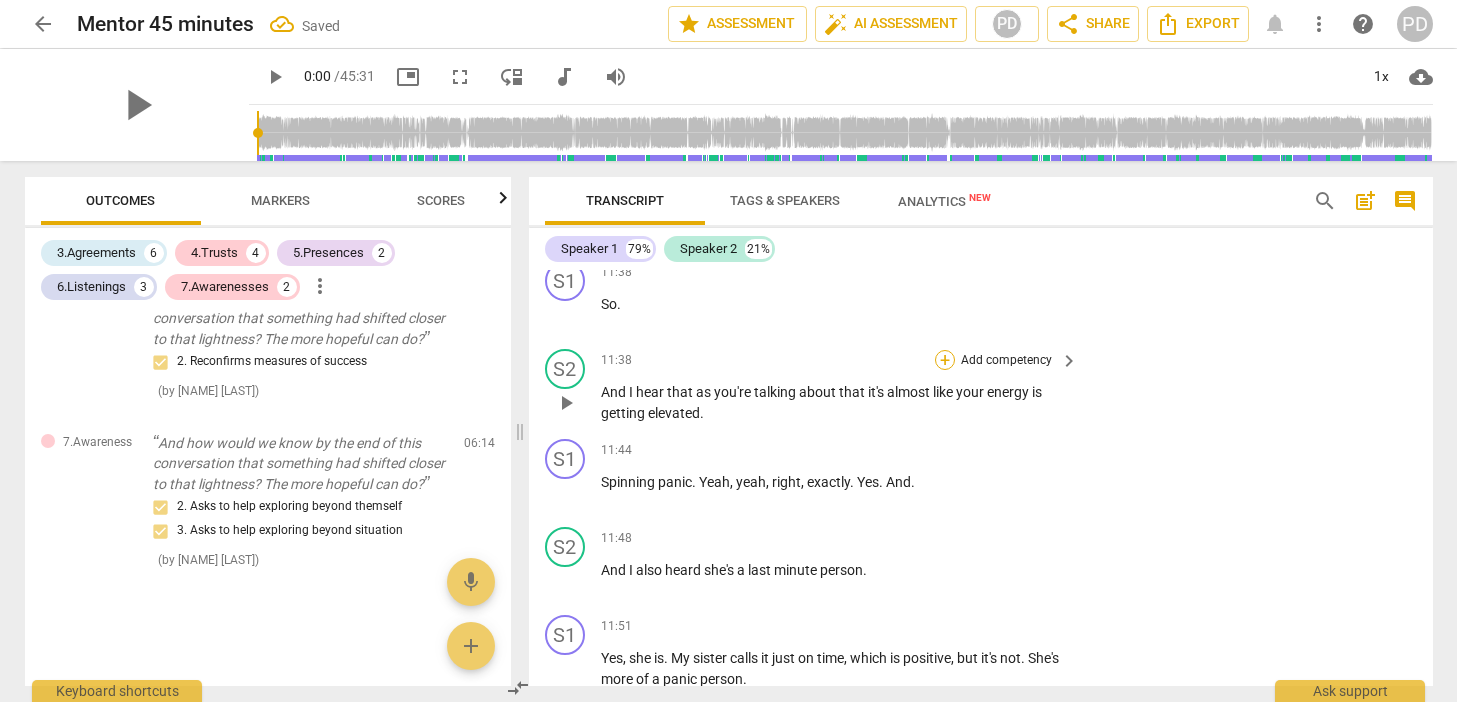 click on "+" at bounding box center (945, 360) 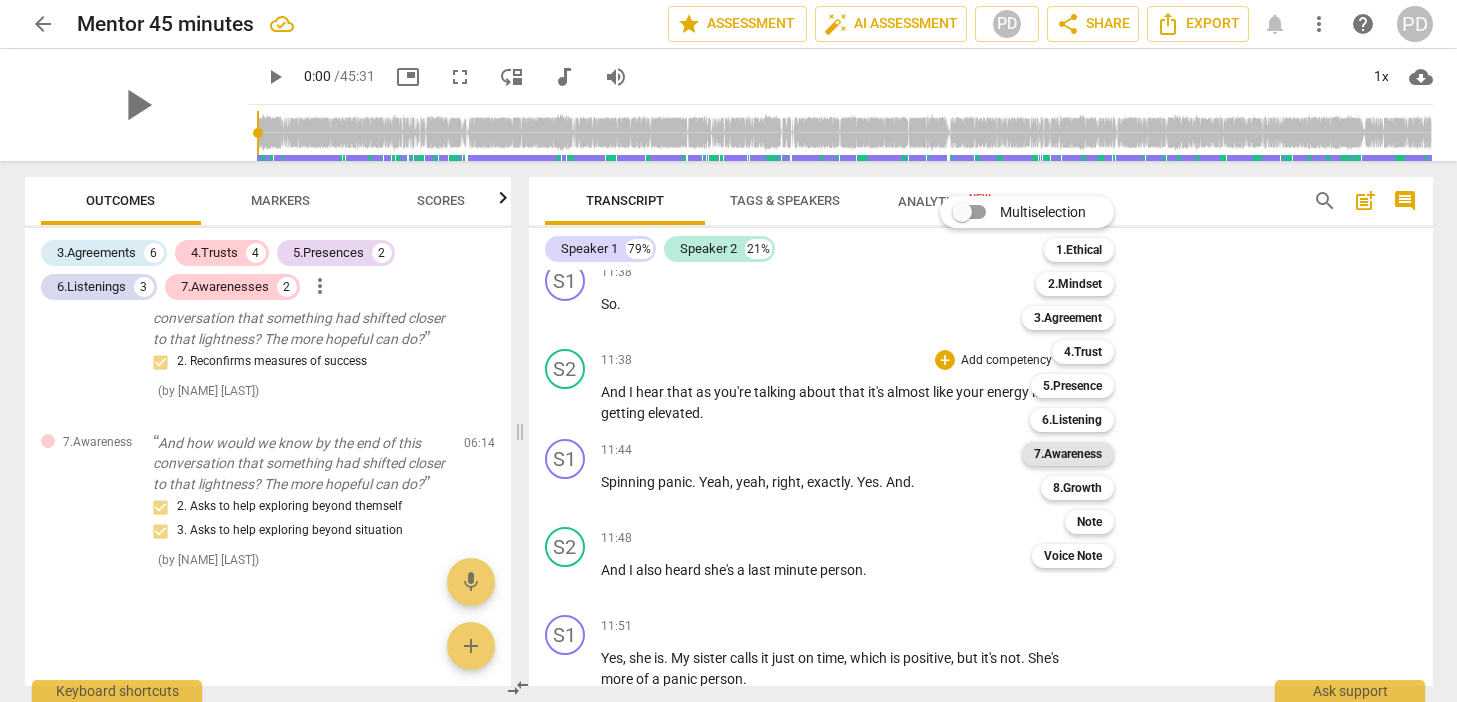 click on "7.Awareness" at bounding box center (1068, 454) 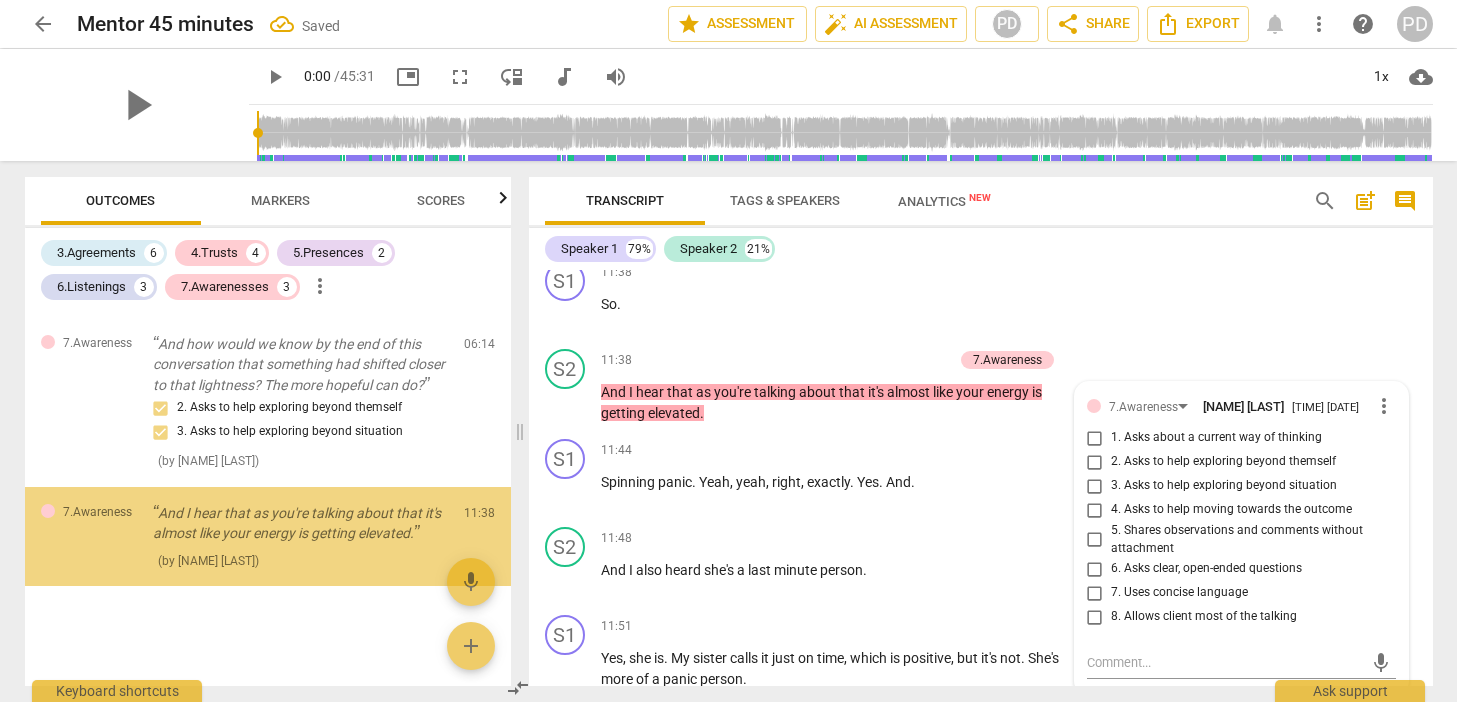 scroll, scrollTop: 5822, scrollLeft: 0, axis: vertical 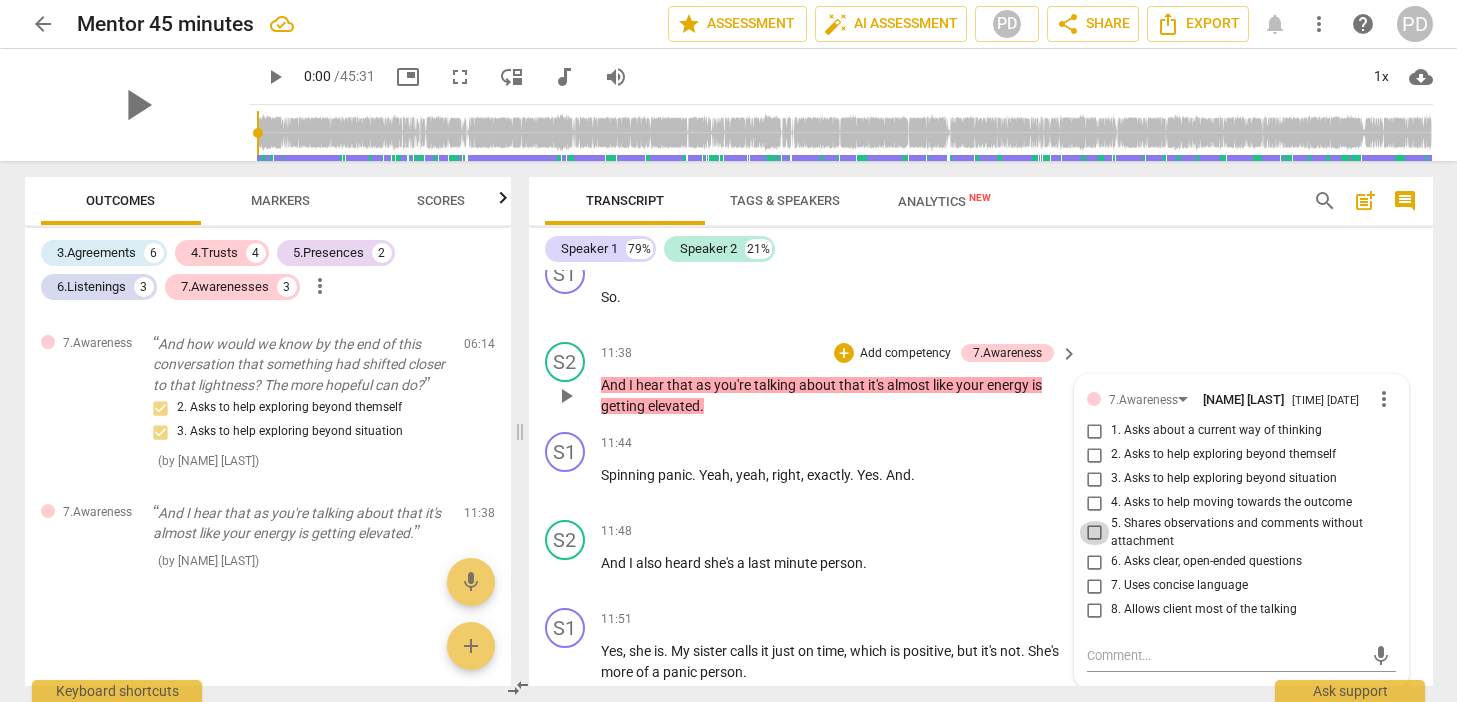 click on "5. Shares observations and comments without attachment" at bounding box center [1095, 533] 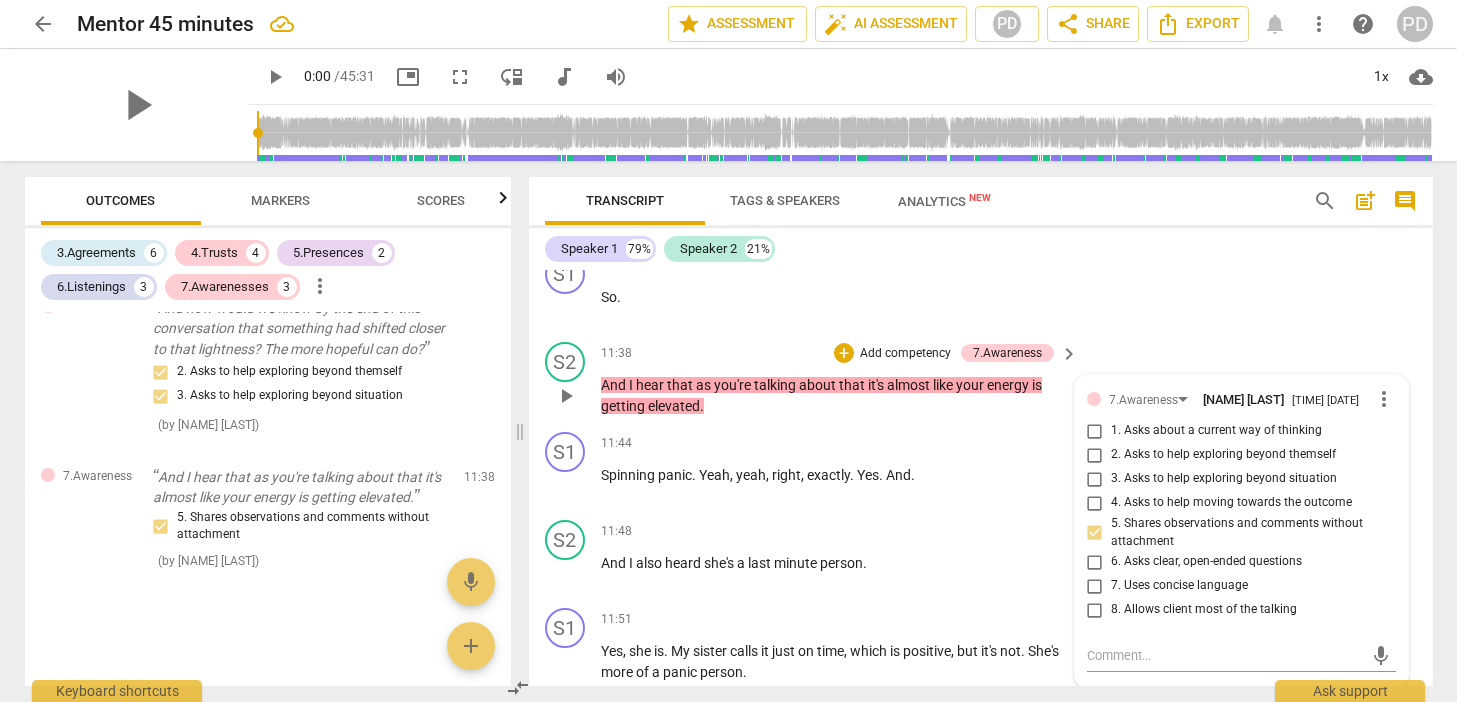 click on "Add competency" at bounding box center (905, 354) 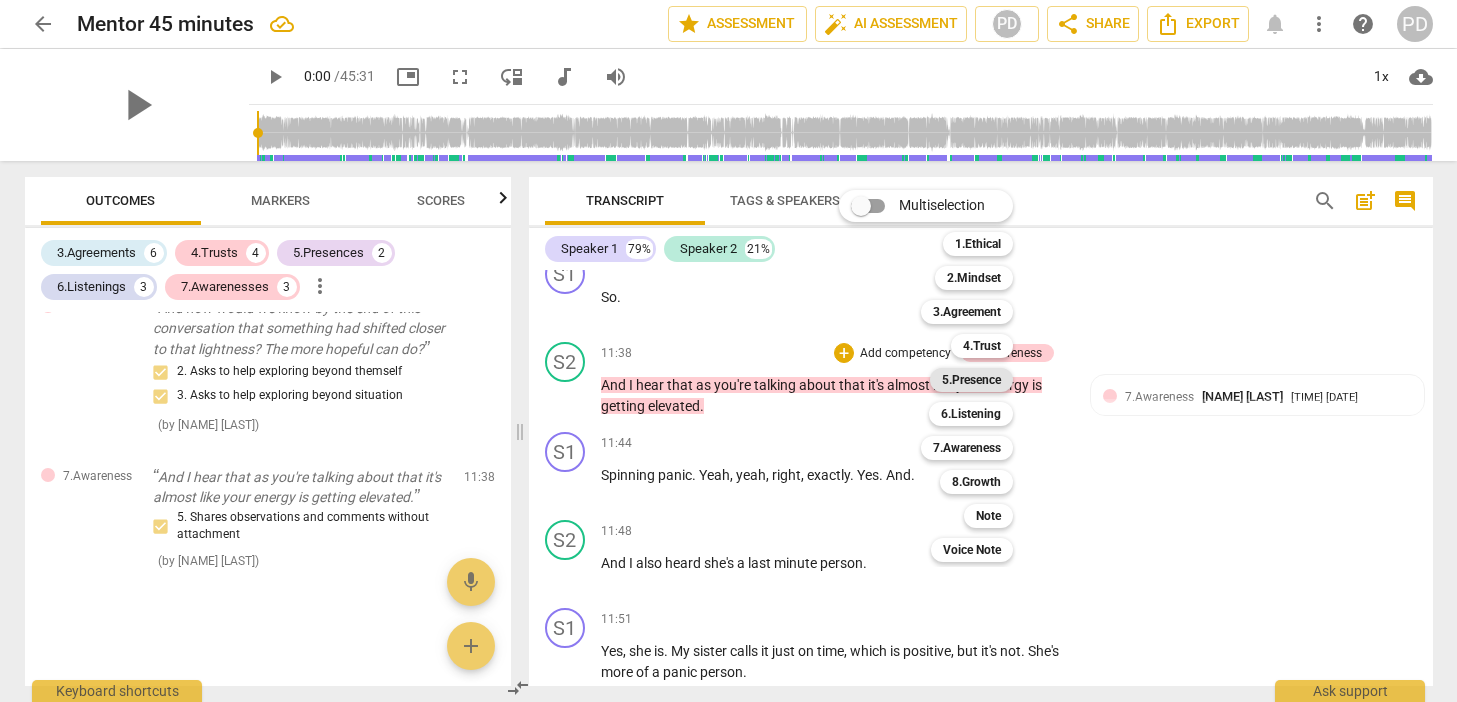 click on "5.Presence" at bounding box center [971, 380] 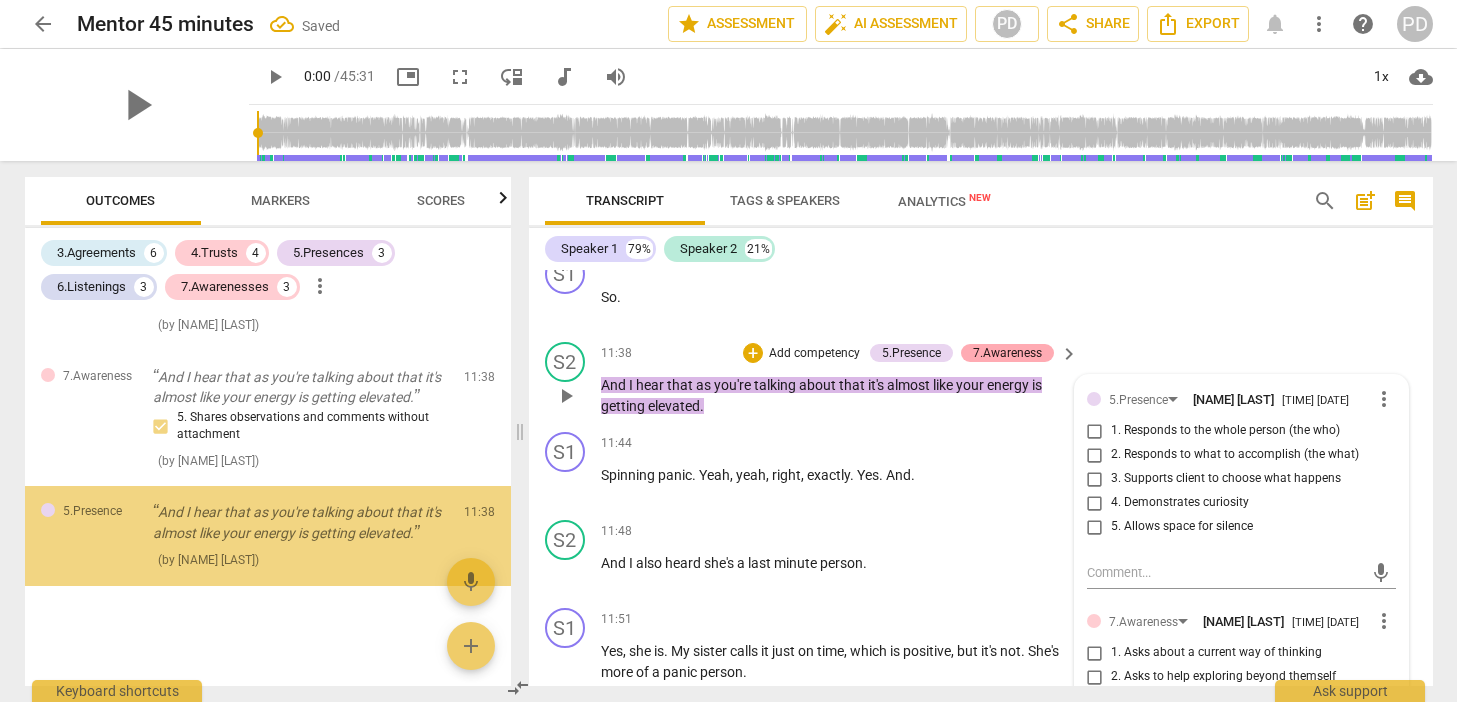 scroll, scrollTop: 2309, scrollLeft: 0, axis: vertical 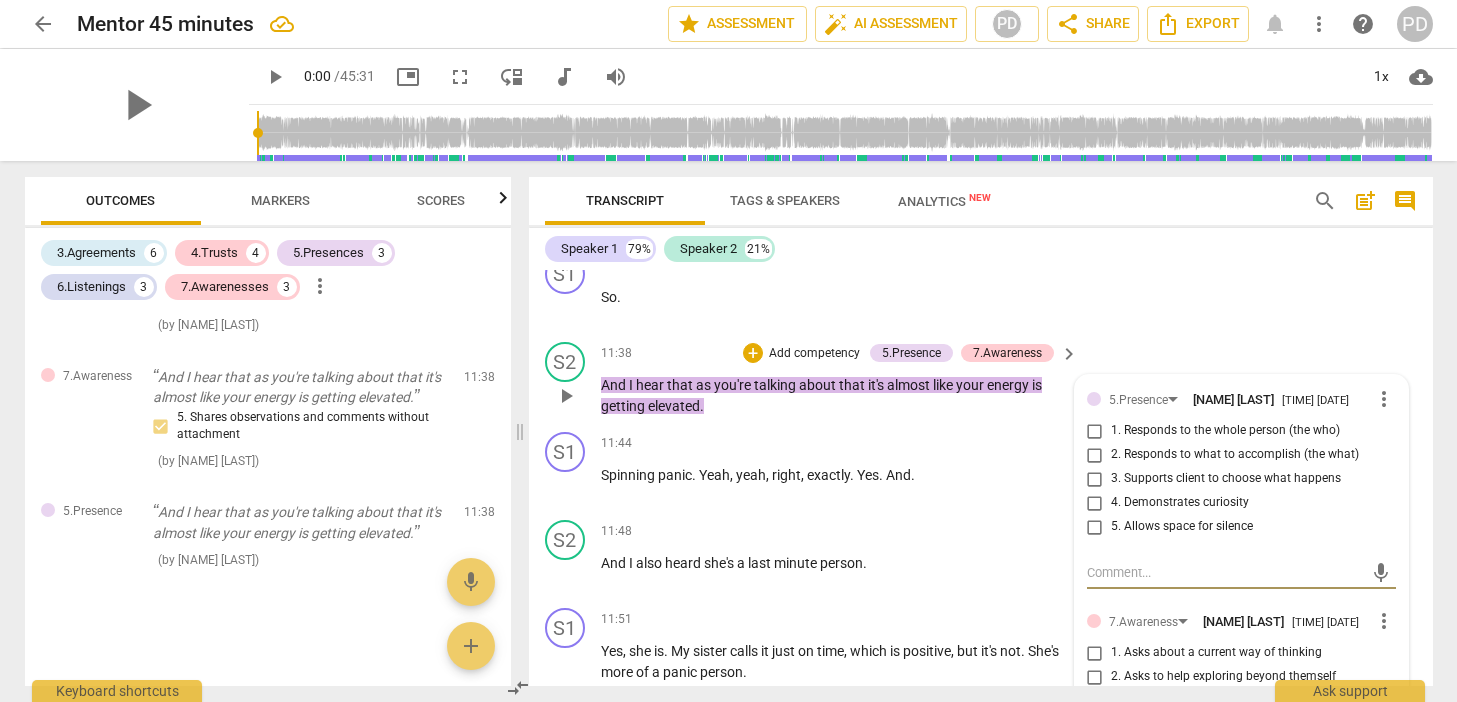 click on "more_vert" at bounding box center [1384, 399] 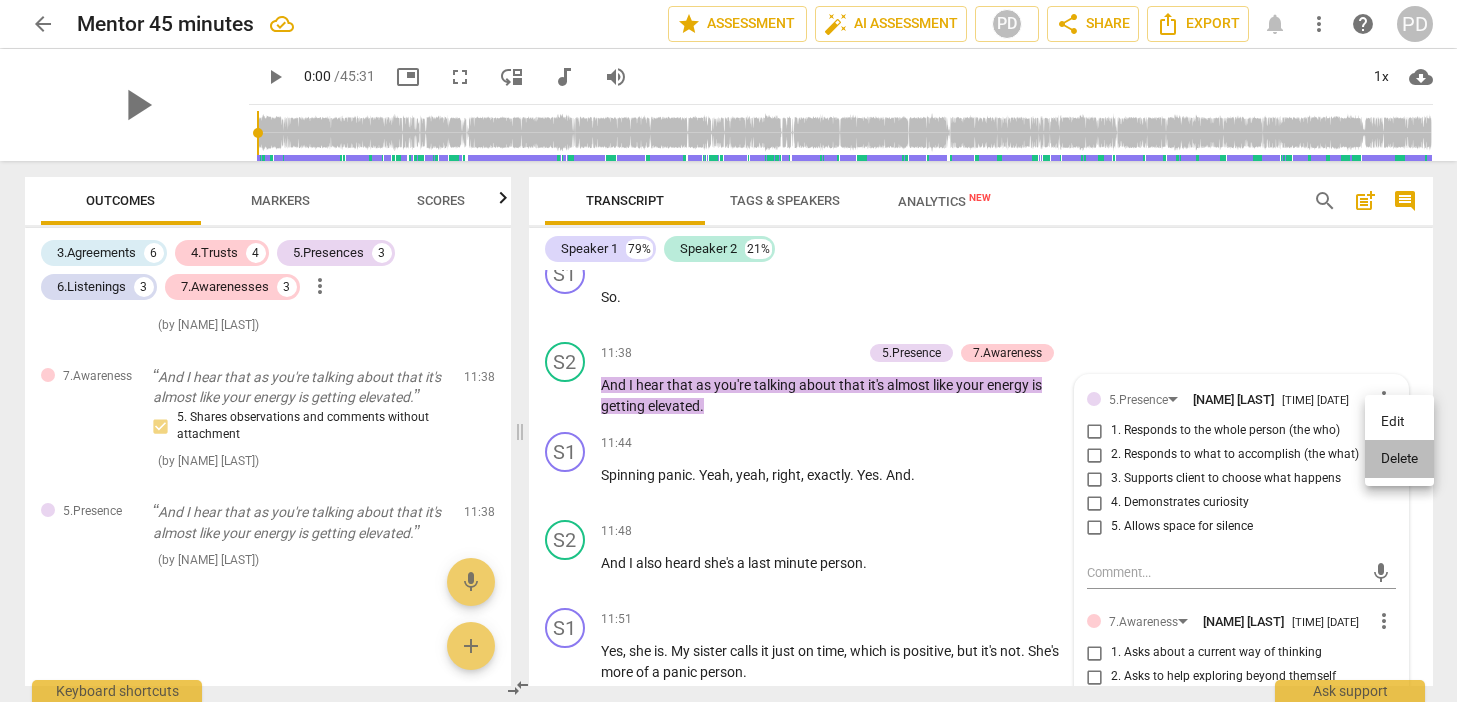 click on "Delete" at bounding box center (1399, 459) 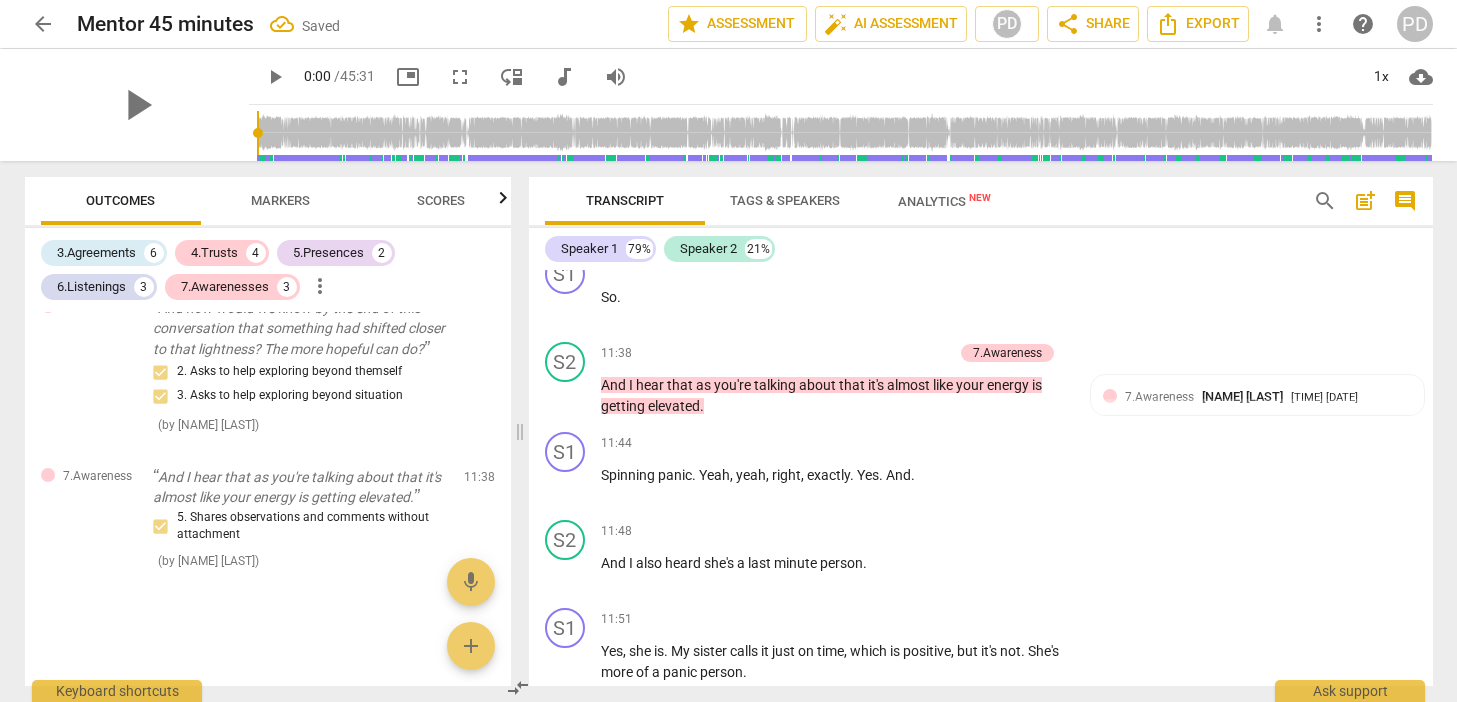scroll, scrollTop: 2209, scrollLeft: 0, axis: vertical 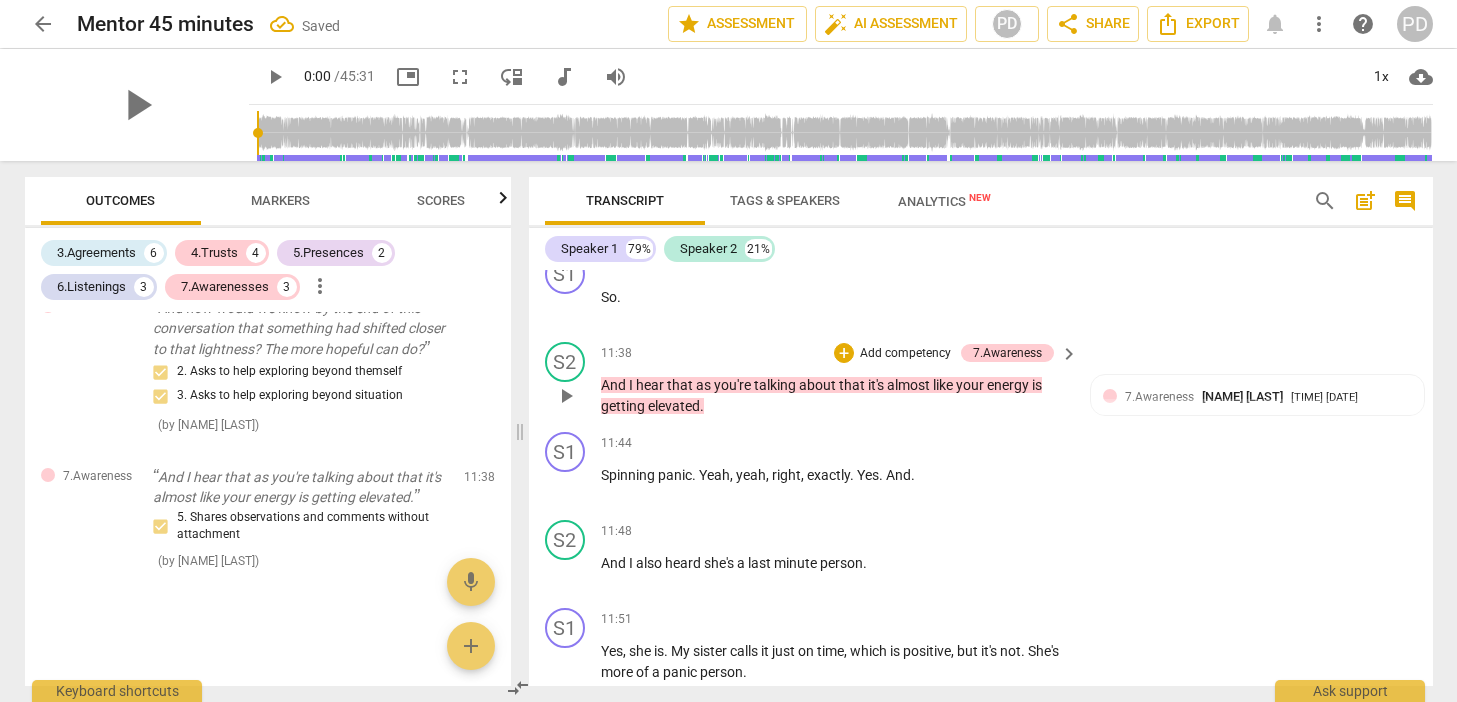 click on "Add competency" at bounding box center (905, 354) 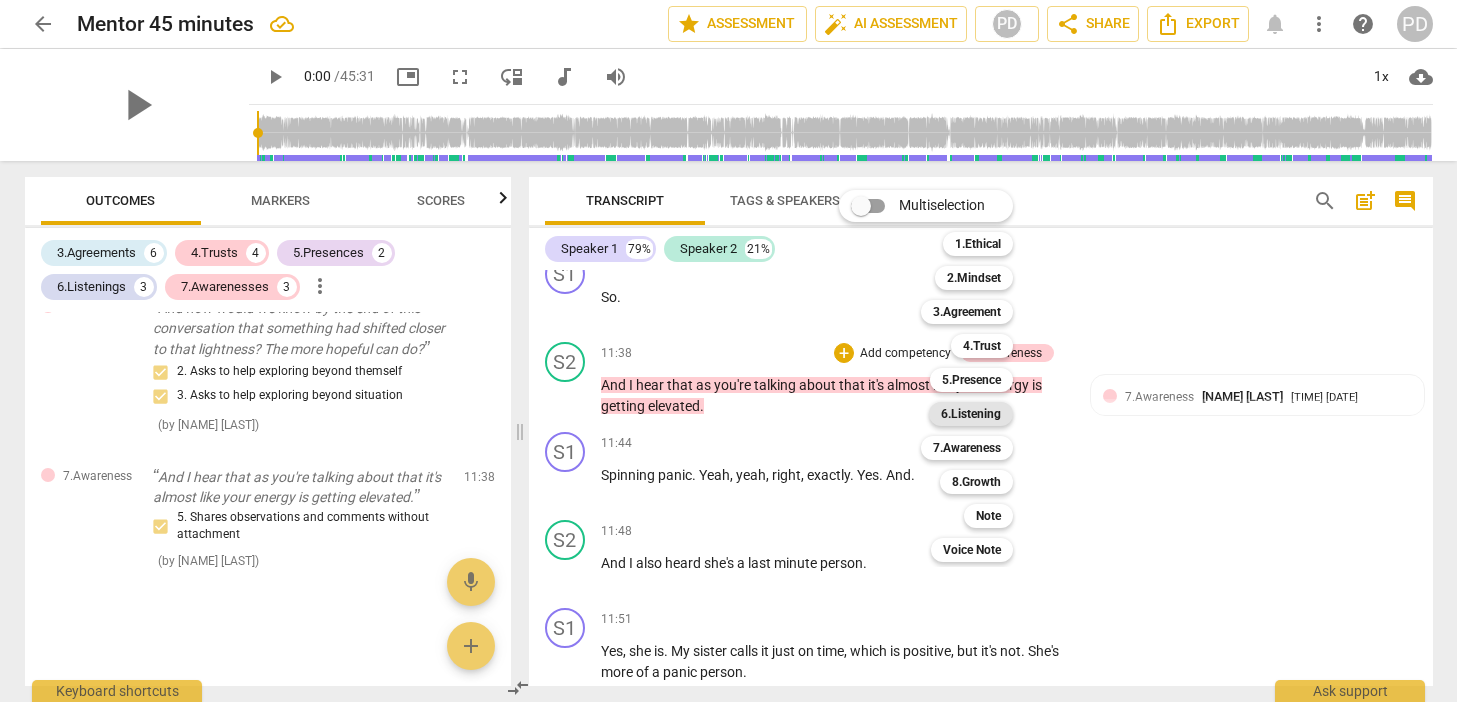 click on "6.Listening" at bounding box center (971, 414) 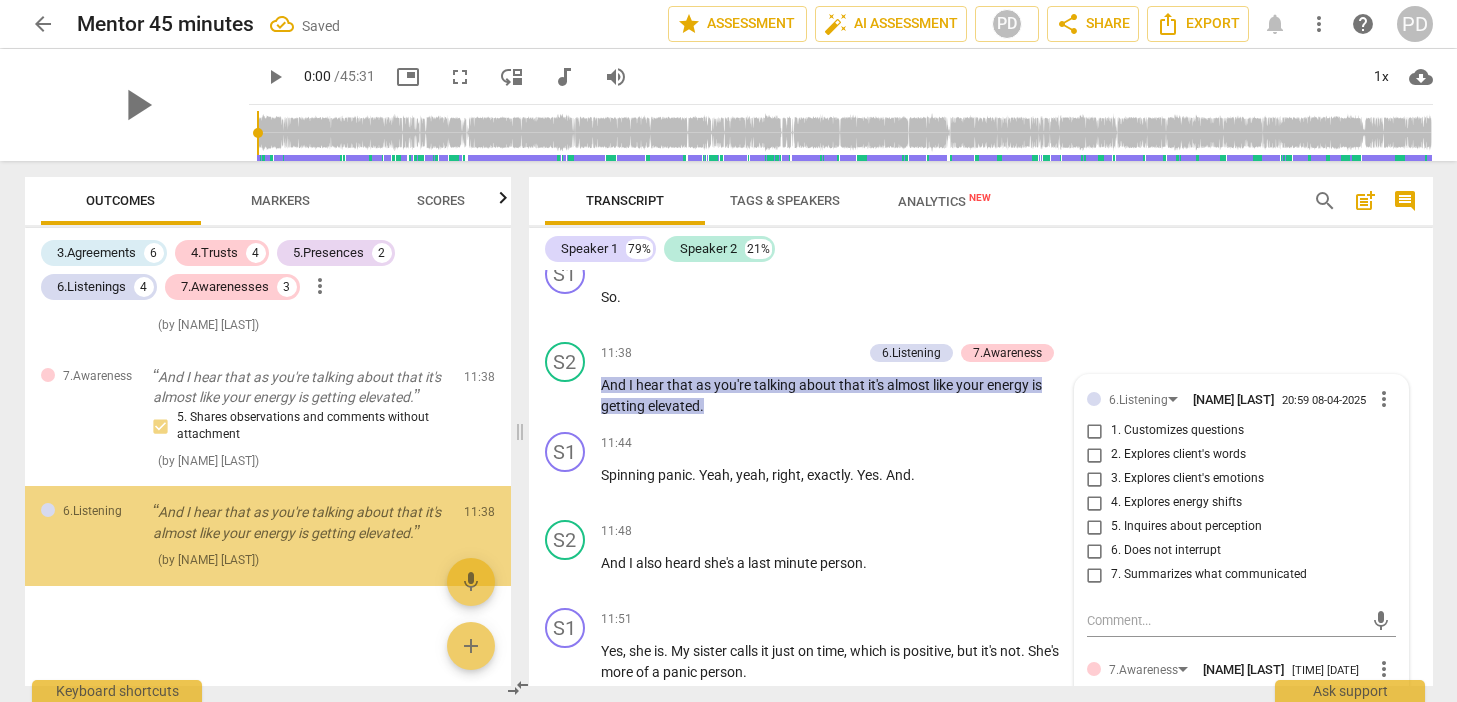 scroll, scrollTop: 2309, scrollLeft: 0, axis: vertical 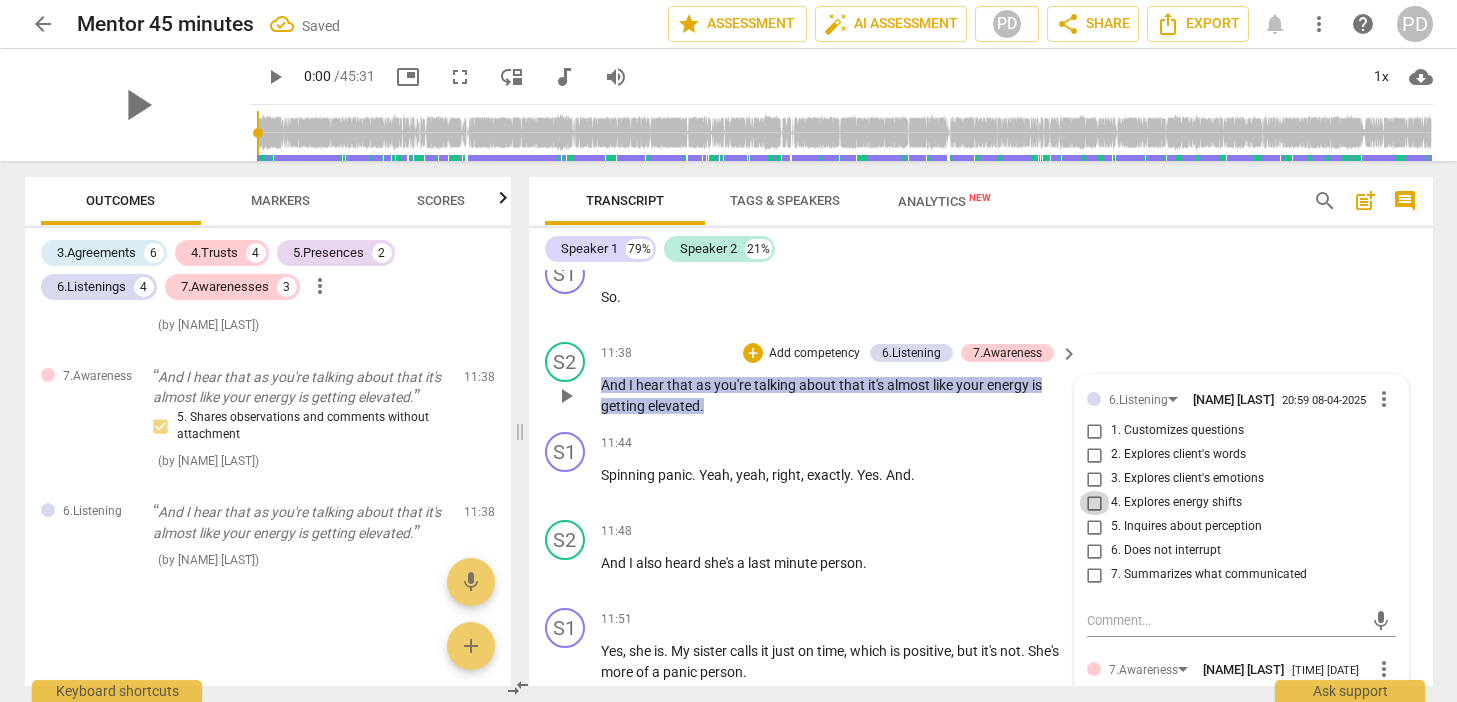 click on "4. Explores energy shifts" at bounding box center [1095, 503] 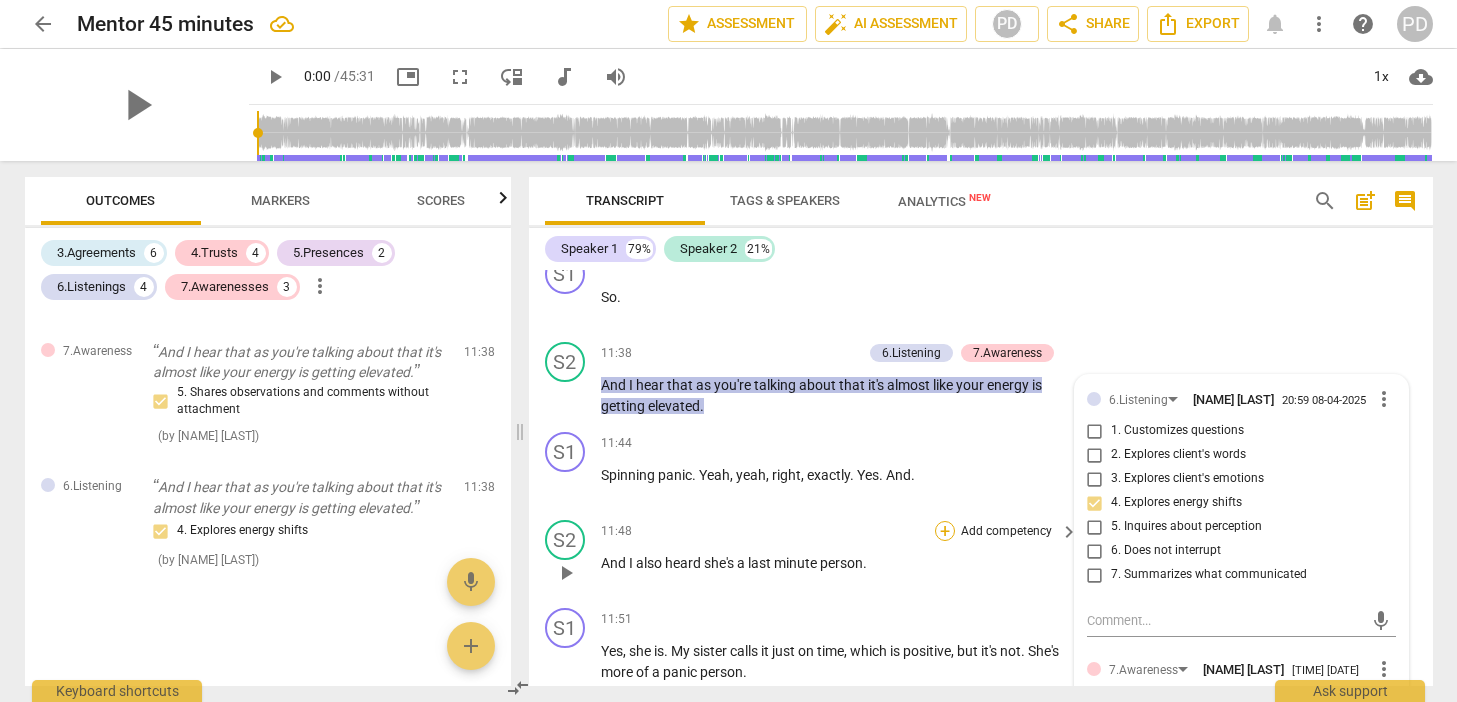 click on "+" at bounding box center [945, 531] 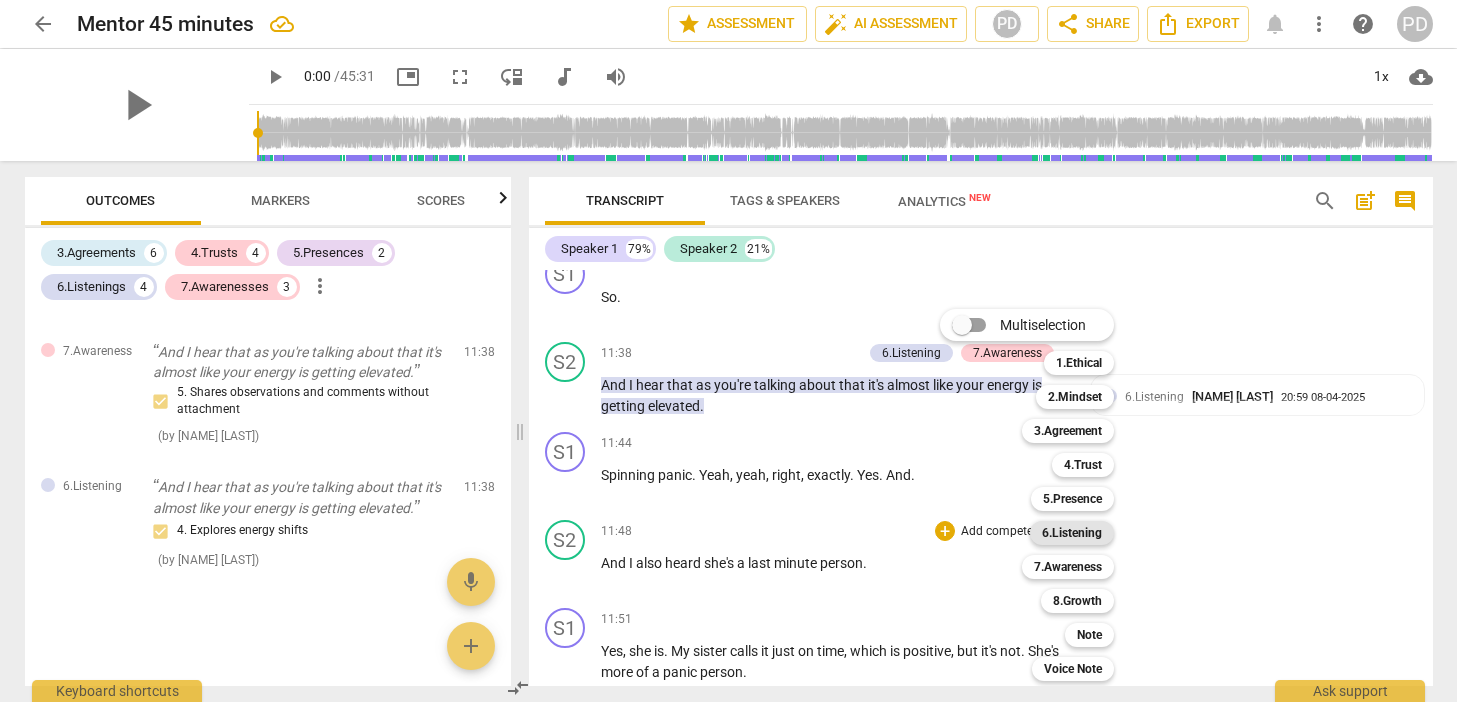 click on "6.Listening" at bounding box center [1072, 533] 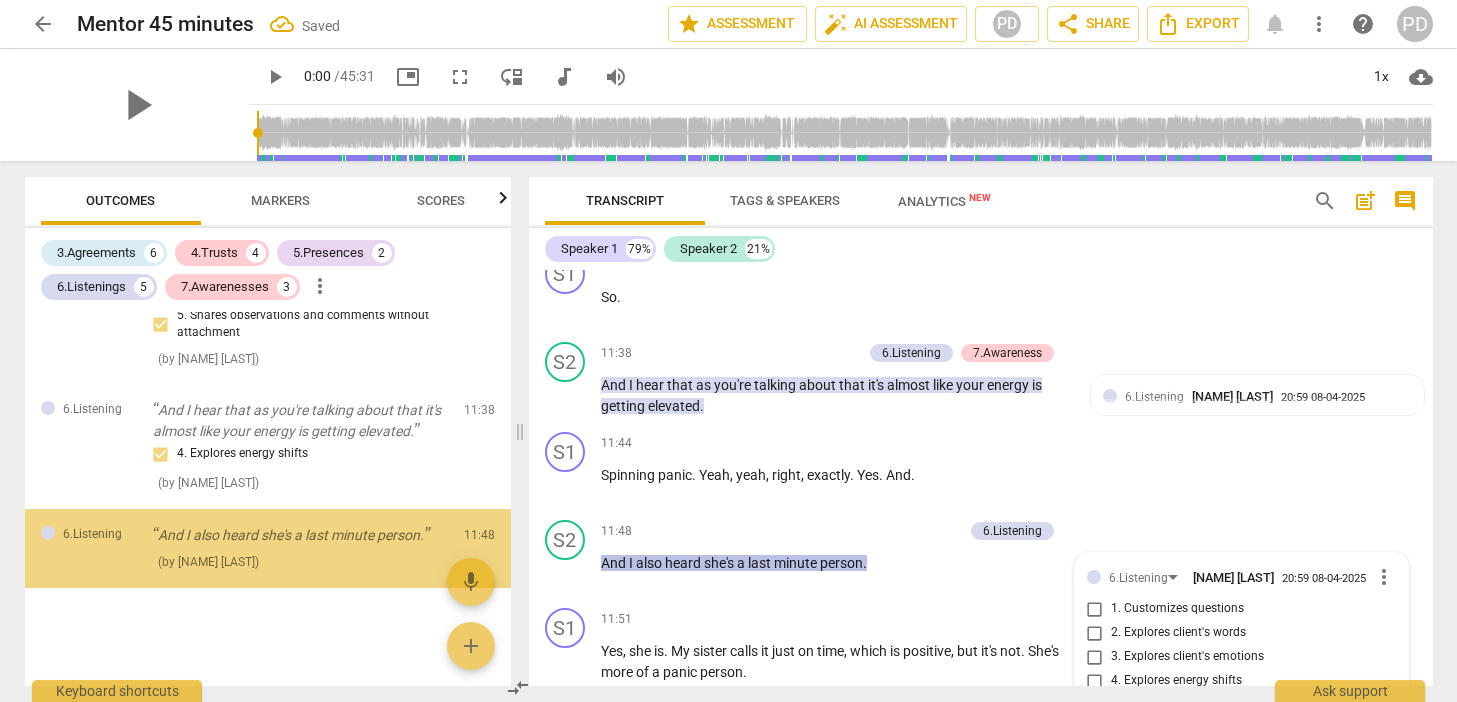 scroll, scrollTop: 6165, scrollLeft: 0, axis: vertical 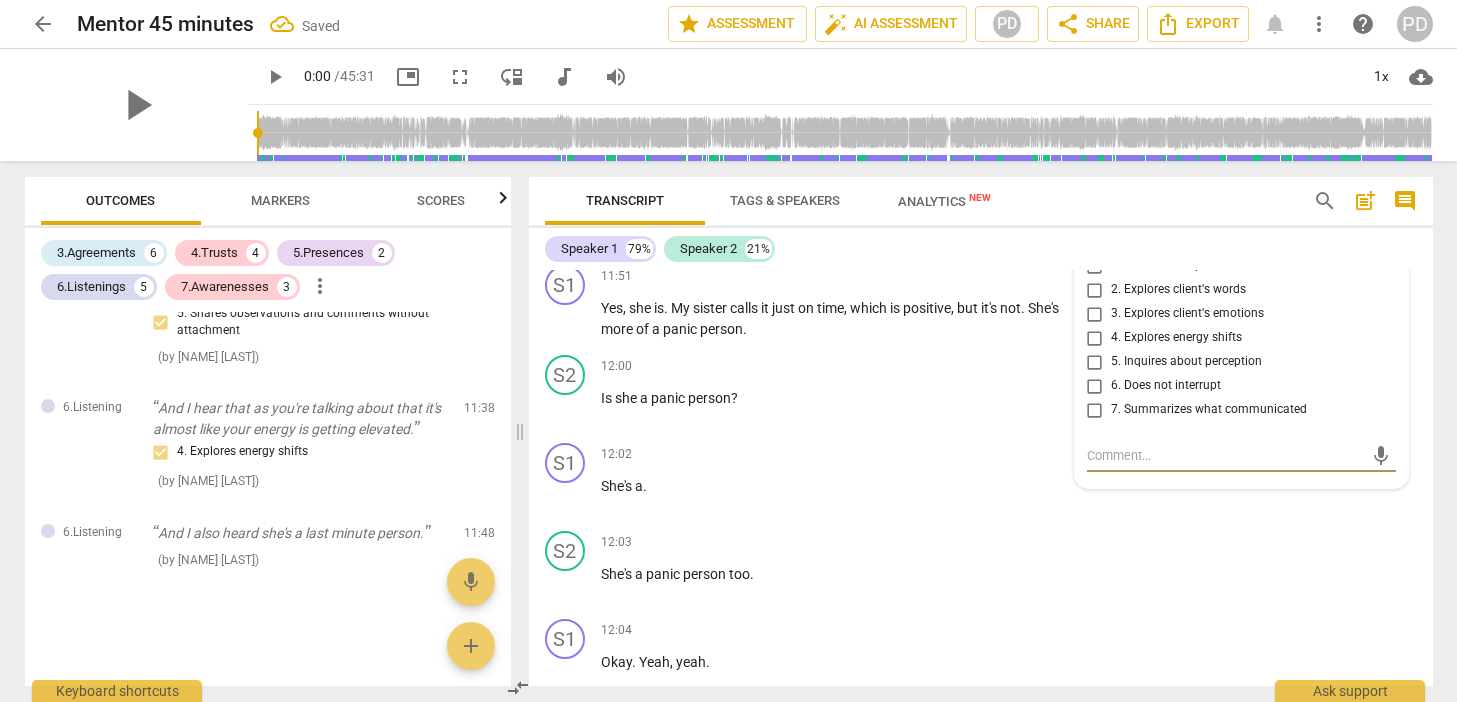 click on "2. Explores client's words" at bounding box center [1095, 290] 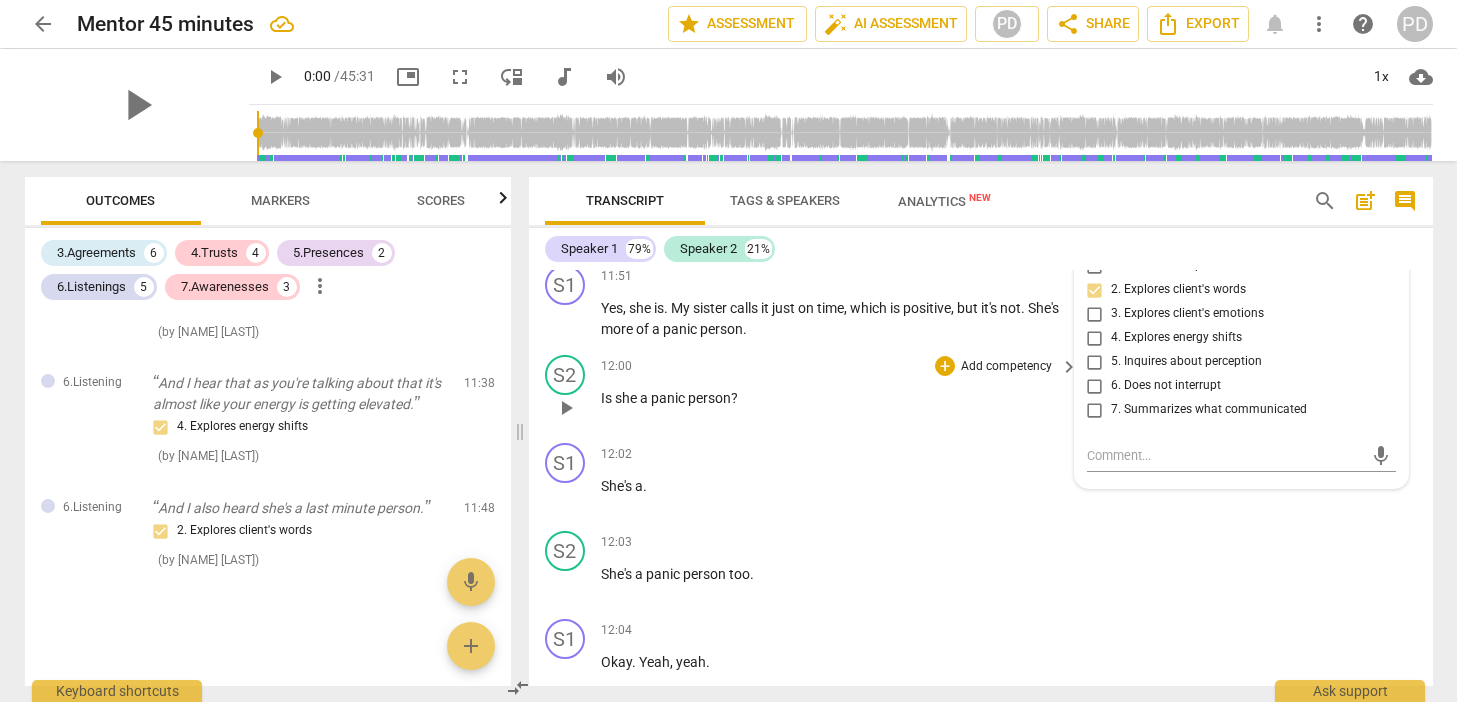 click on "Add competency" at bounding box center [1006, 367] 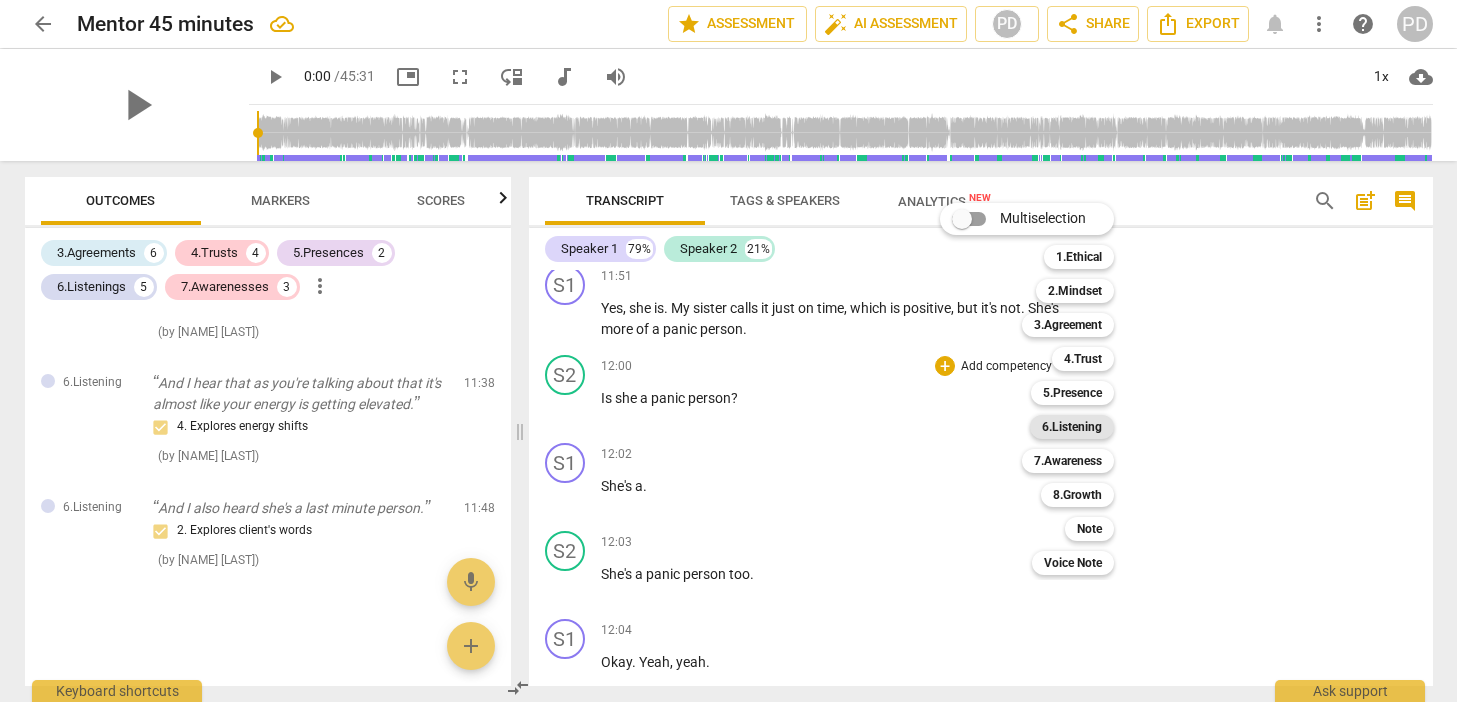 click on "6.Listening" at bounding box center (1072, 427) 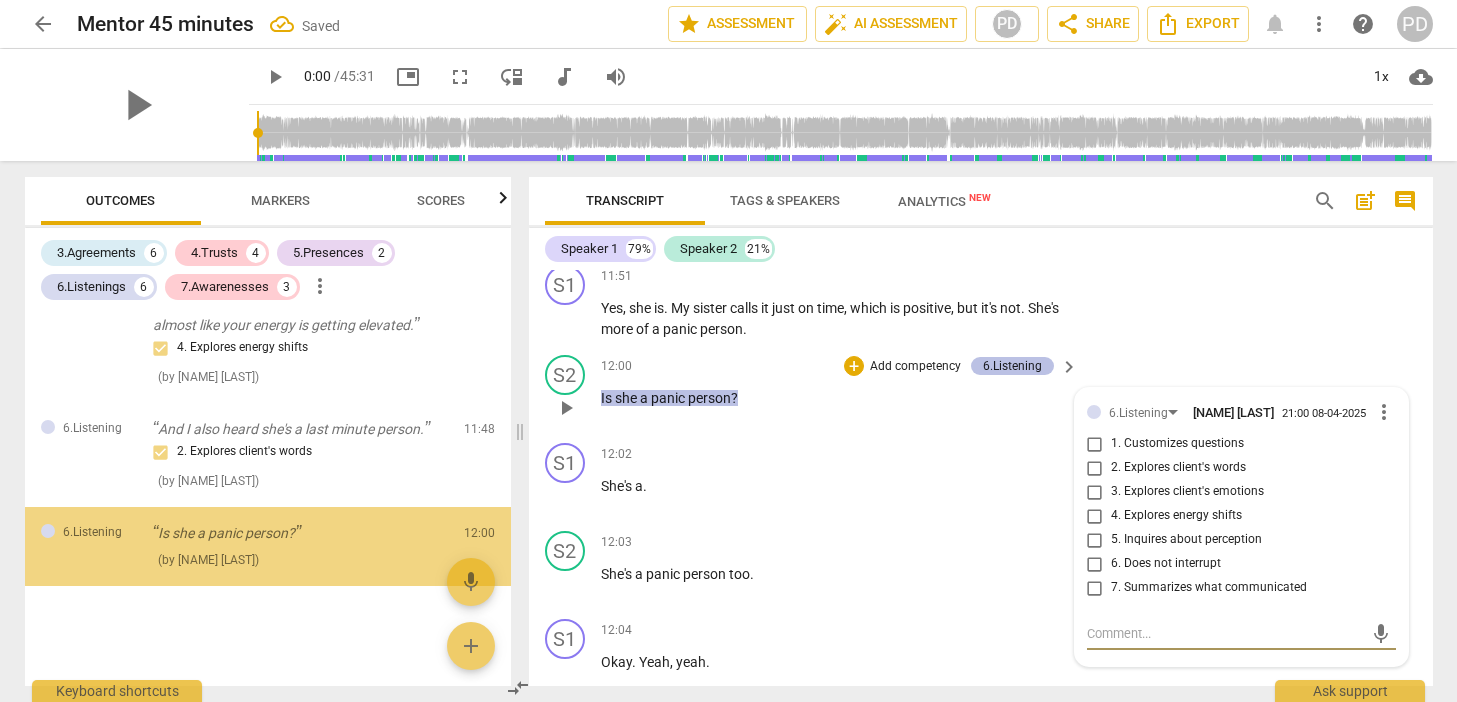 scroll, scrollTop: 2517, scrollLeft: 0, axis: vertical 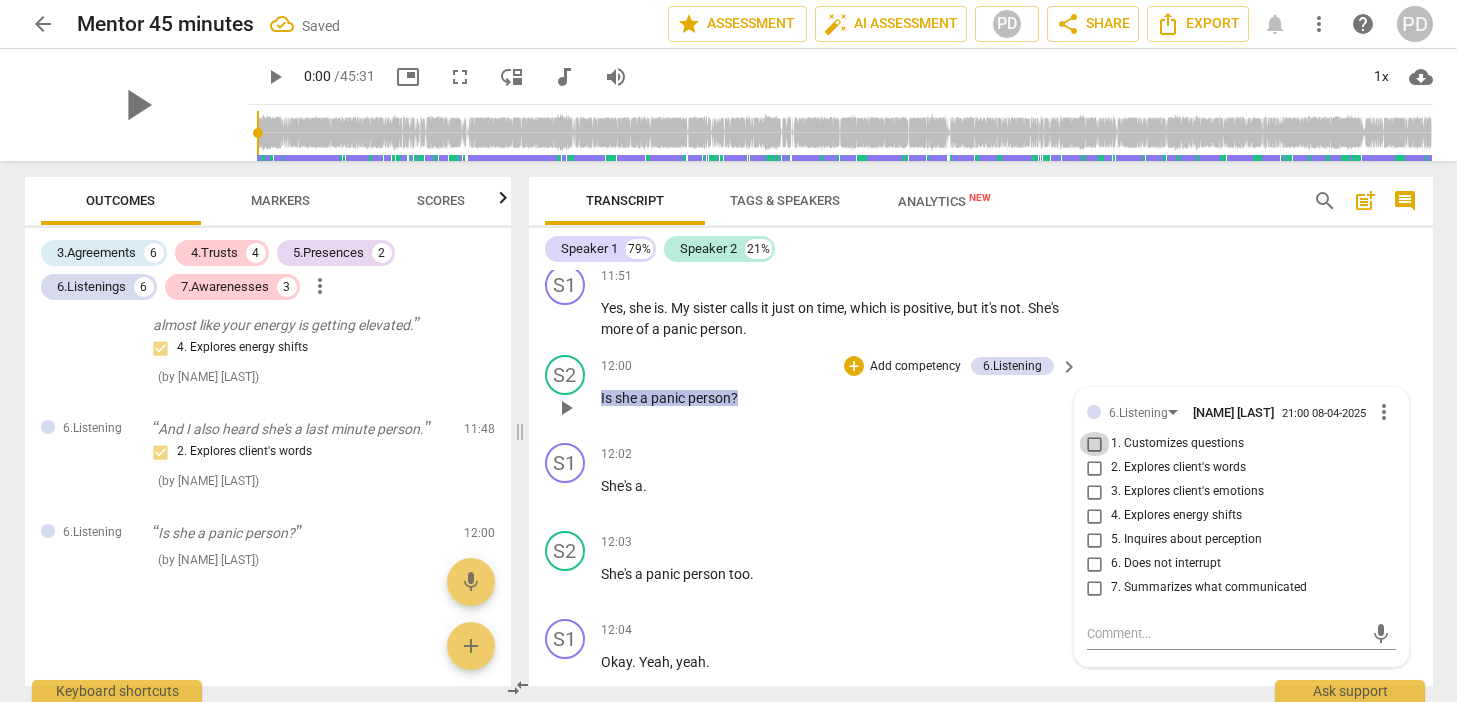 click on "1. Customizes questions" at bounding box center (1095, 444) 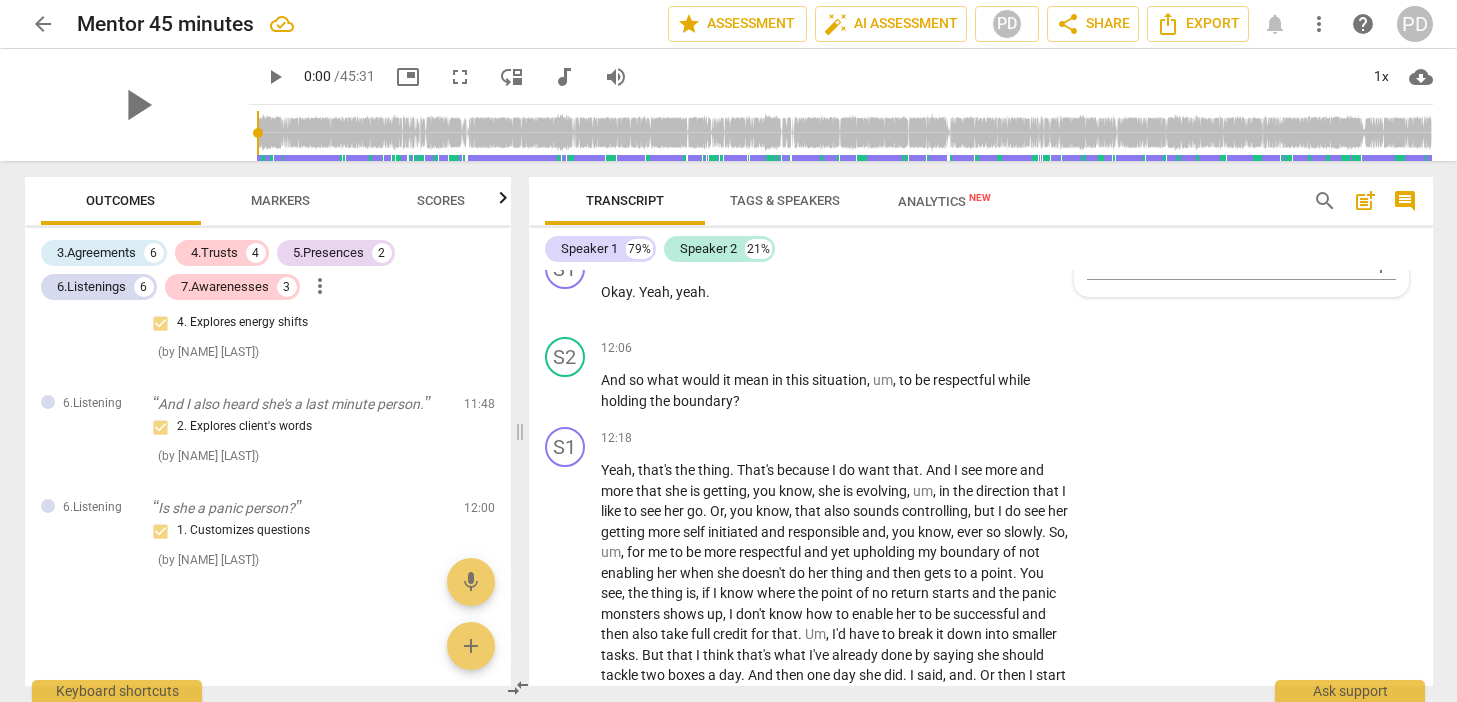 scroll, scrollTop: 6482, scrollLeft: 0, axis: vertical 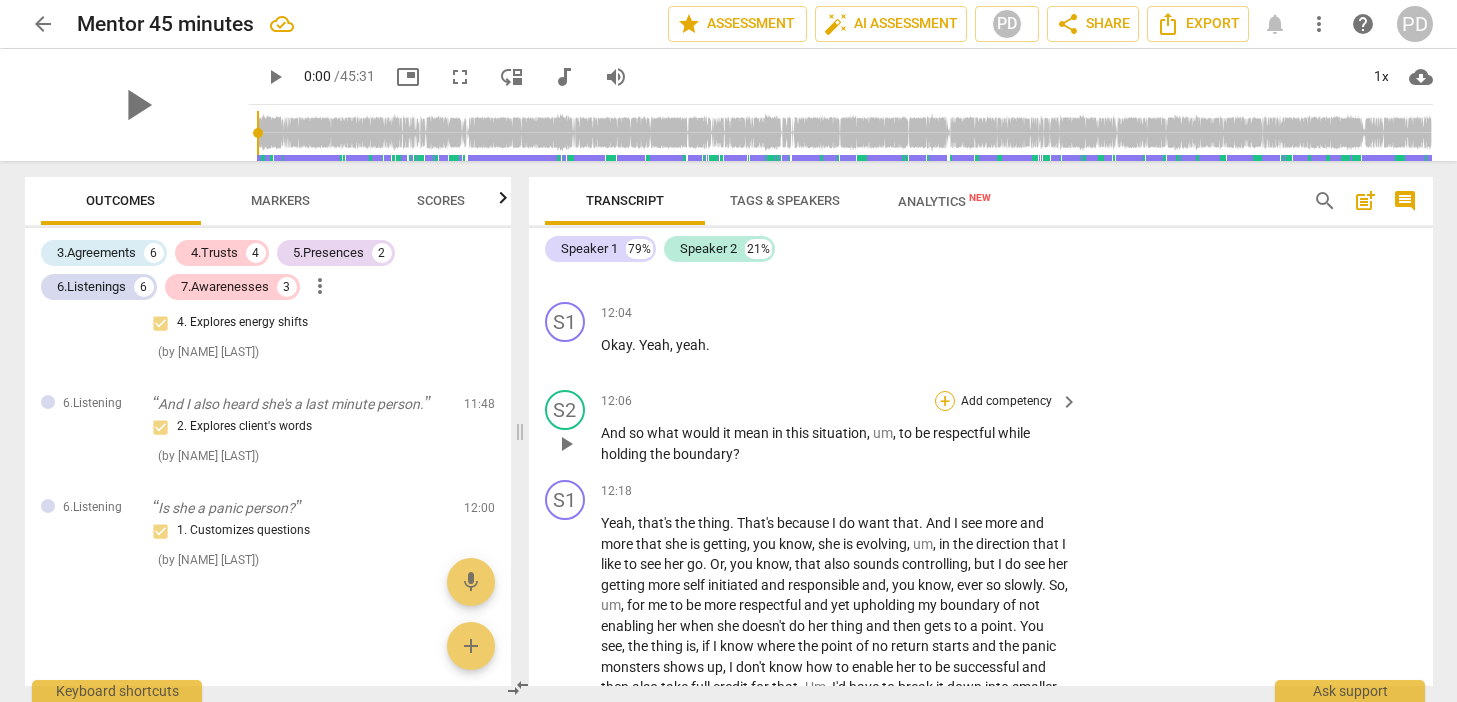 click on "+" at bounding box center (945, 401) 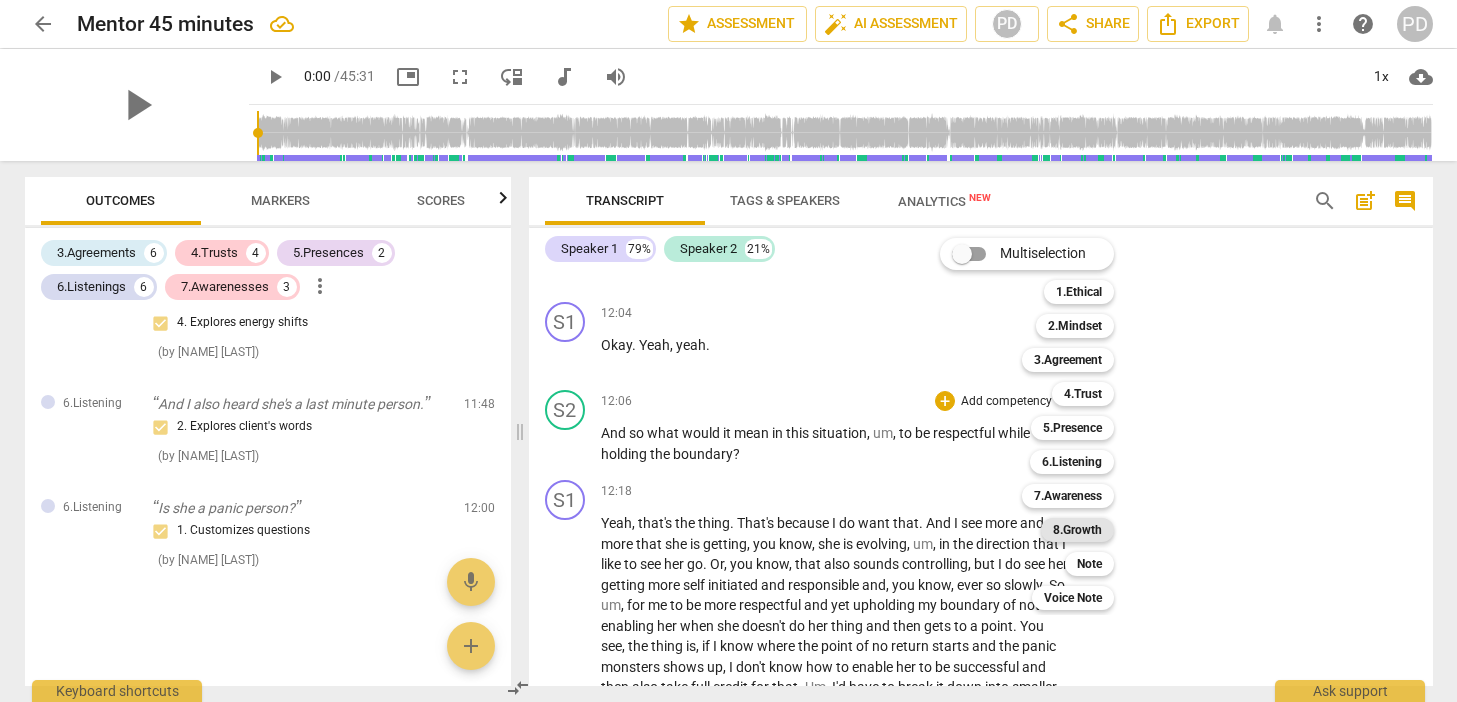 click on "8.Growth" at bounding box center (1077, 530) 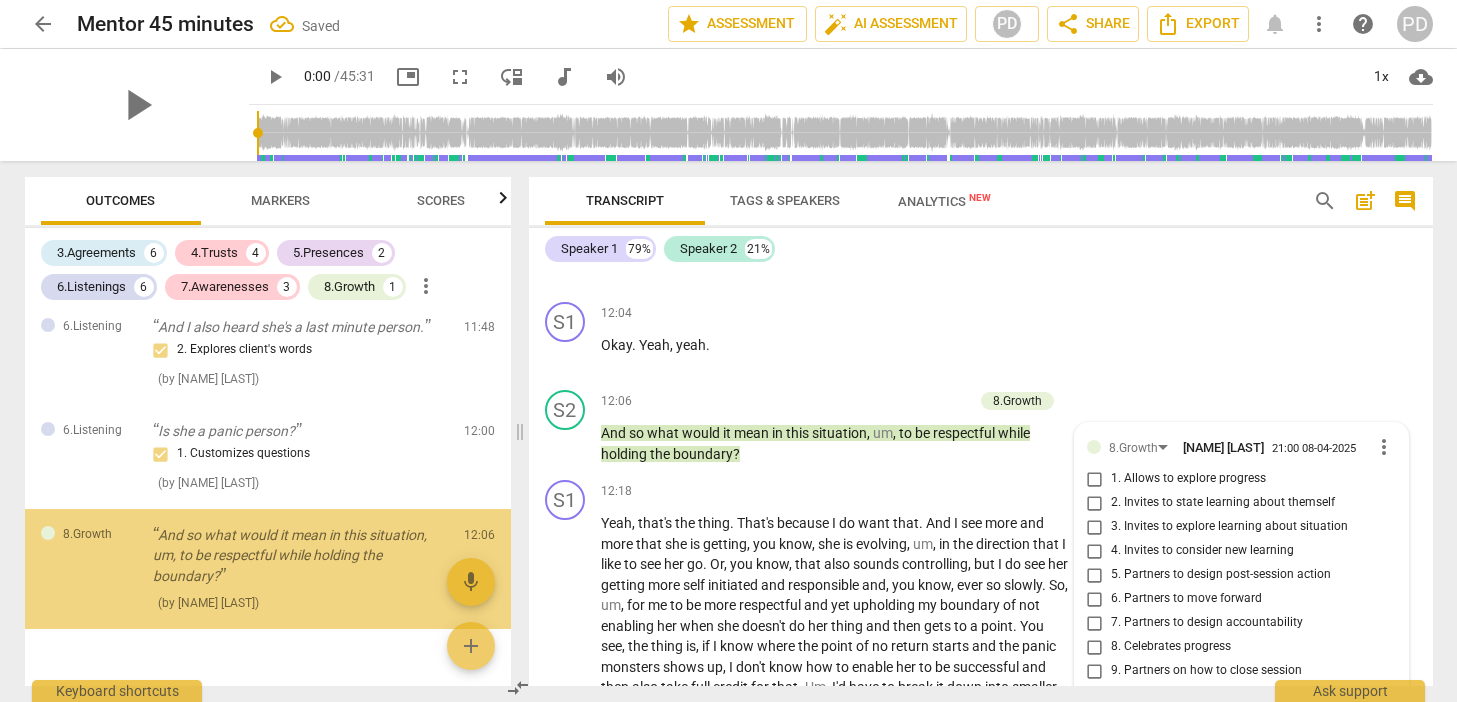 scroll, scrollTop: 6743, scrollLeft: 0, axis: vertical 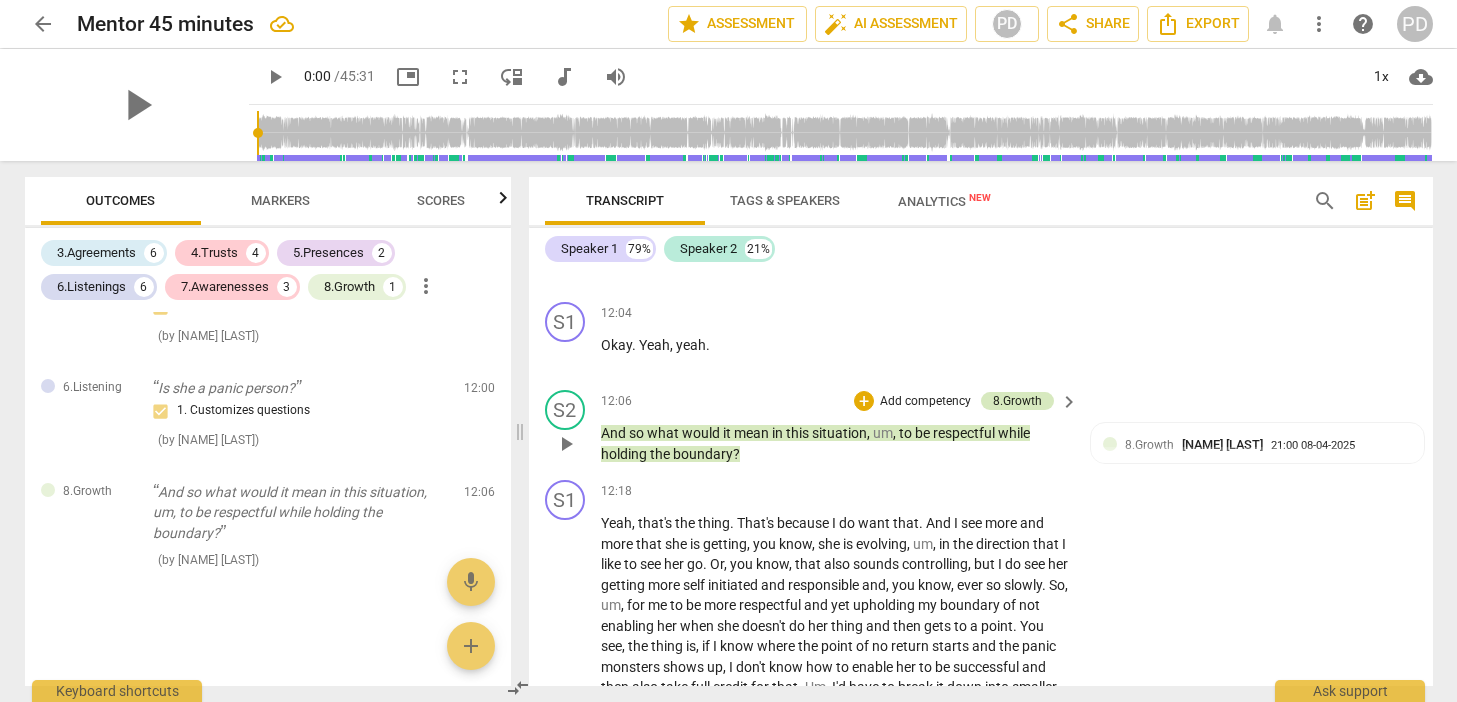 click on "8.Growth" at bounding box center [1017, 401] 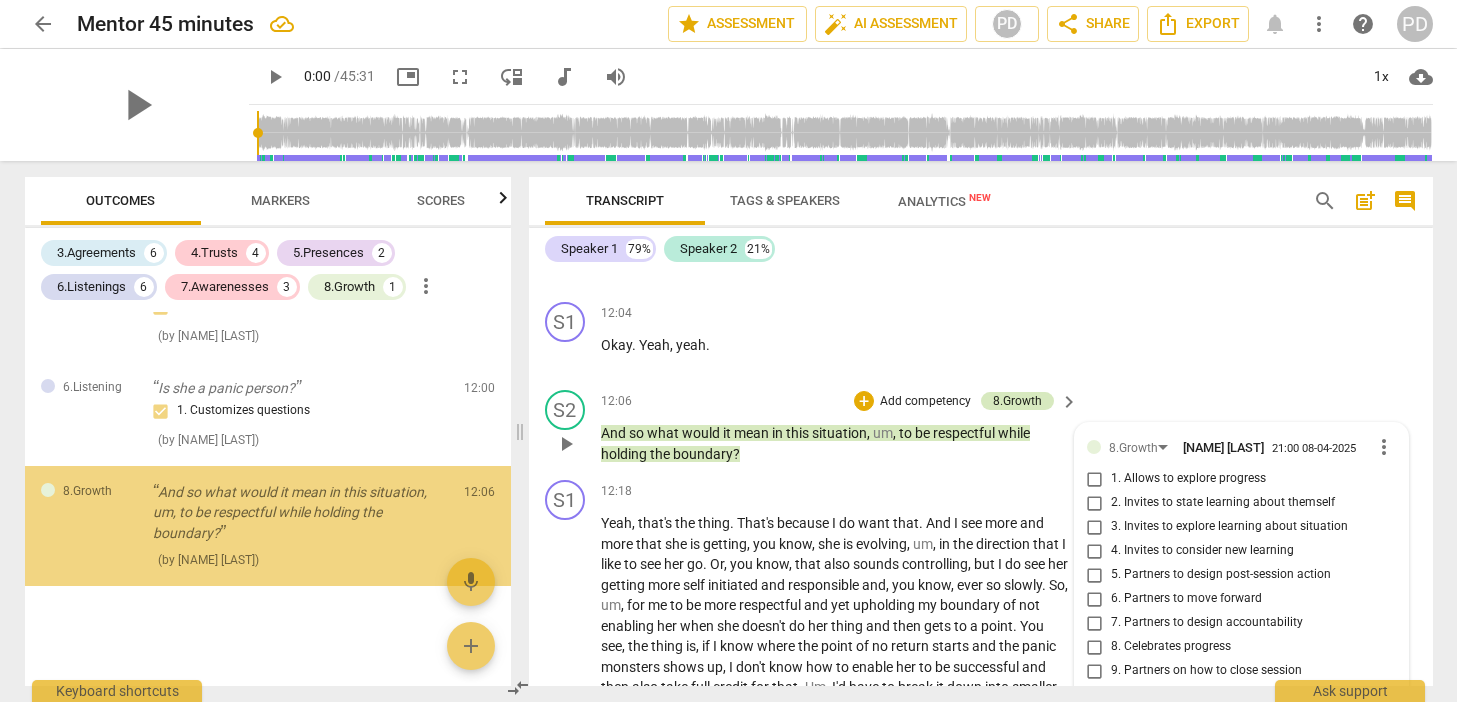 scroll, scrollTop: 6743, scrollLeft: 0, axis: vertical 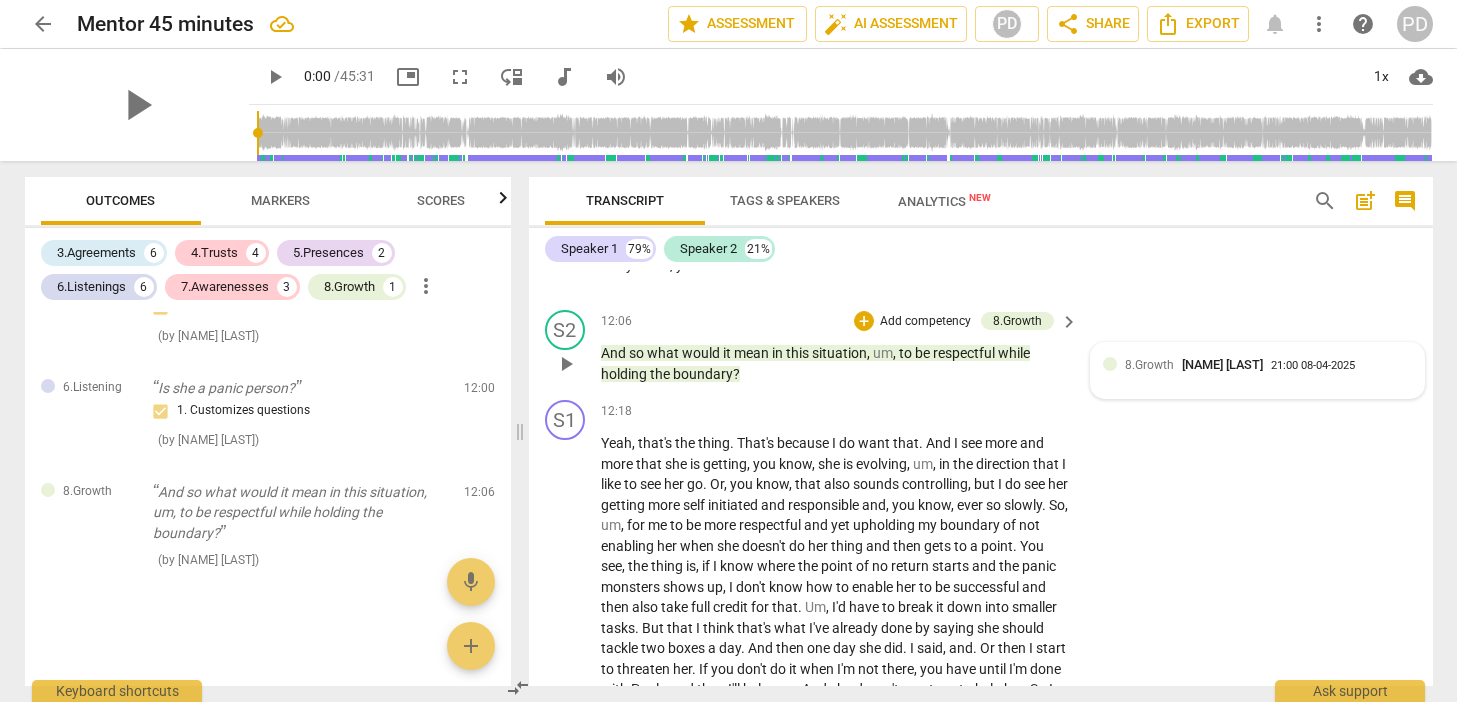 click on "21:00 08-04-2025" at bounding box center [1313, 366] 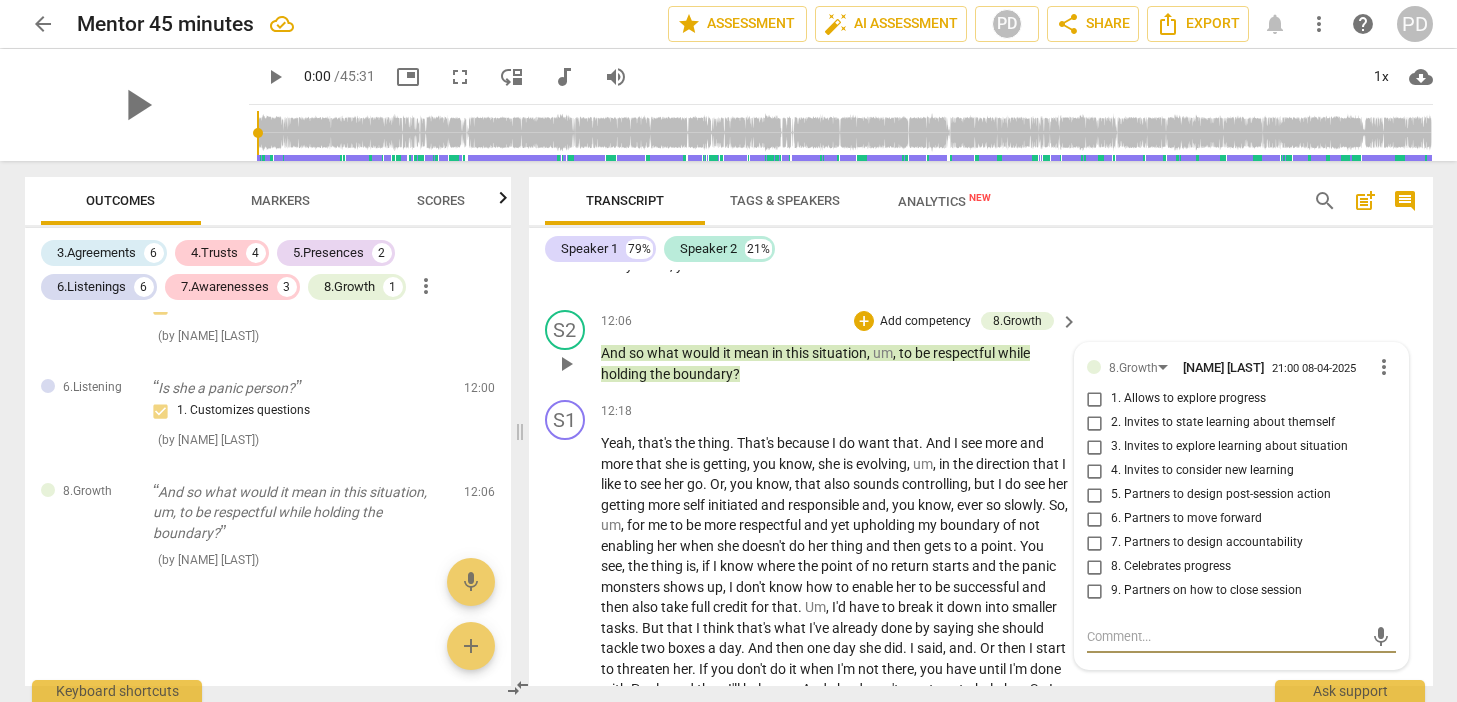 click on "more_vert" at bounding box center [1384, 367] 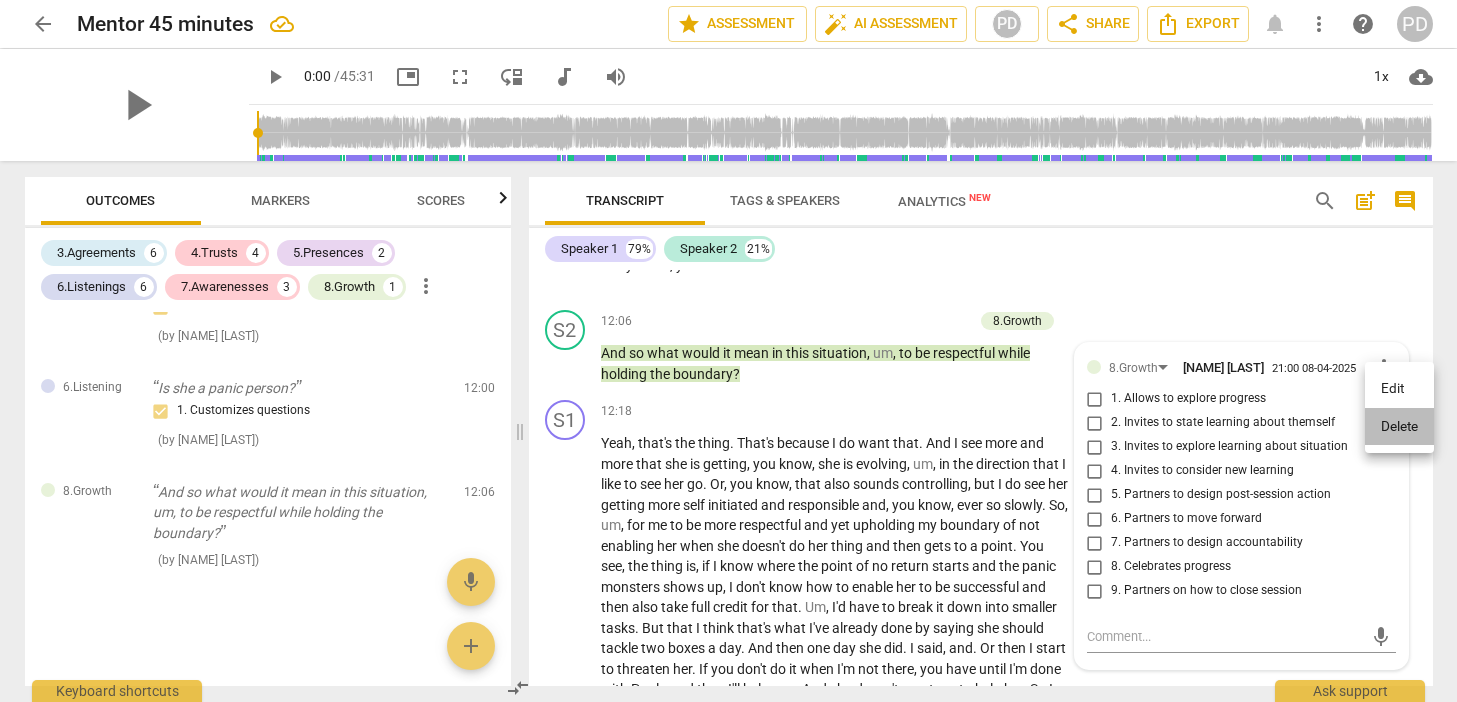click on "Delete" at bounding box center [1399, 427] 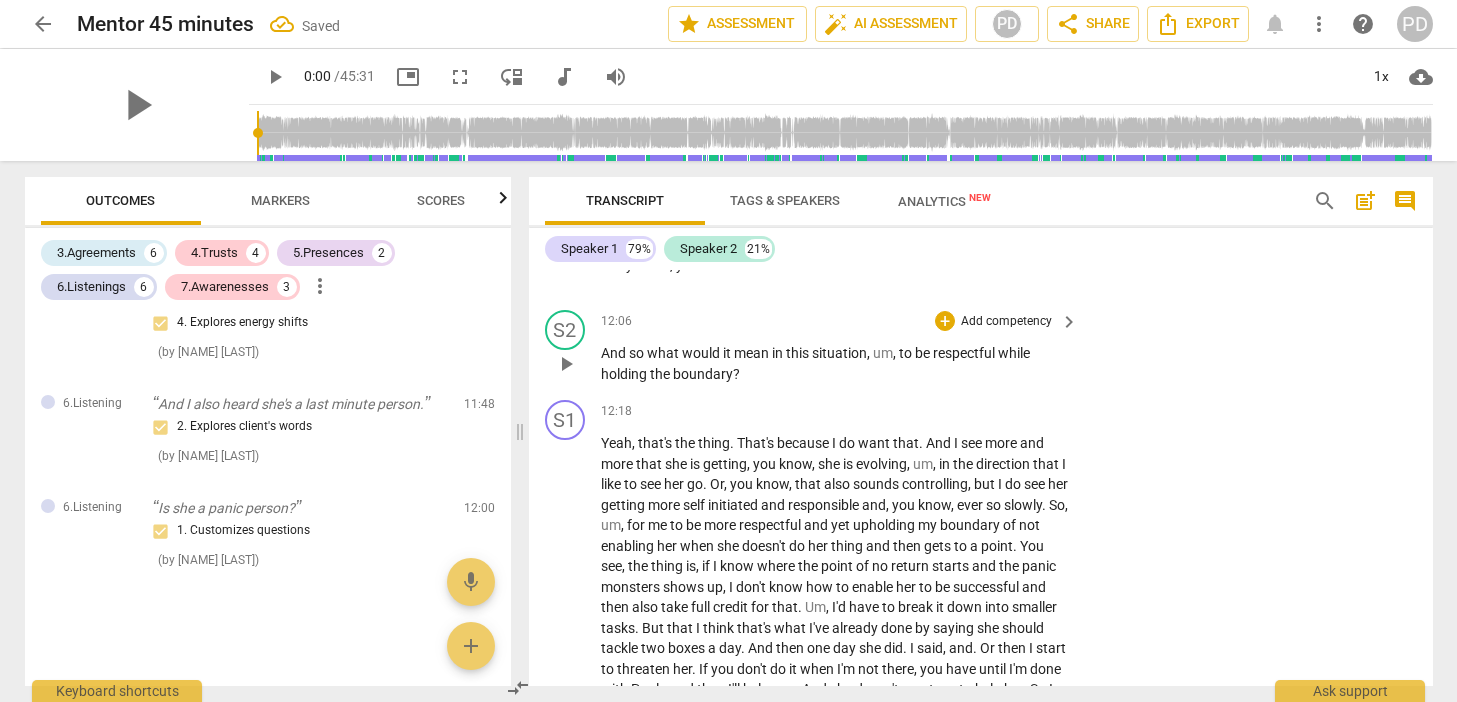 scroll, scrollTop: 2542, scrollLeft: 0, axis: vertical 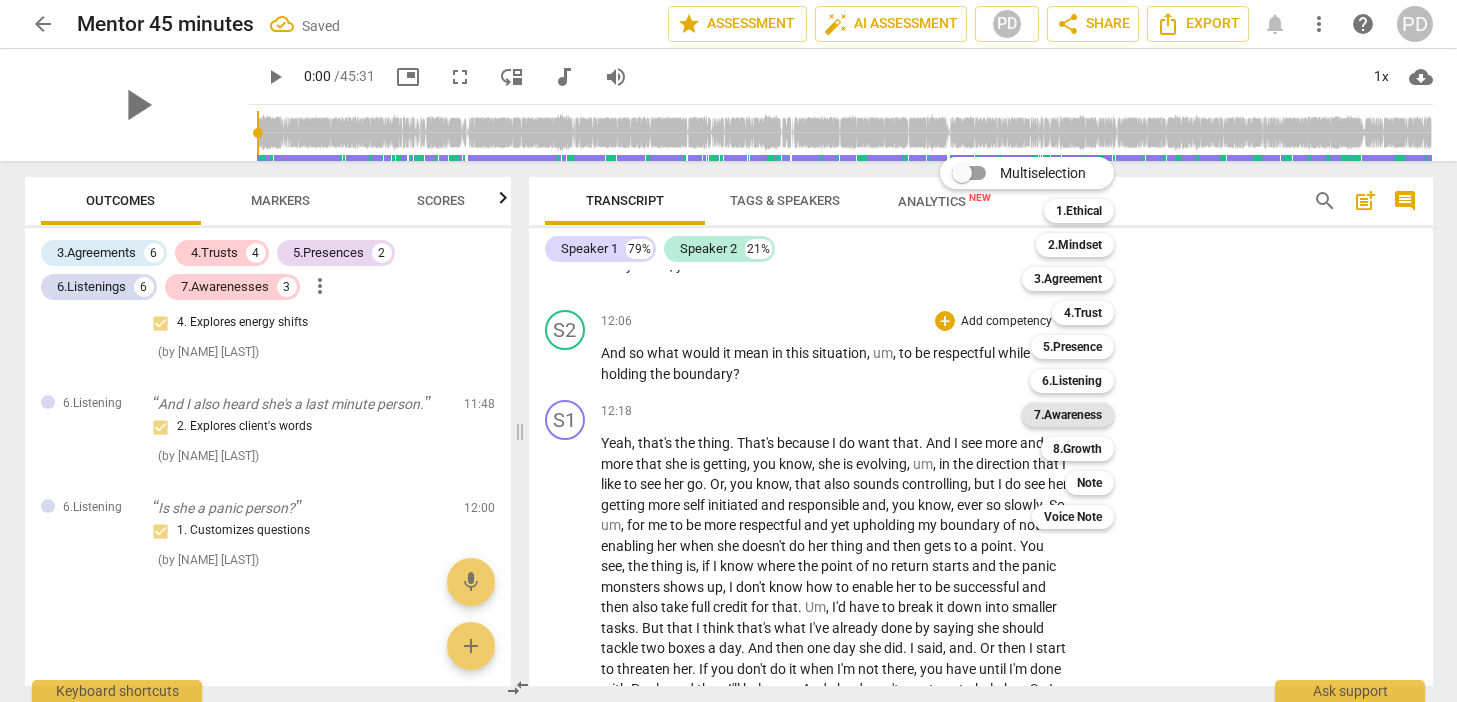 click on "7.Awareness" at bounding box center (1068, 415) 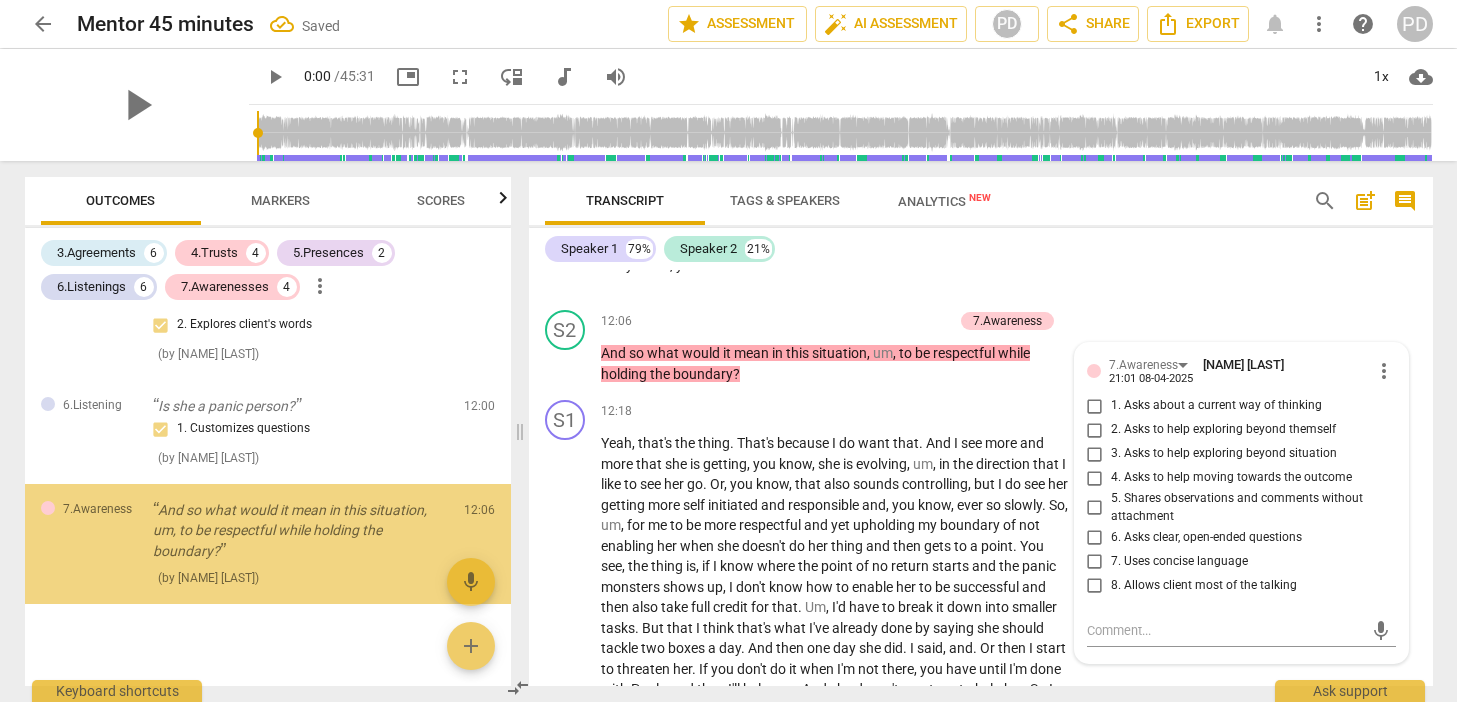 scroll, scrollTop: 2662, scrollLeft: 0, axis: vertical 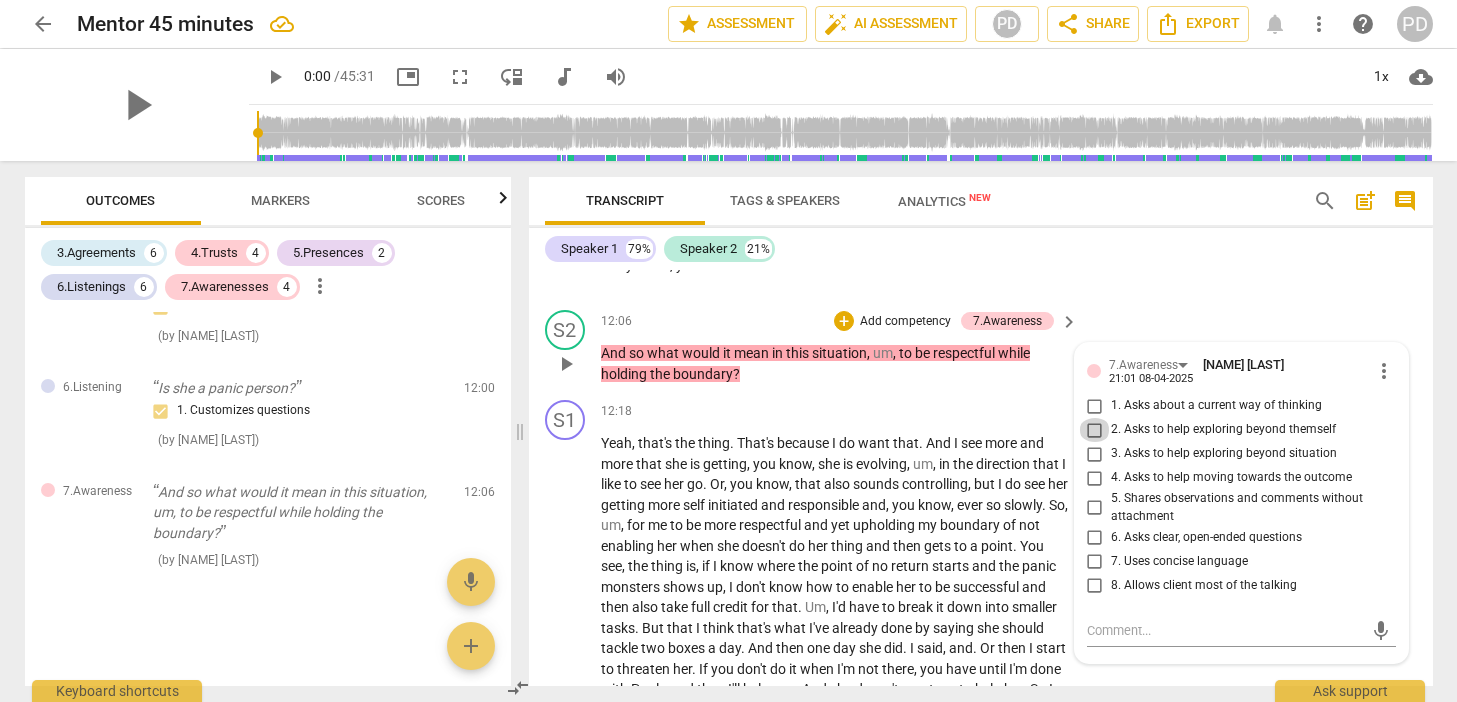 click on "2. Asks to help exploring beyond themself" at bounding box center (1095, 430) 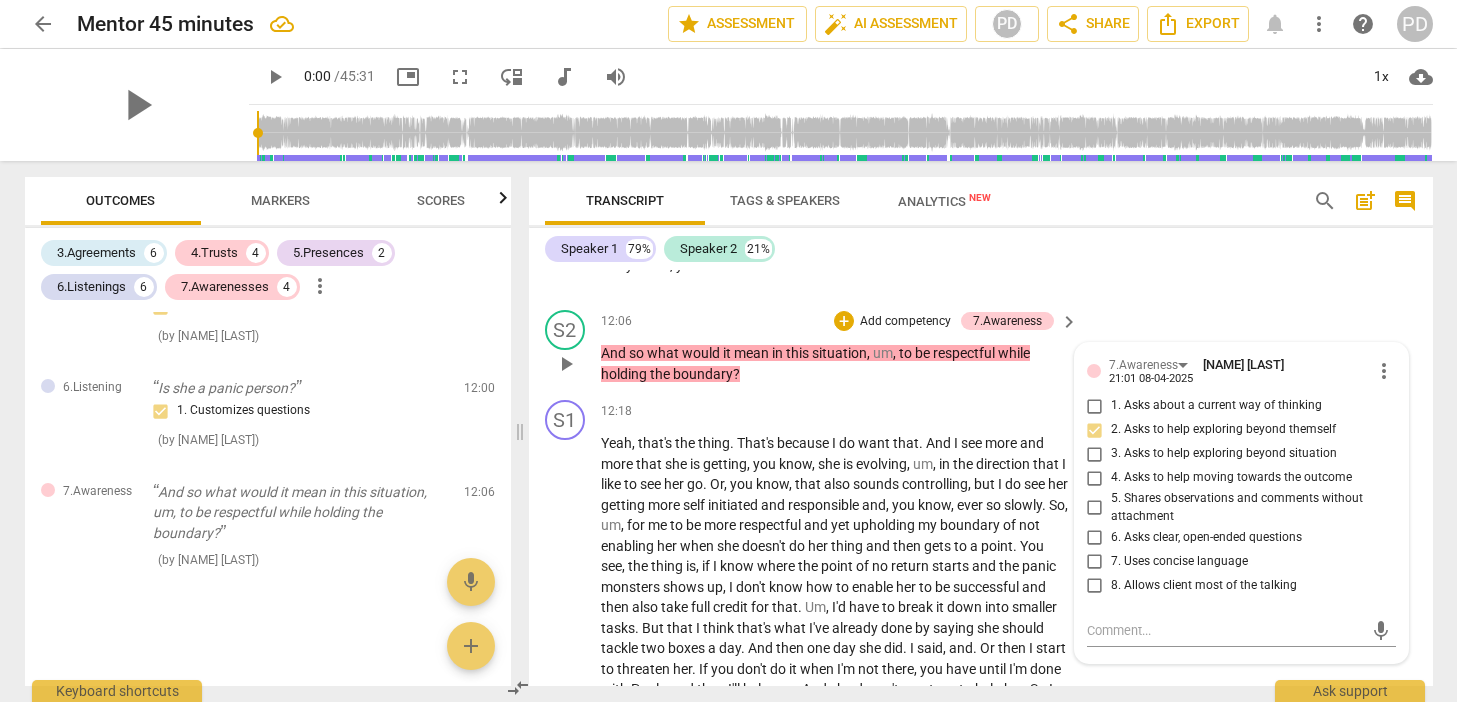 click on "3. Asks to help exploring beyond situation" at bounding box center [1095, 454] 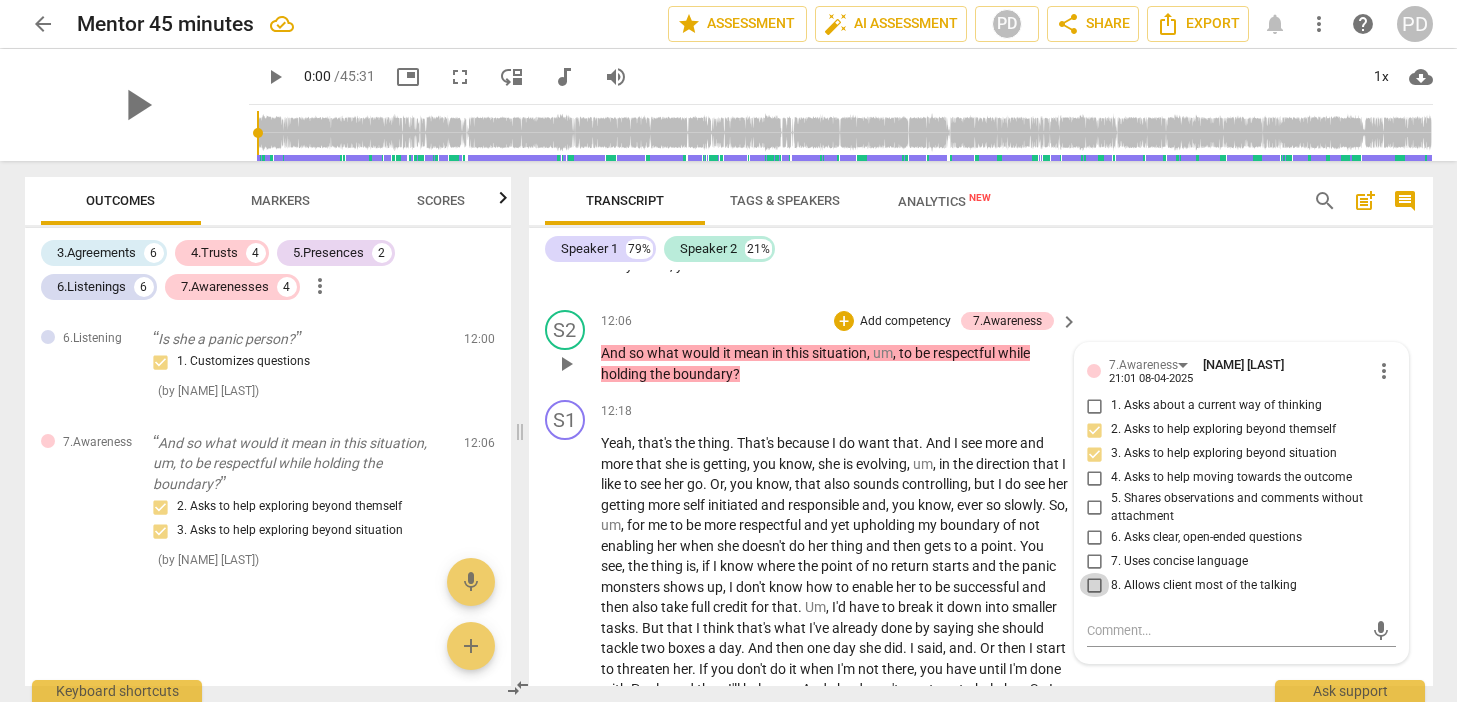 click on "8. Allows client most of the talking" at bounding box center [1095, 585] 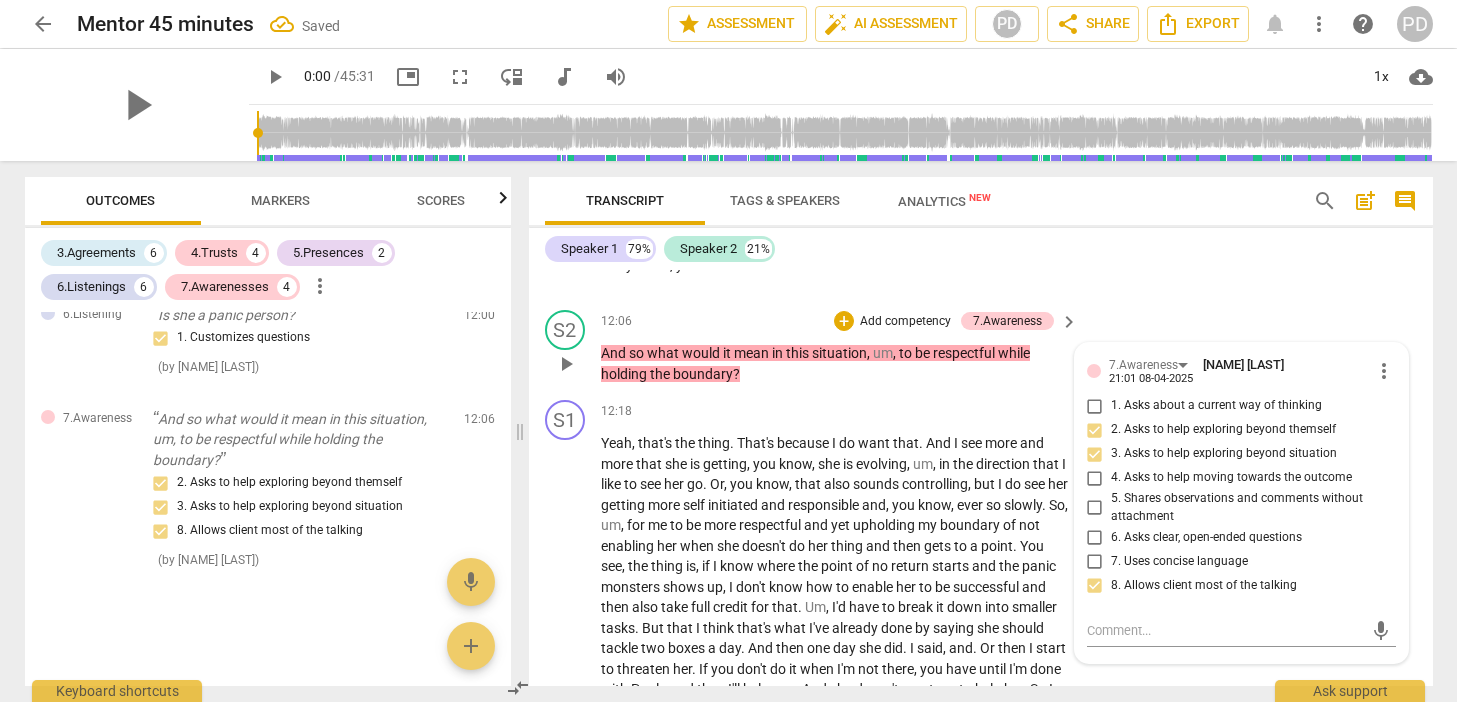 click on "Add competency" at bounding box center (905, 322) 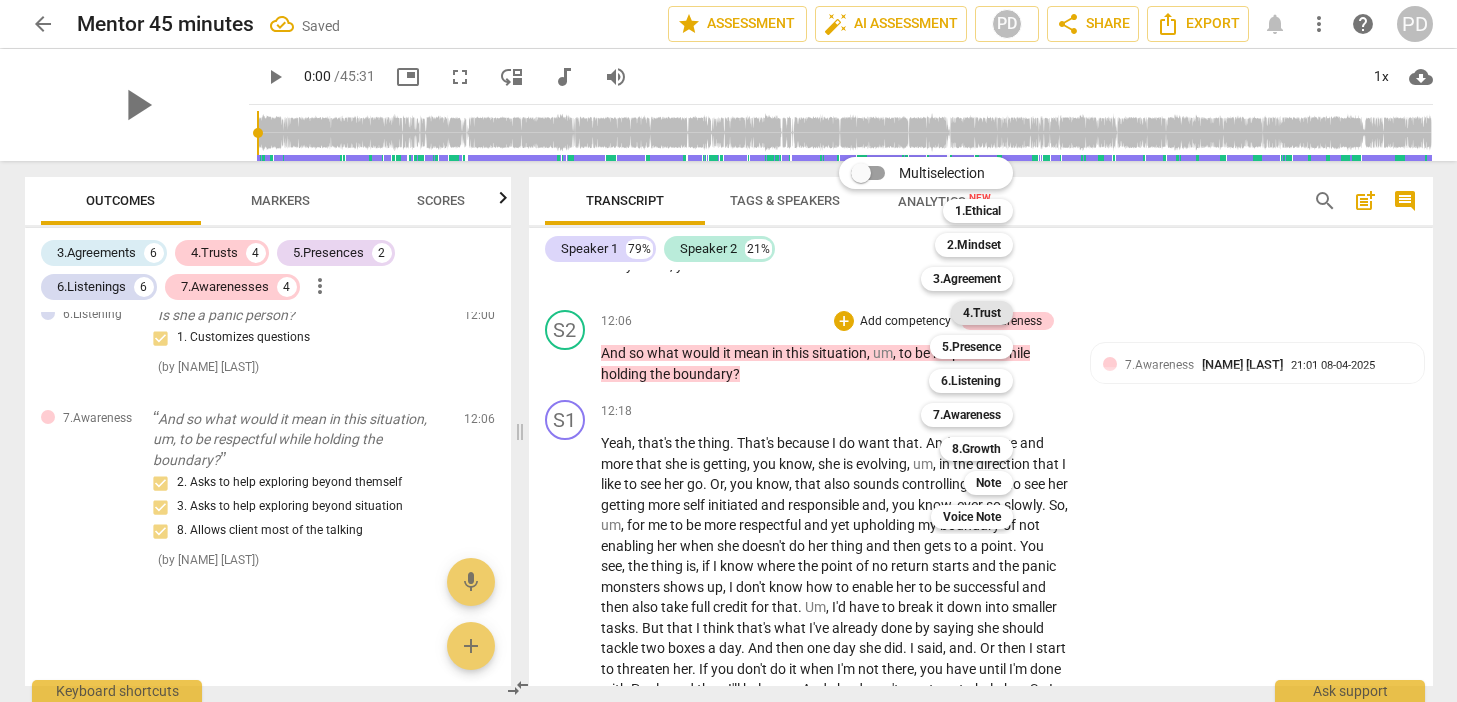click on "4.Trust" at bounding box center [982, 313] 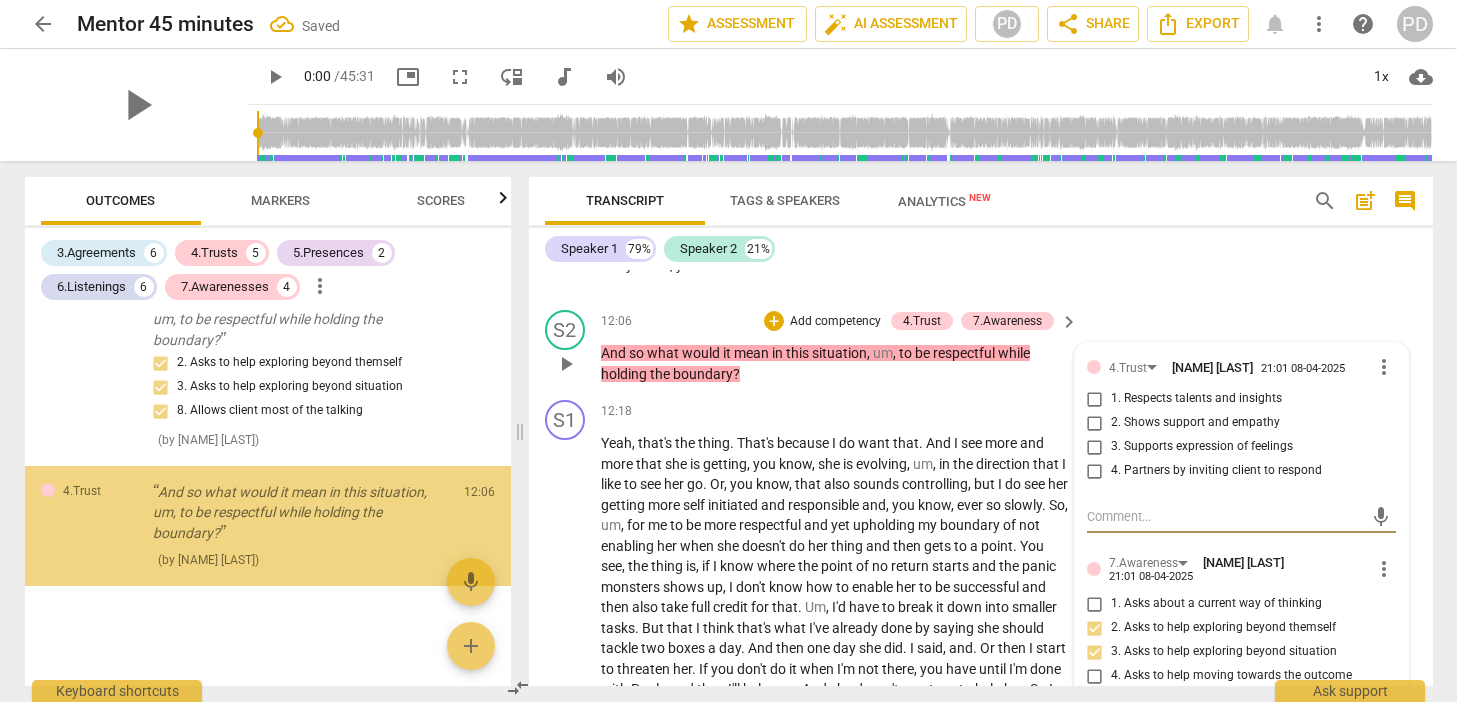 scroll, scrollTop: 2855, scrollLeft: 0, axis: vertical 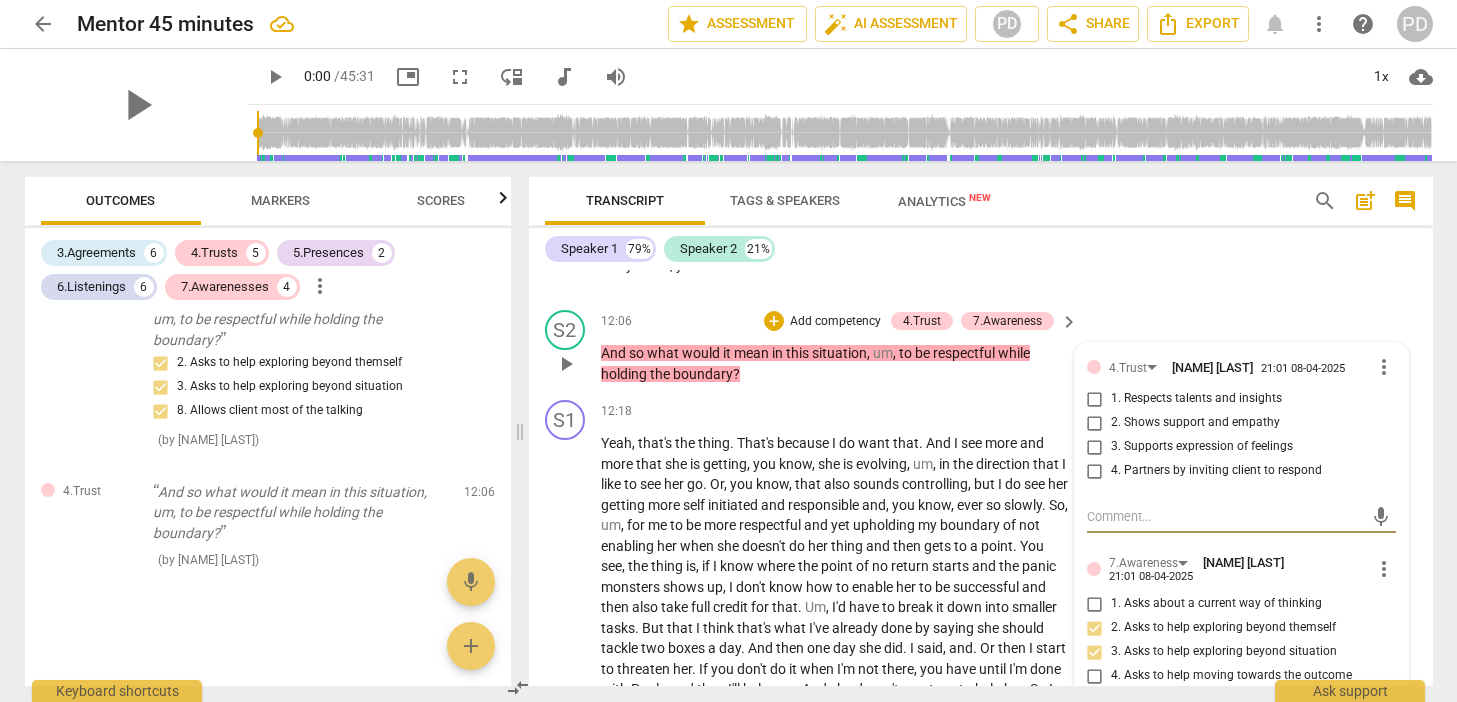 click on "1. Respects talents and insights" at bounding box center (1095, 399) 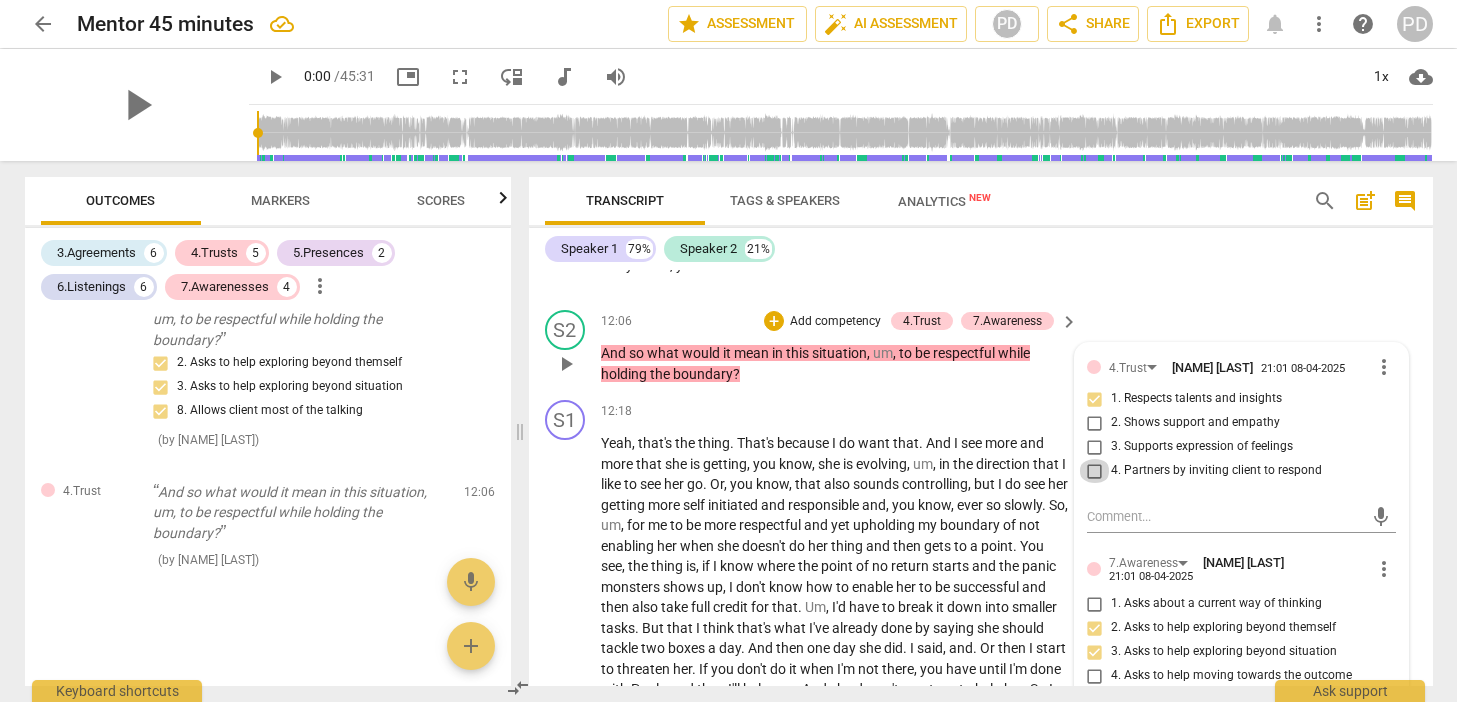 click on "4. Partners by inviting client to respond" at bounding box center [1095, 471] 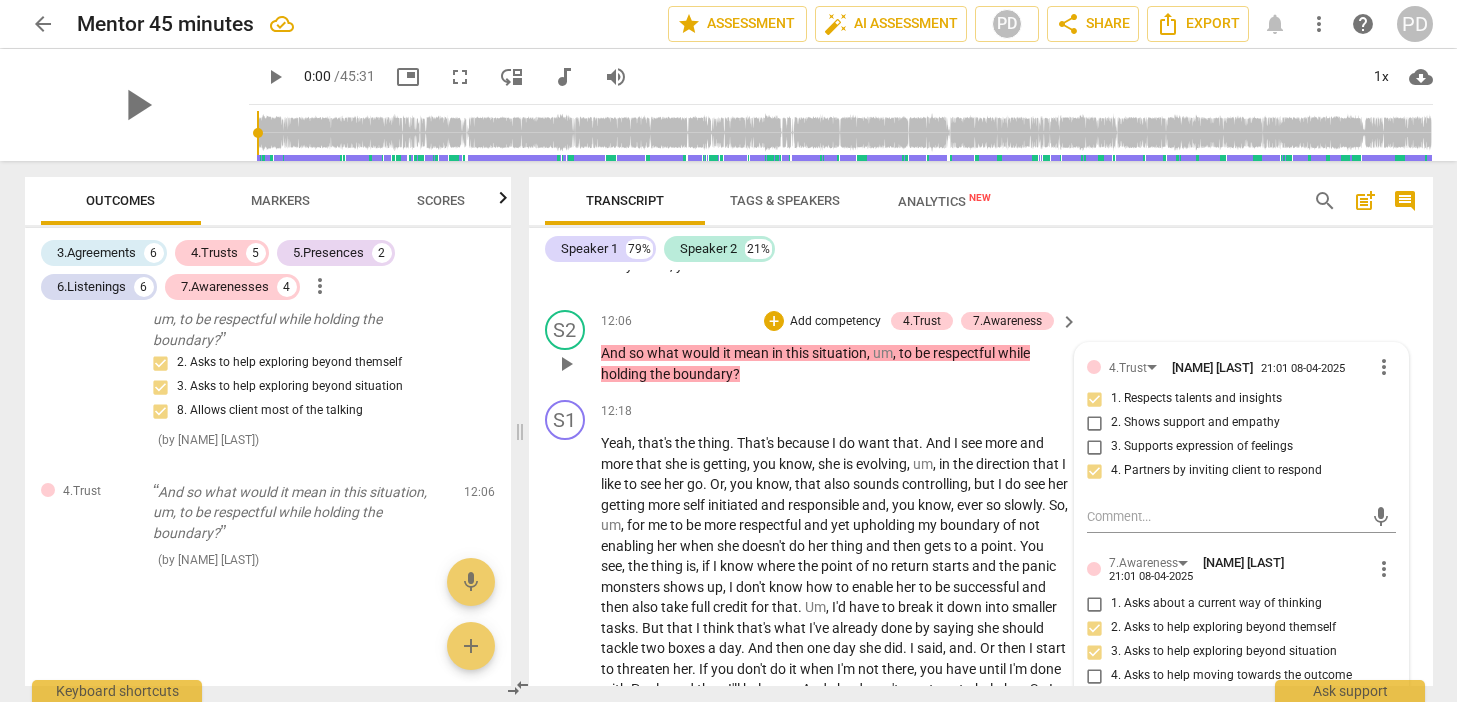 click on "3. Supports expression of feelings" at bounding box center [1095, 447] 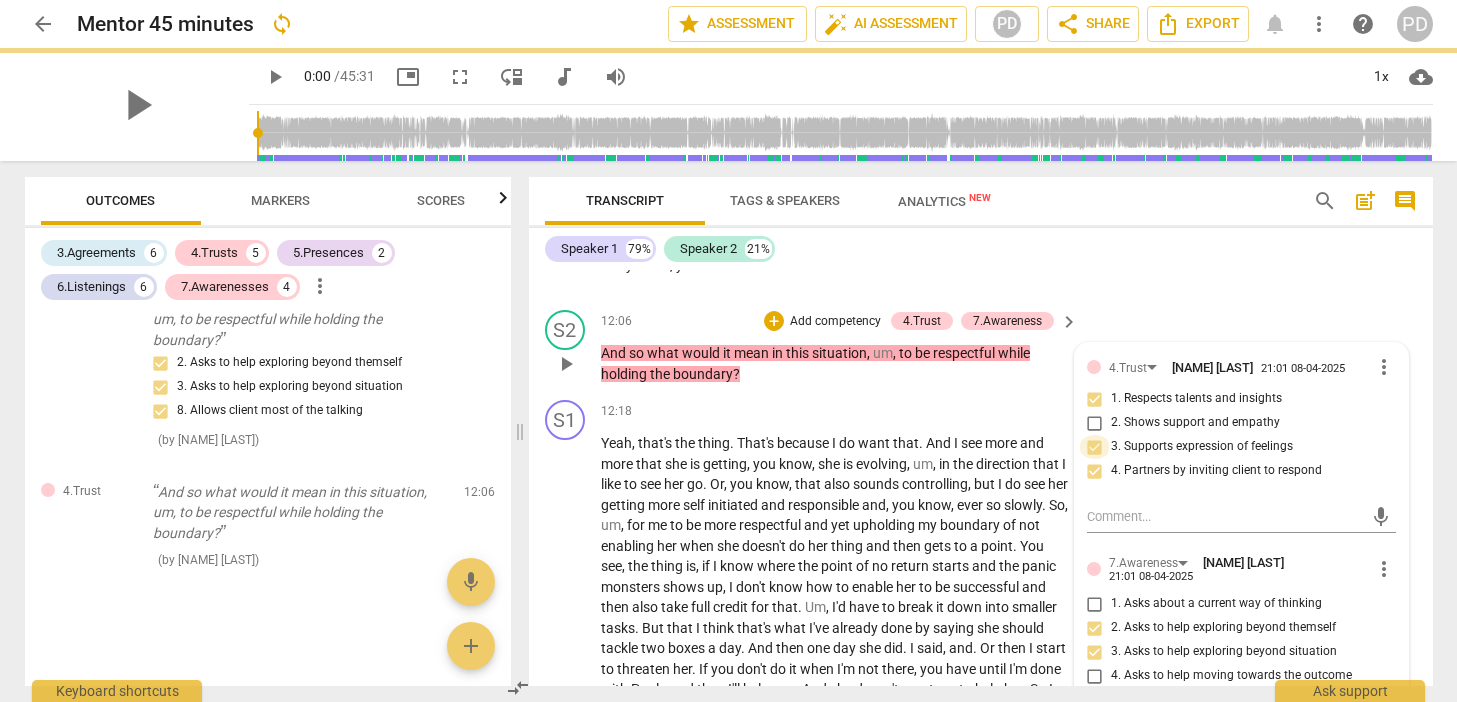 click on "3. Supports expression of feelings" at bounding box center [1095, 447] 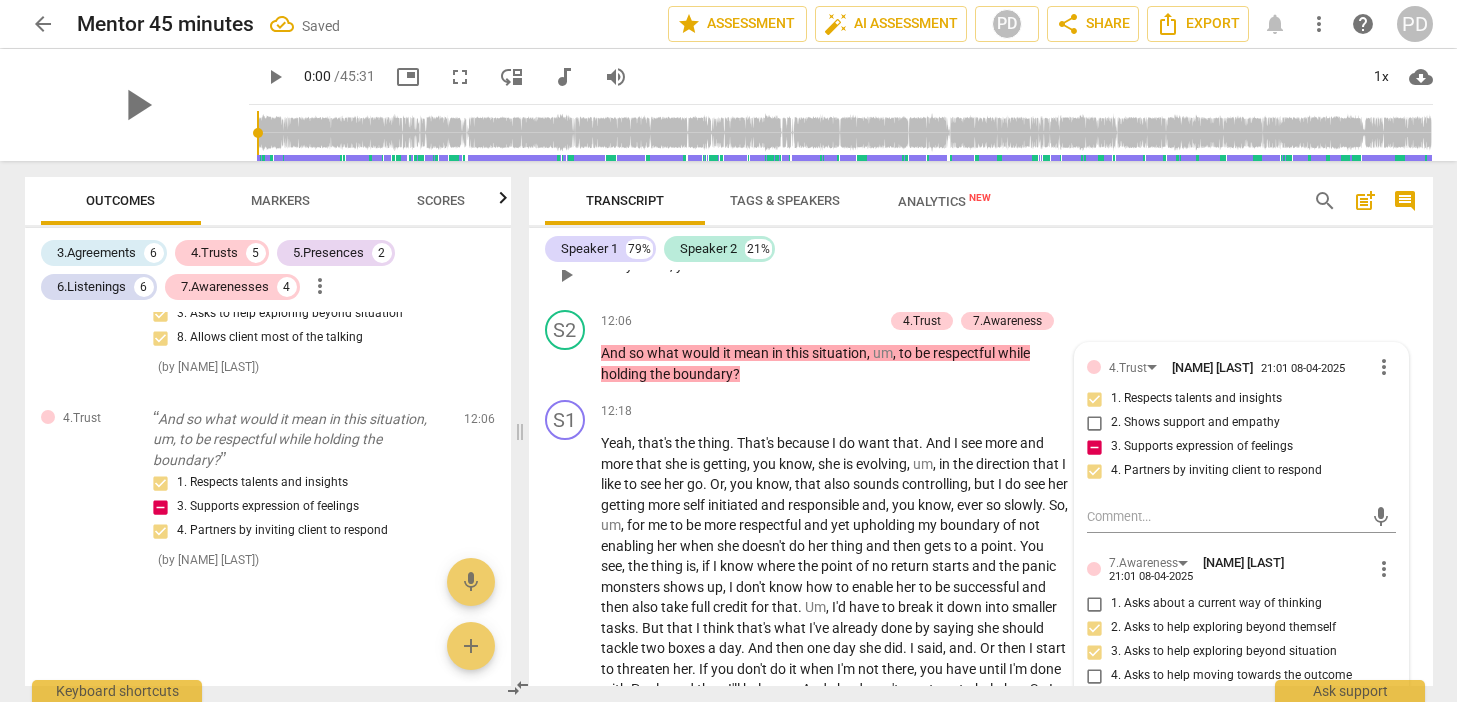 click on "S1 play_arrow pause 12:04 + Add competency keyboard_arrow_right Okay .   Yeah ,   yeah ." at bounding box center (981, 258) 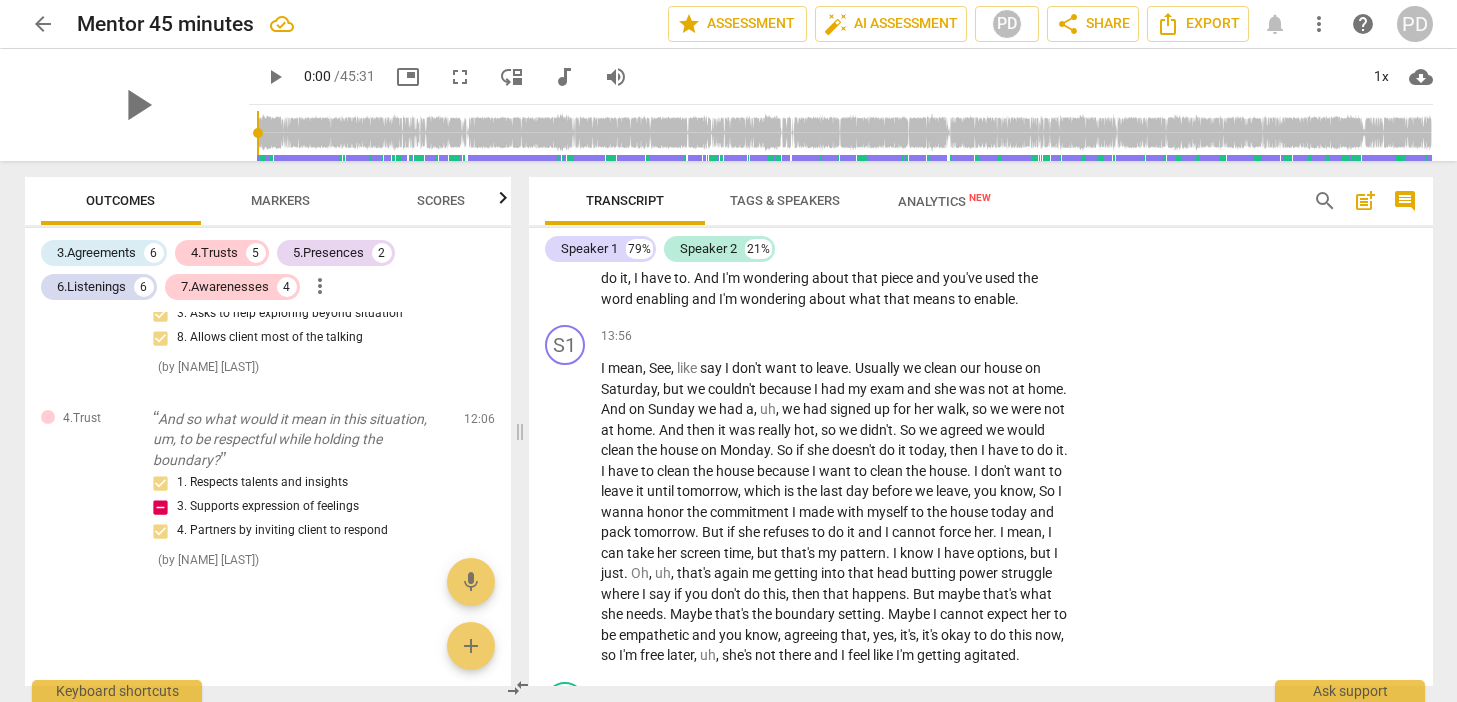 scroll, scrollTop: 7256, scrollLeft: 0, axis: vertical 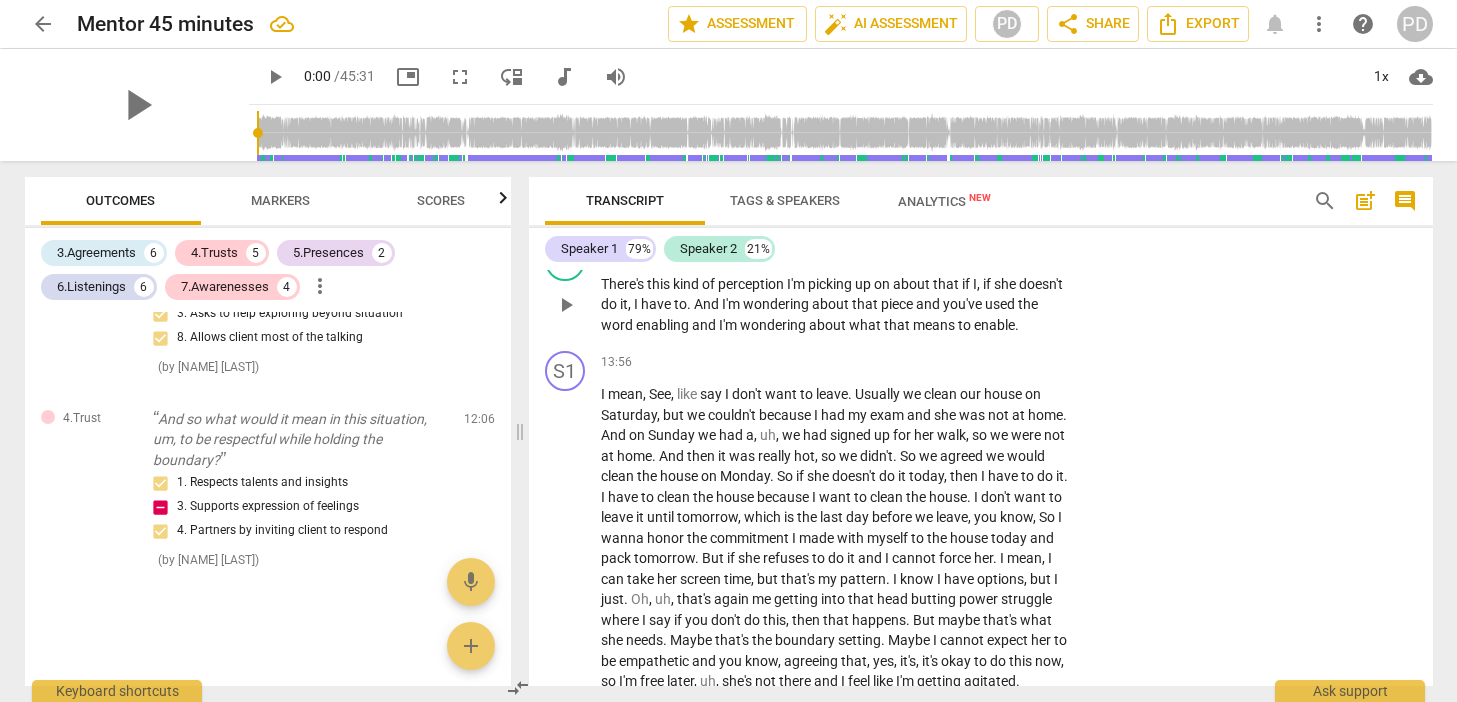 click on "+" at bounding box center (945, 252) 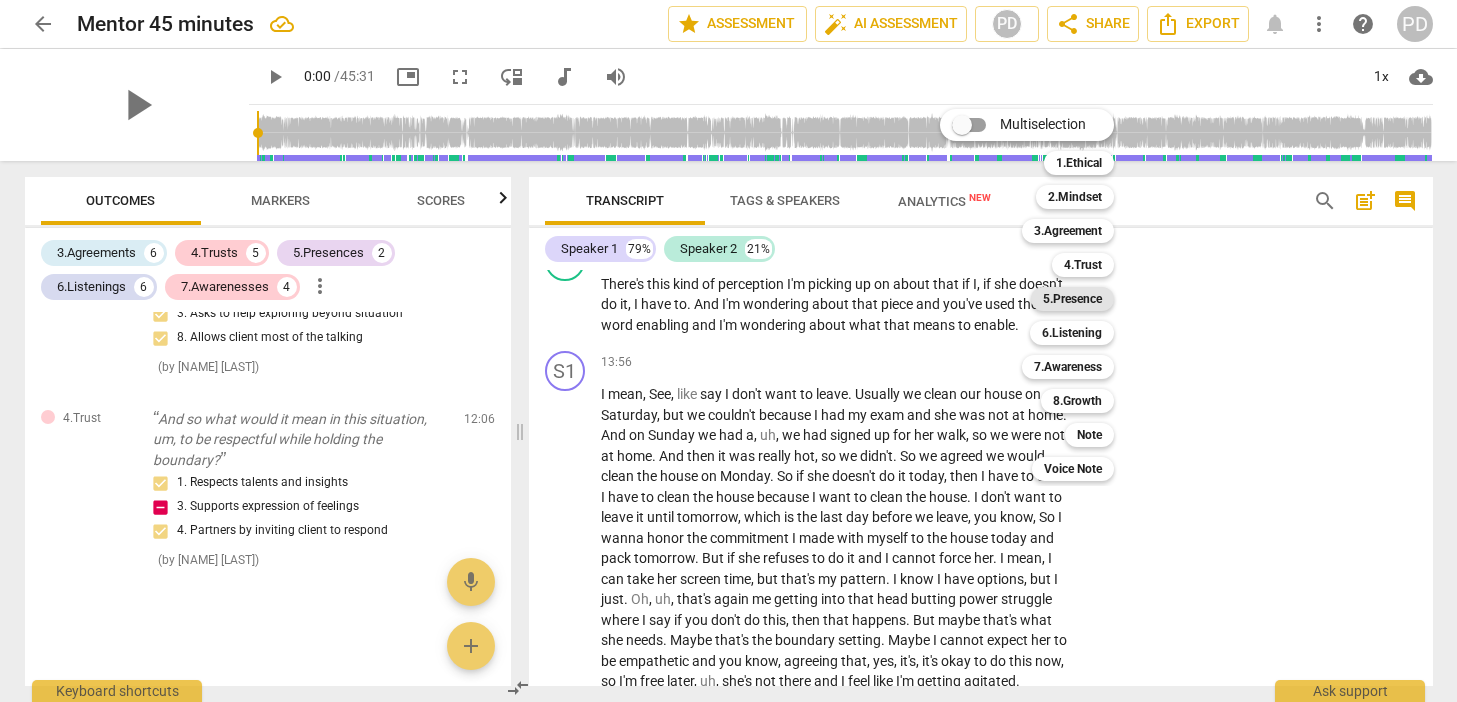 click on "5.Presence" at bounding box center [1072, 299] 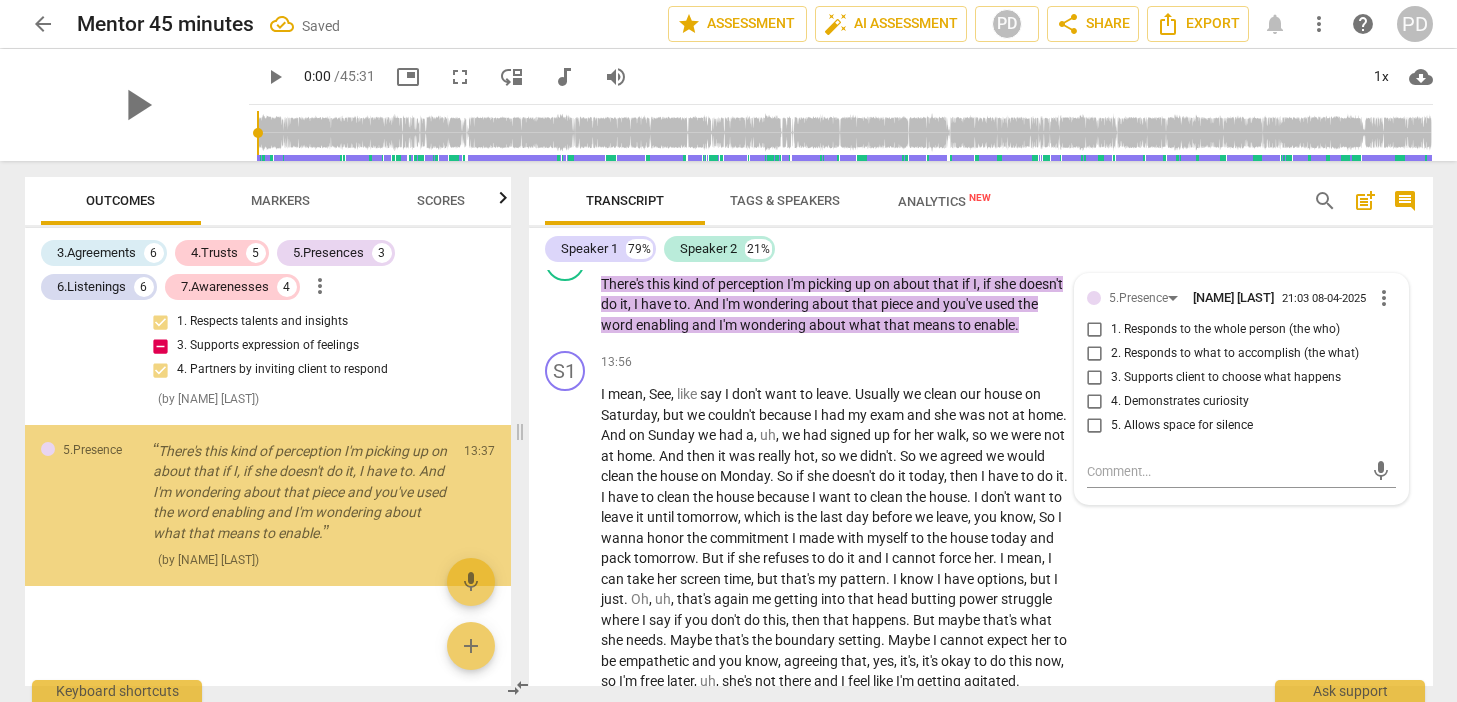 scroll, scrollTop: 3089, scrollLeft: 0, axis: vertical 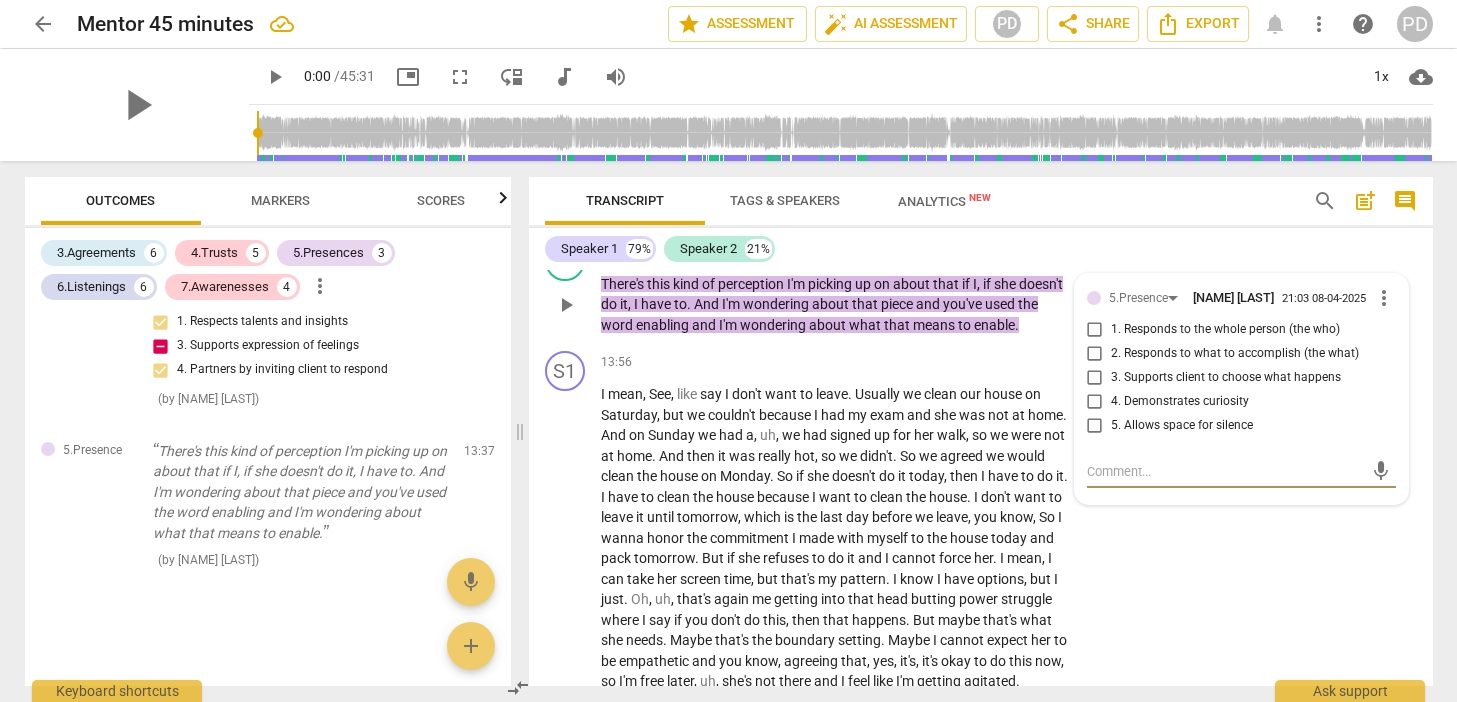 click on "4. Demonstrates curiosity" at bounding box center [1095, 402] 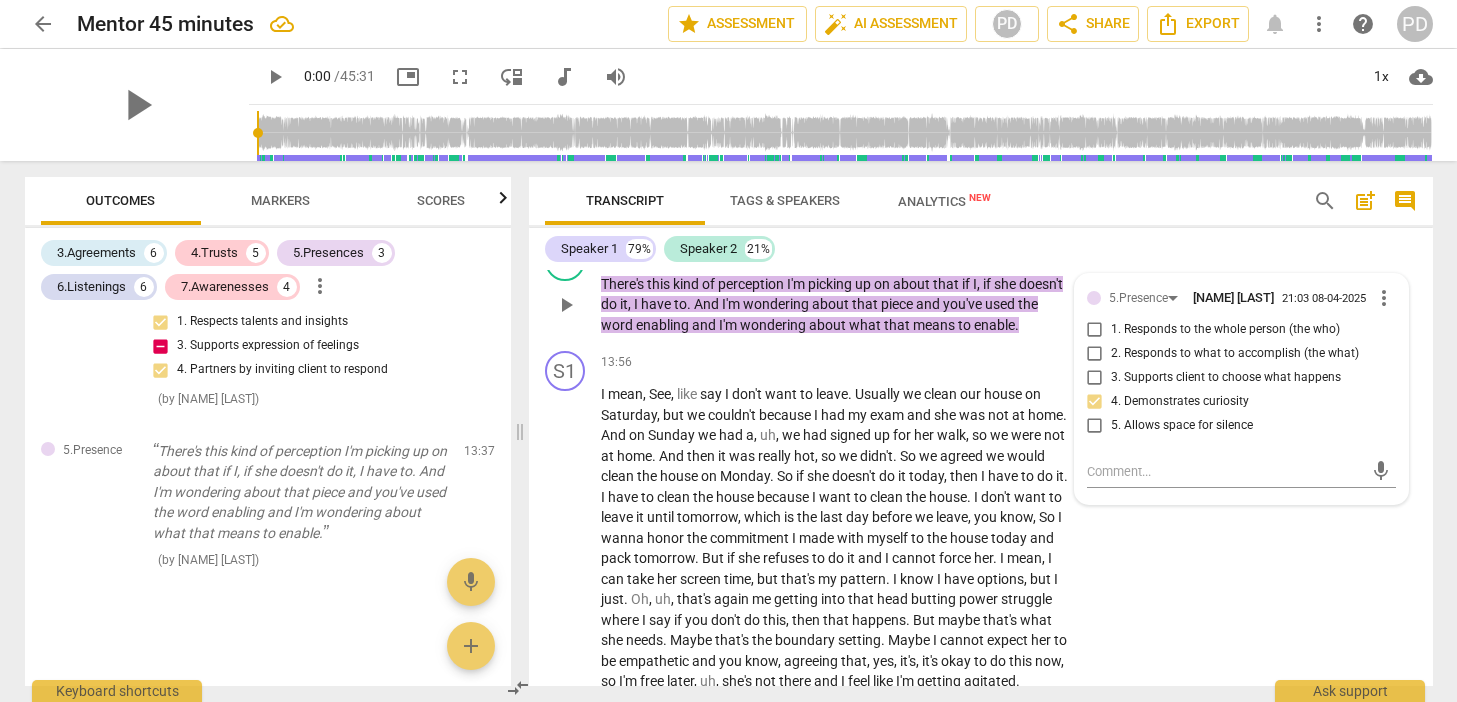 click on "Add competency" at bounding box center (915, 252) 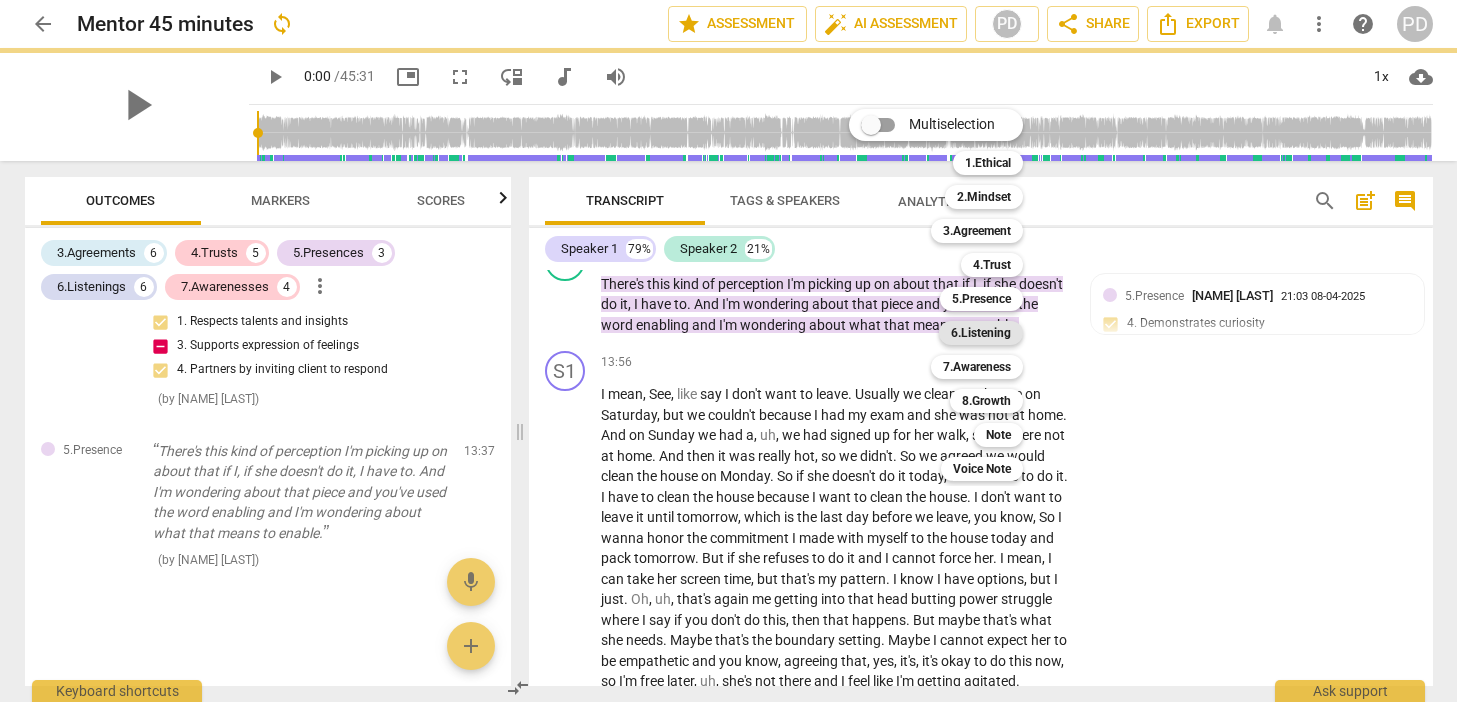 click on "6.Listening" at bounding box center [981, 333] 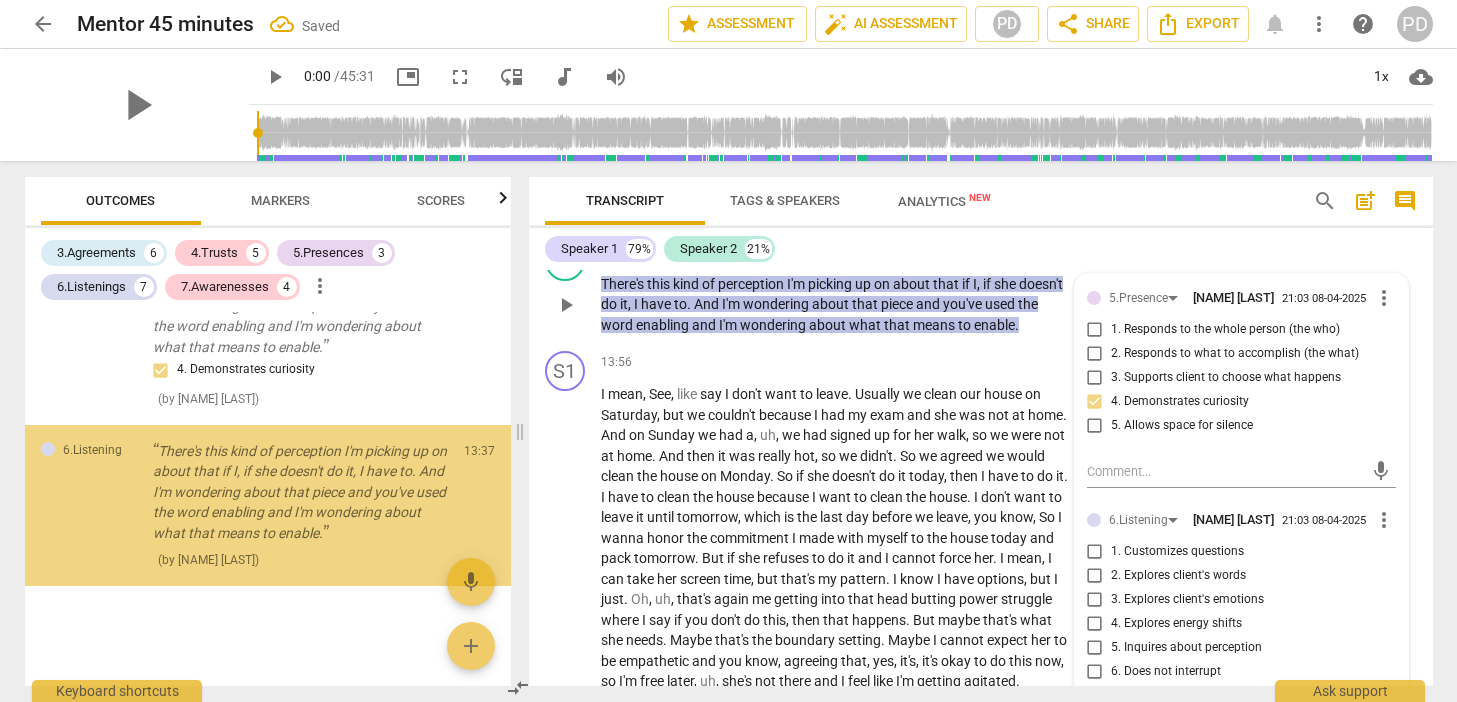 scroll, scrollTop: 3275, scrollLeft: 0, axis: vertical 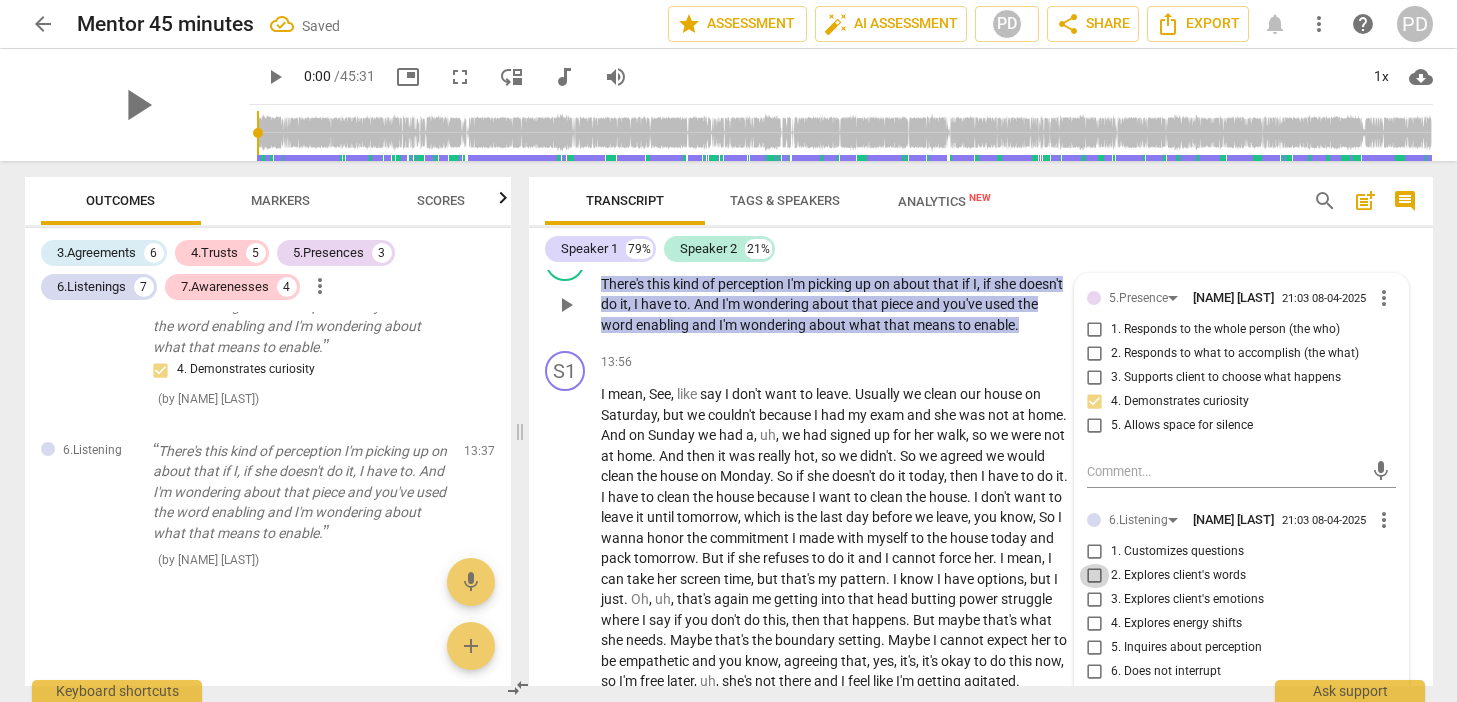 click on "2. Explores client's words" at bounding box center (1095, 576) 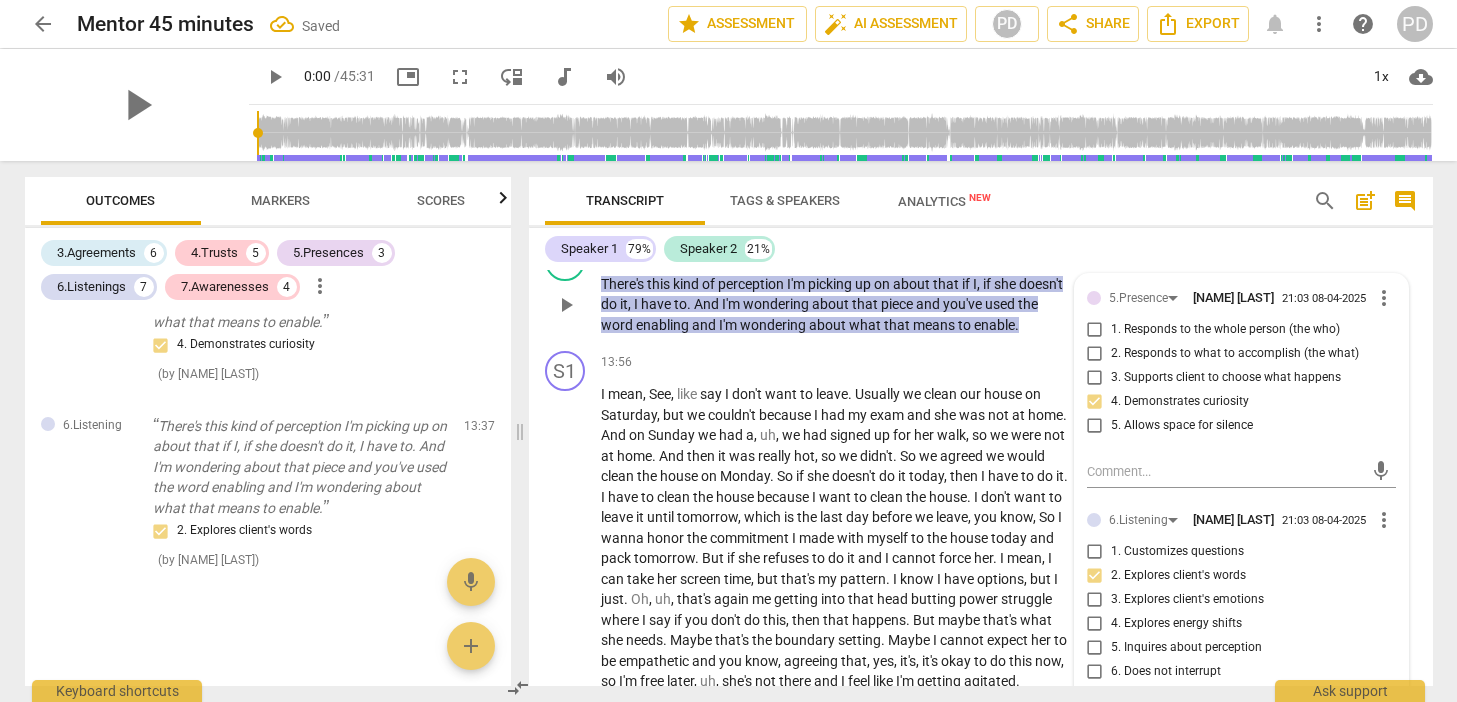 click on "Add competency" at bounding box center [824, 252] 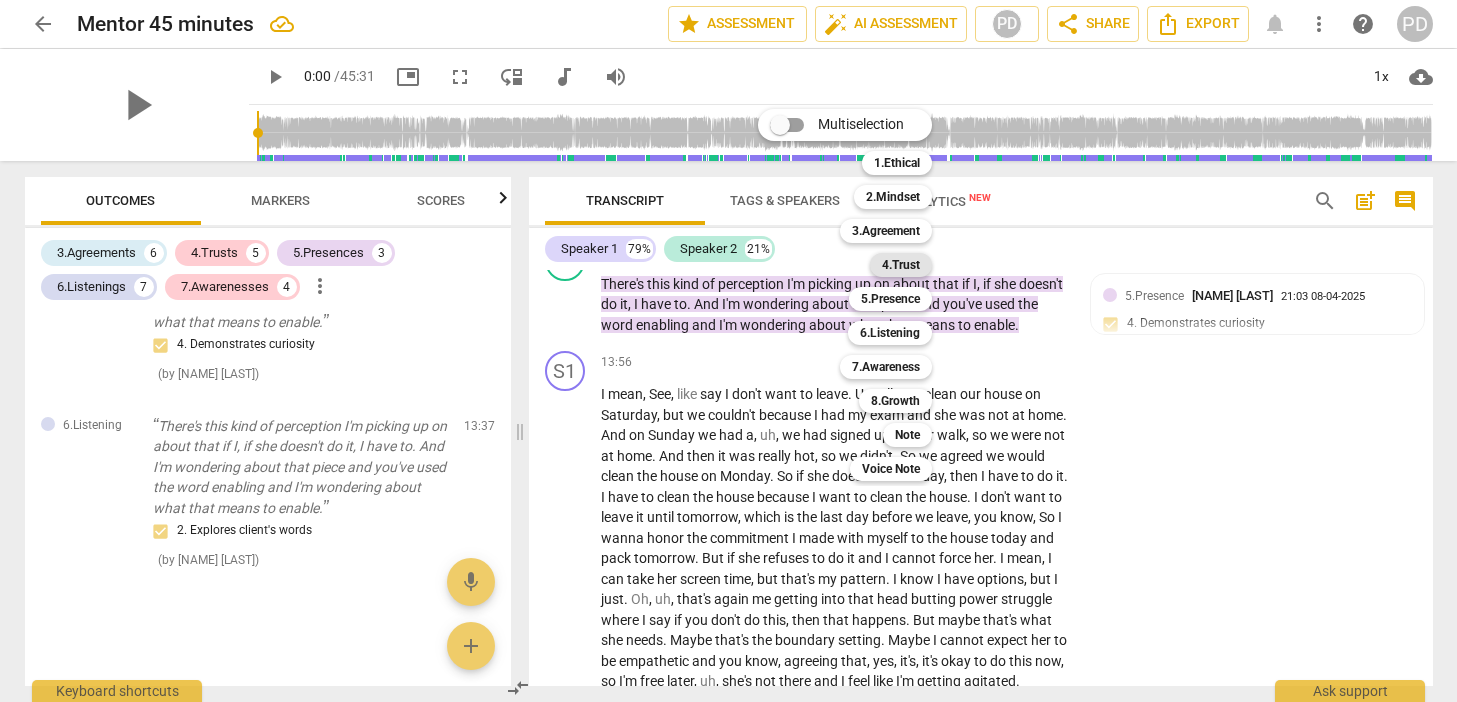 click on "4.Trust" at bounding box center (901, 265) 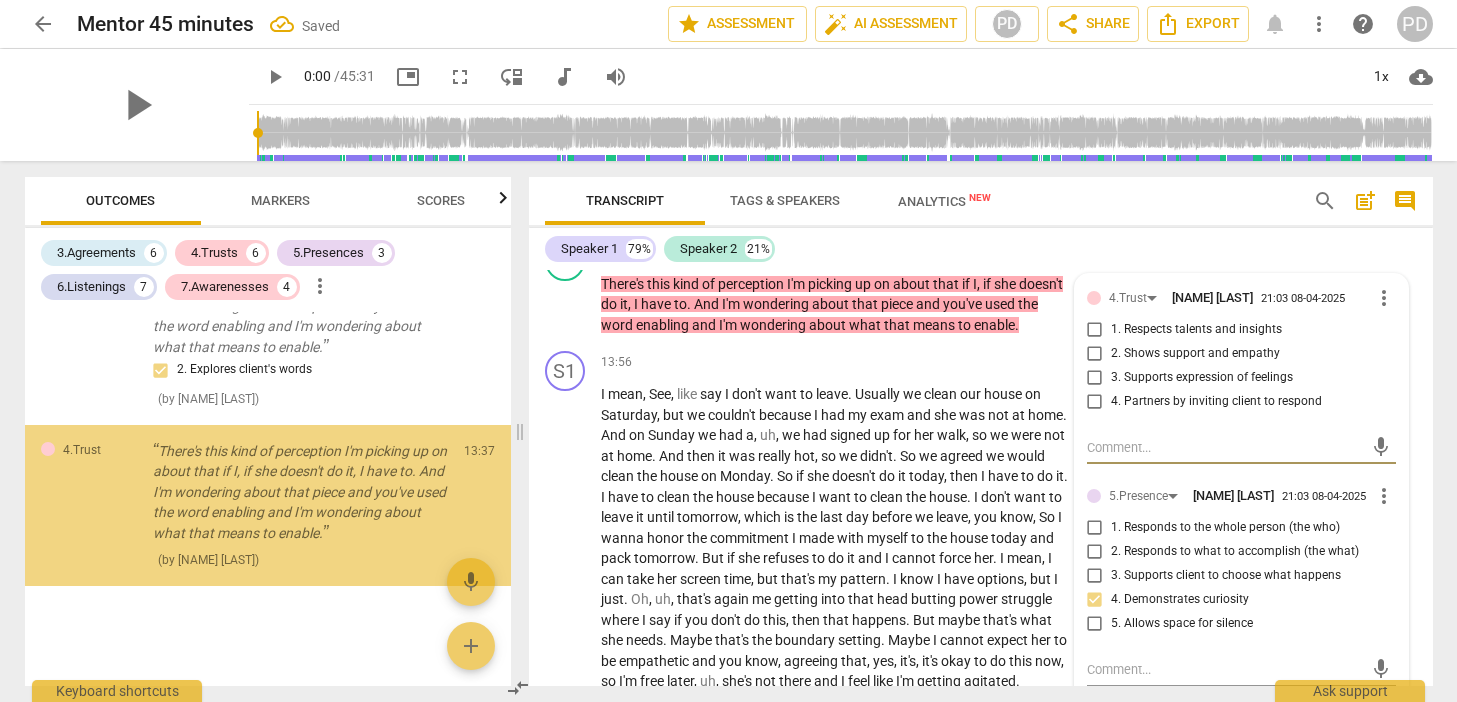 scroll, scrollTop: 3461, scrollLeft: 0, axis: vertical 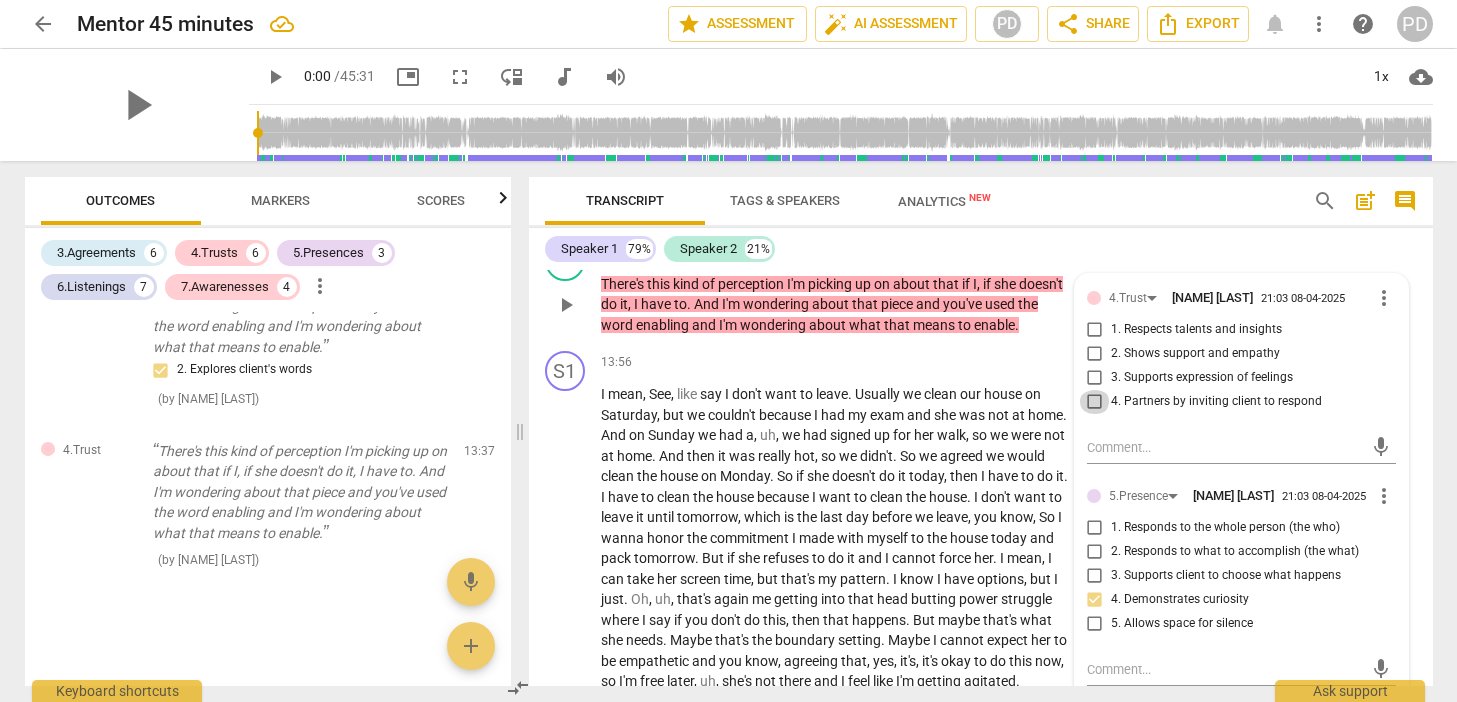 click on "4. Partners by inviting client to respond" at bounding box center (1095, 402) 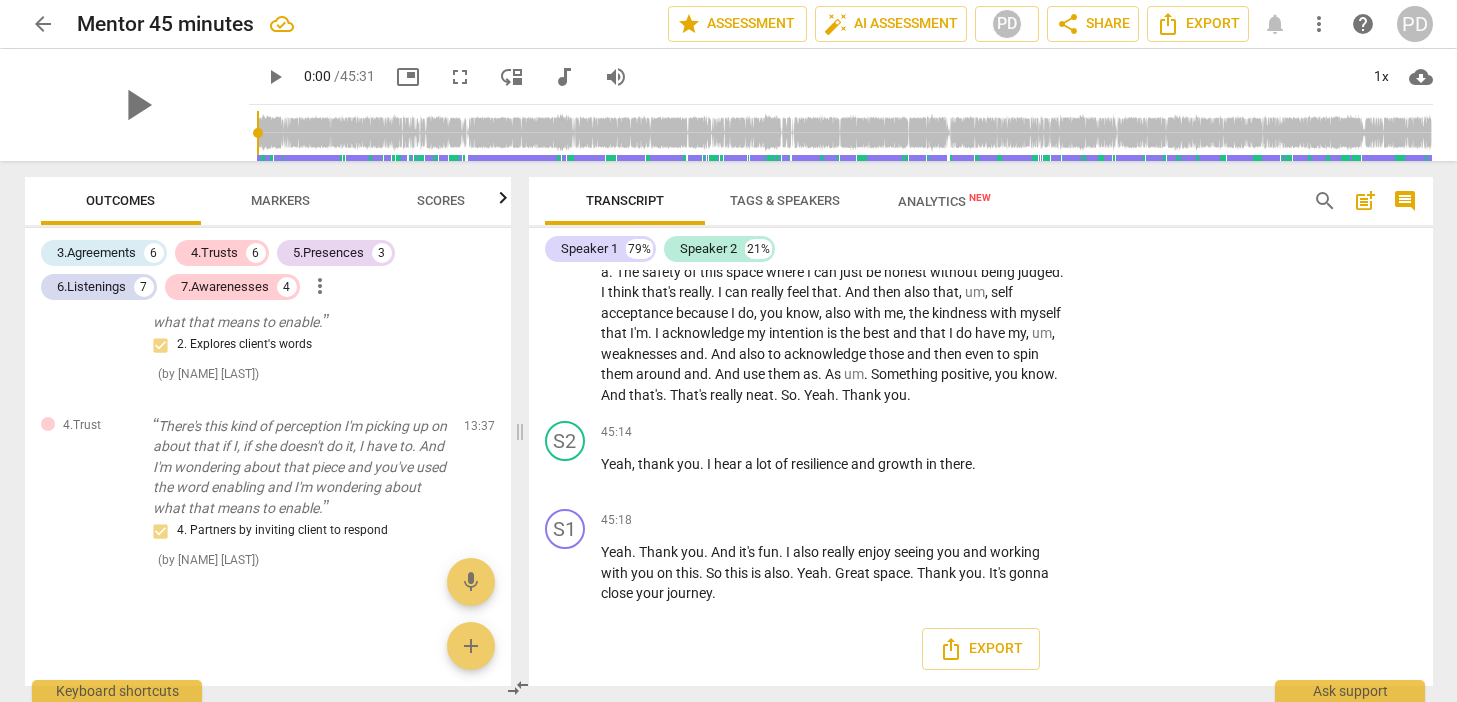 scroll, scrollTop: 21394, scrollLeft: 0, axis: vertical 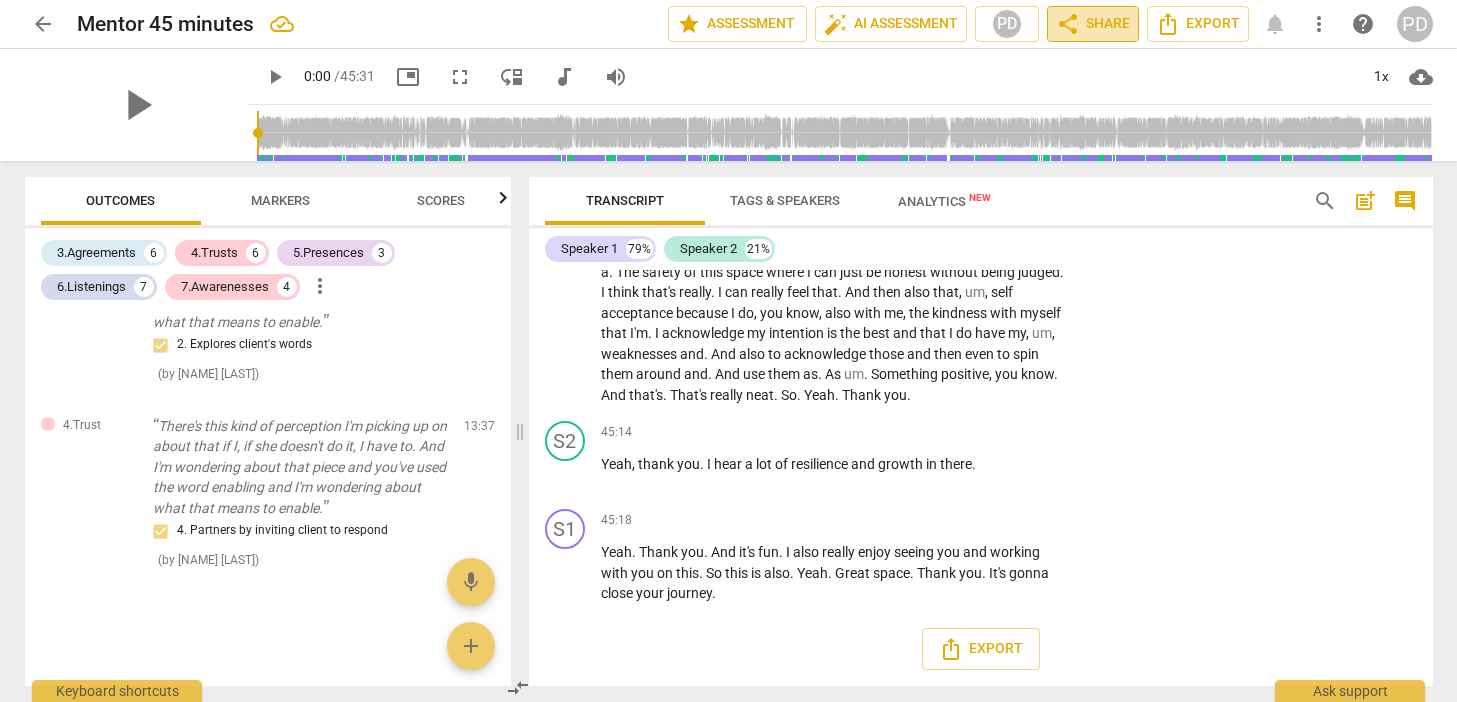 click on "share    Share" at bounding box center (1093, 24) 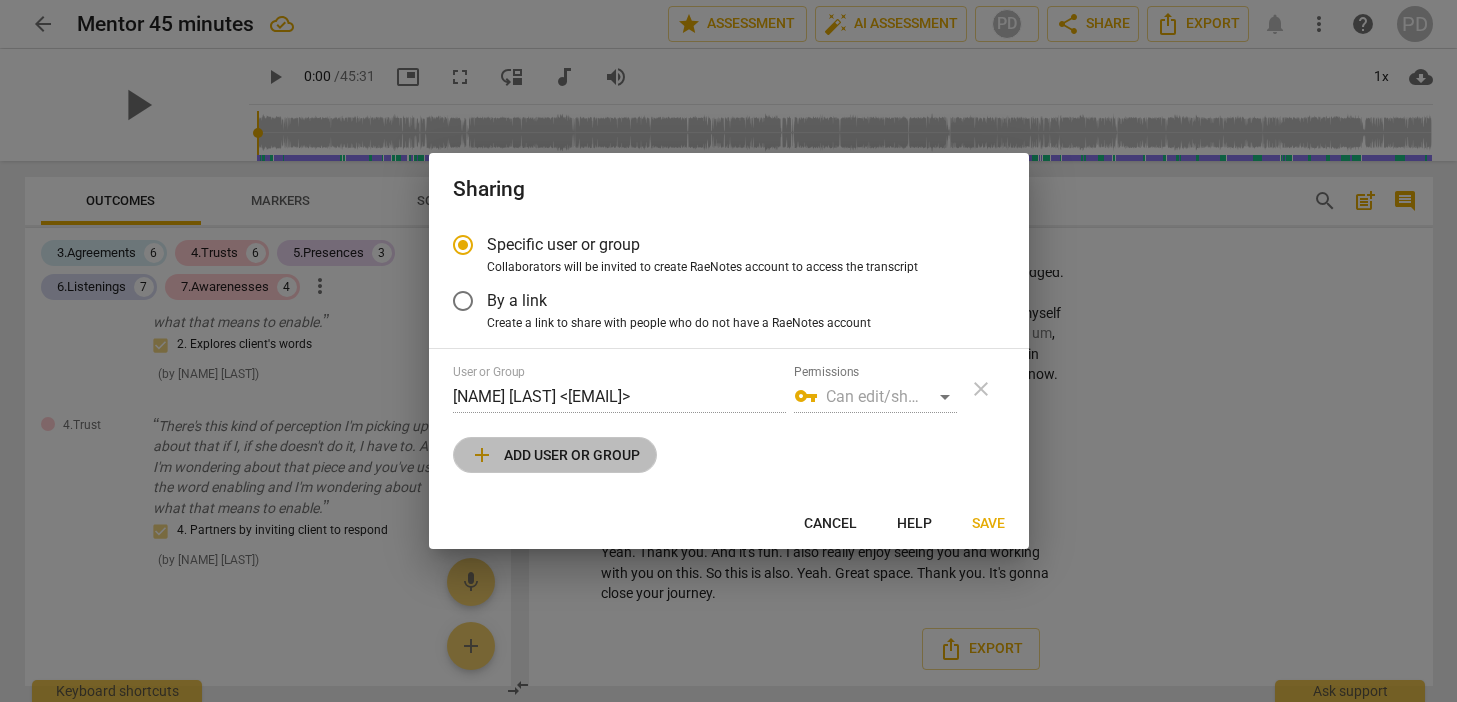 click on "add Add user or group" at bounding box center (555, 455) 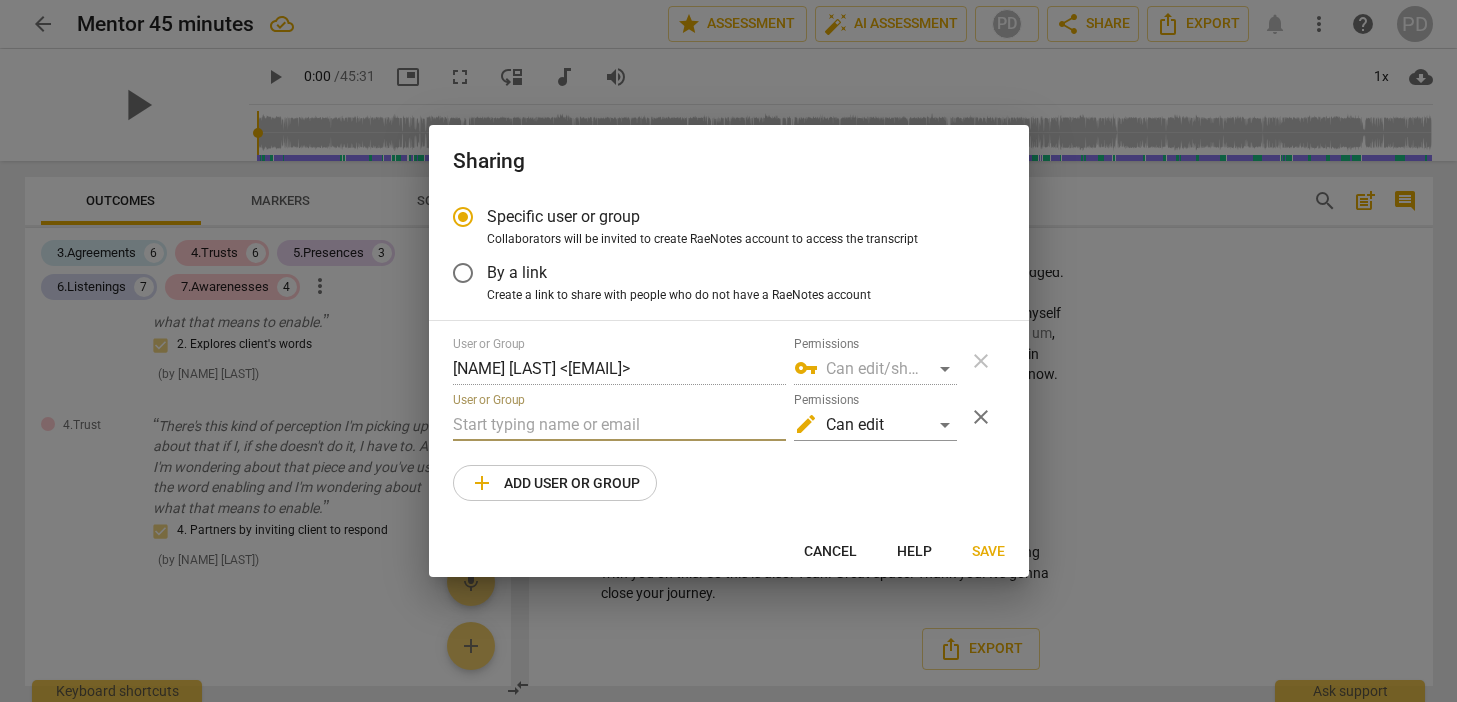 click at bounding box center (619, 425) 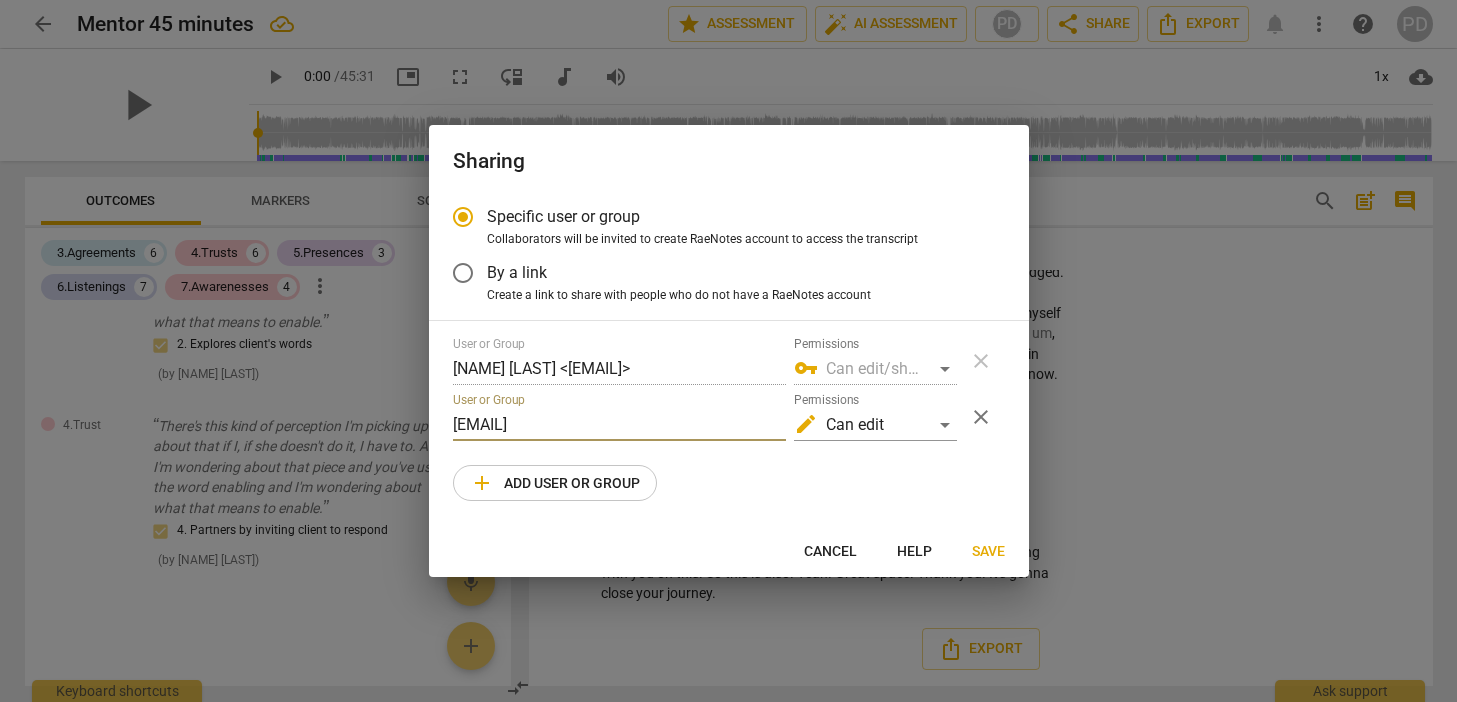 type on "[EMAIL]" 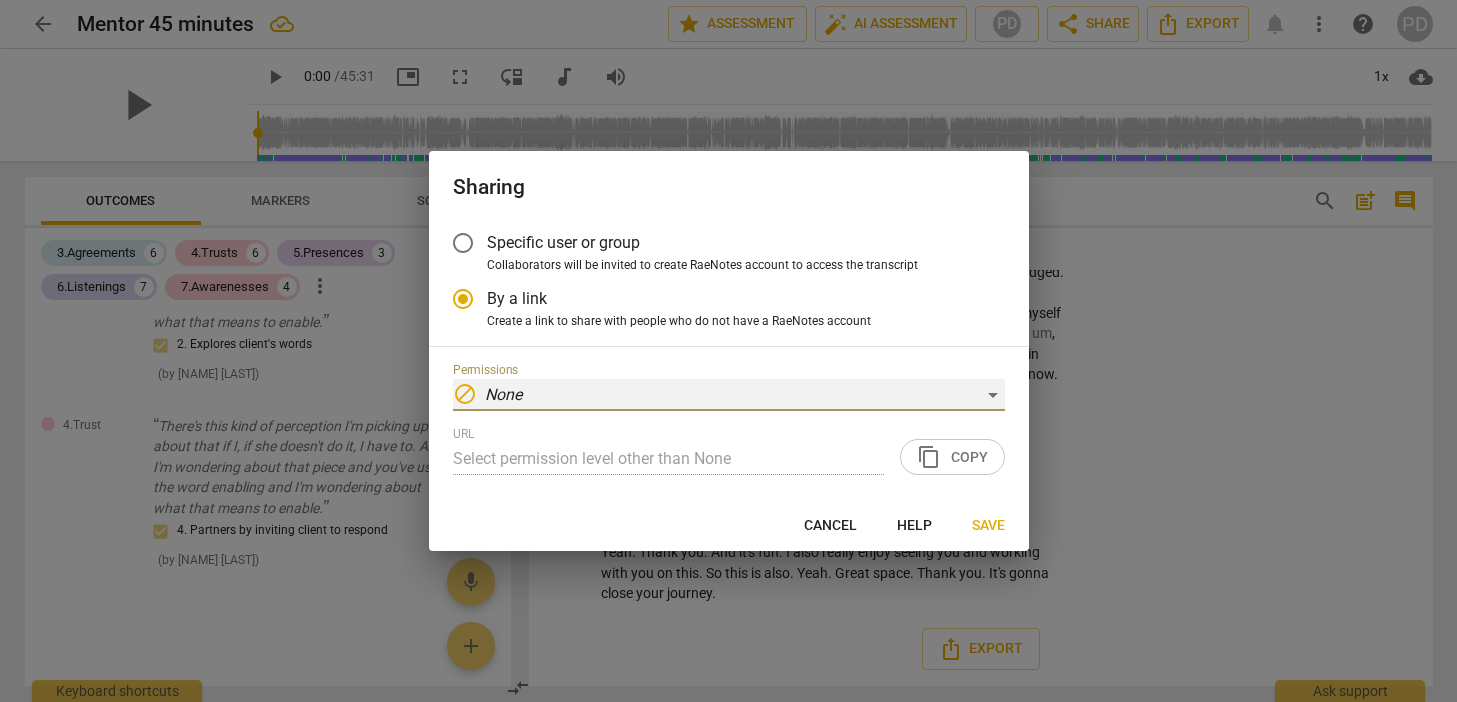 click on "block None" at bounding box center [729, 395] 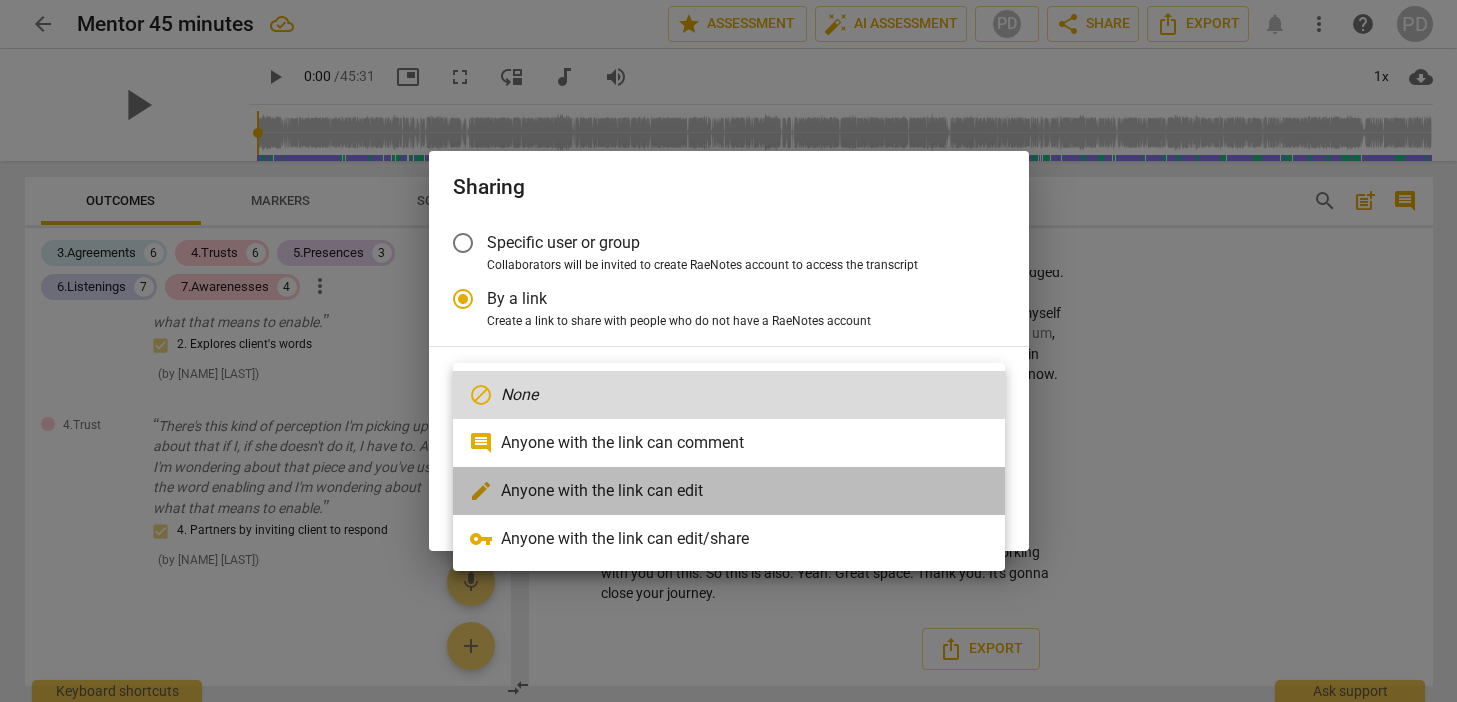 click on "edit Anyone with the link can edit" at bounding box center [729, 491] 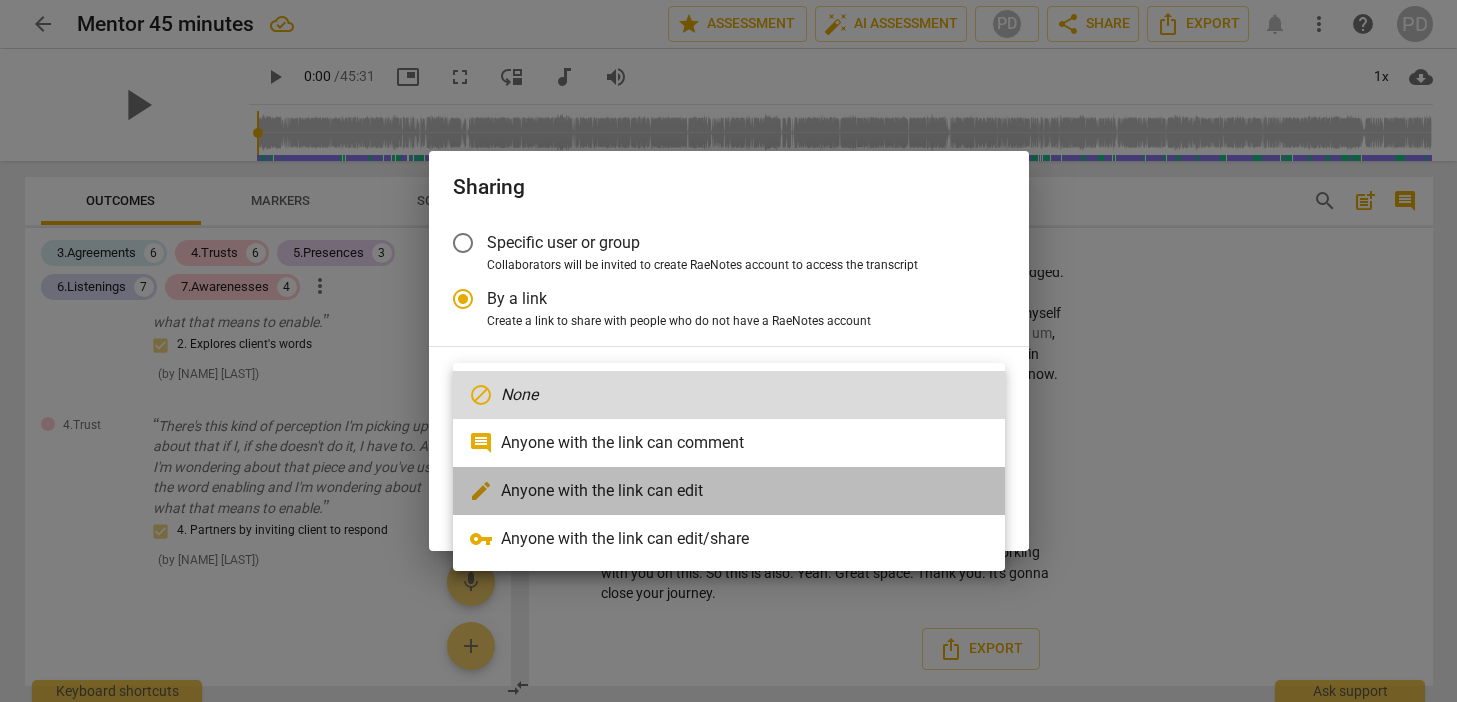 radio on "false" 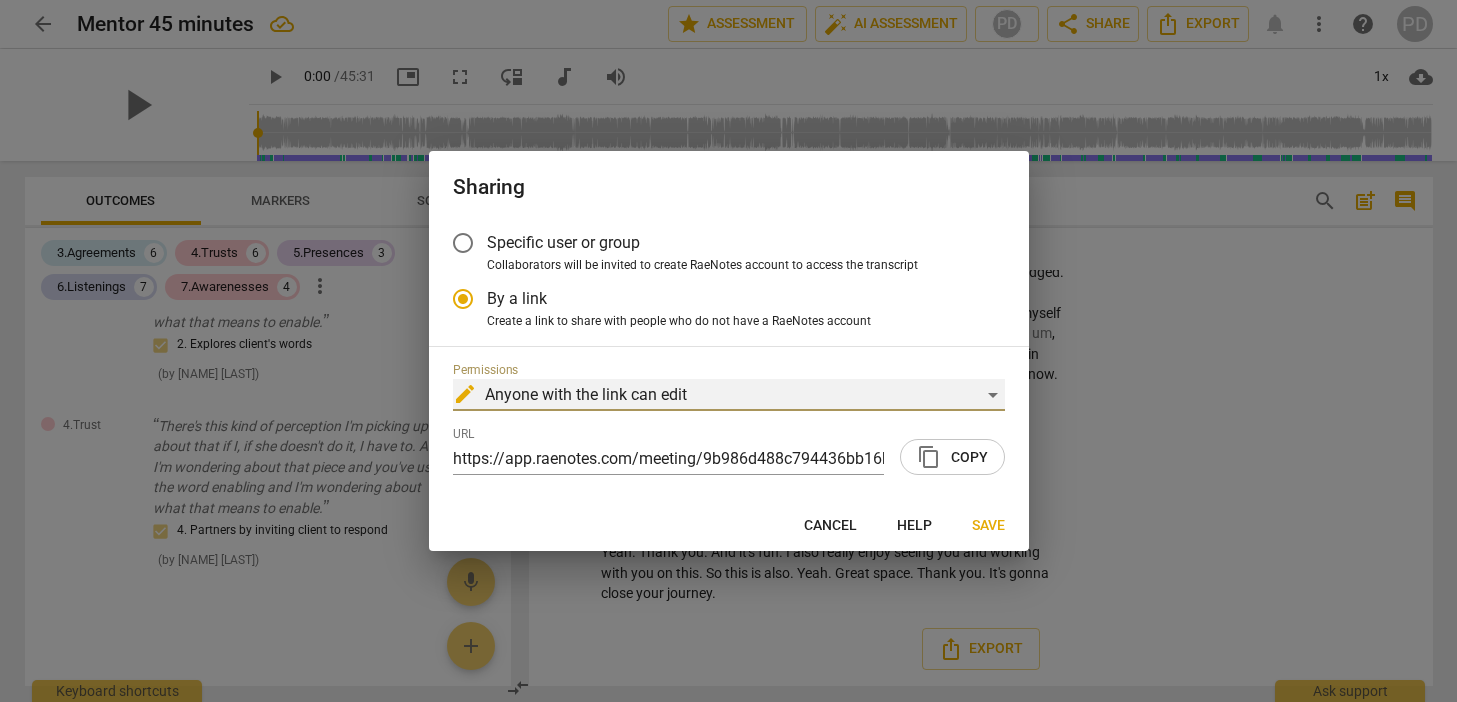 click on "edit Anyone with the link can edit" at bounding box center (729, 395) 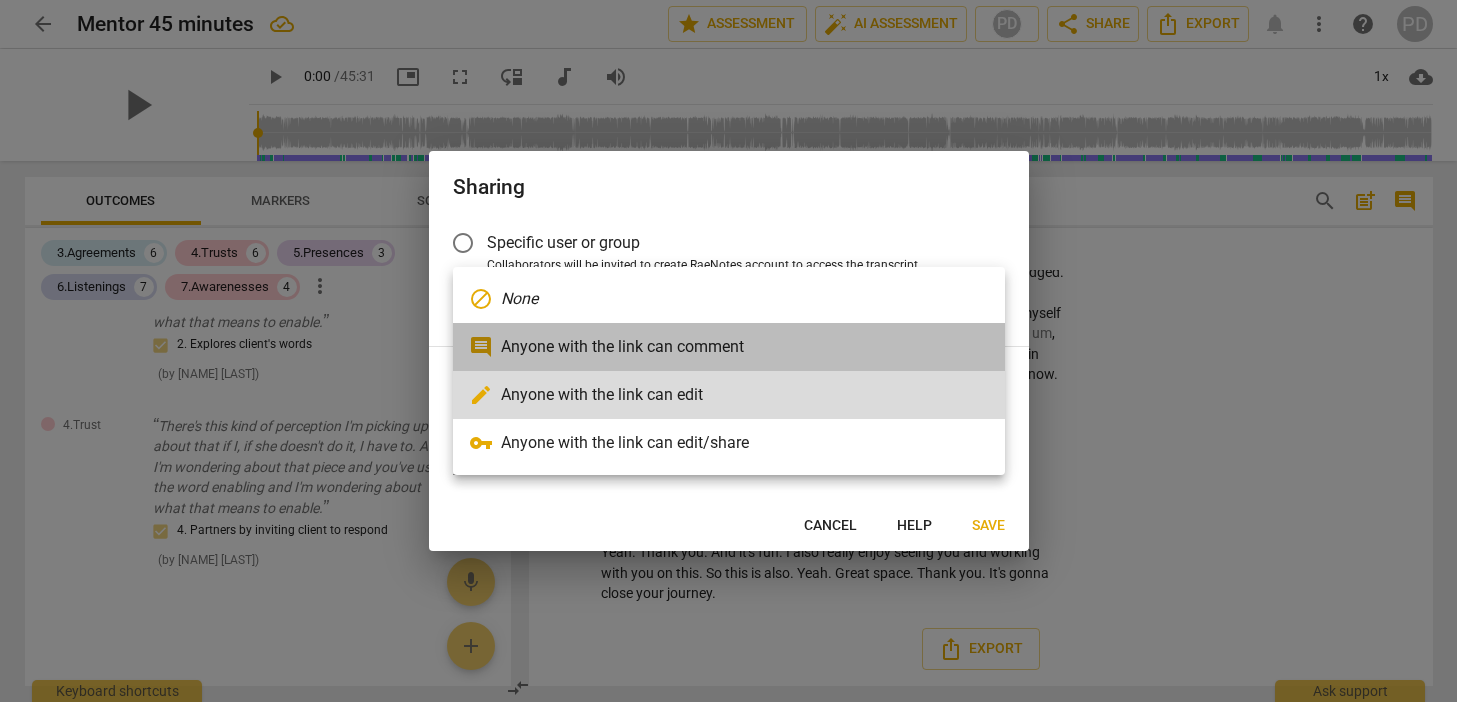 click on "comment Anyone with the link can comment" at bounding box center [729, 347] 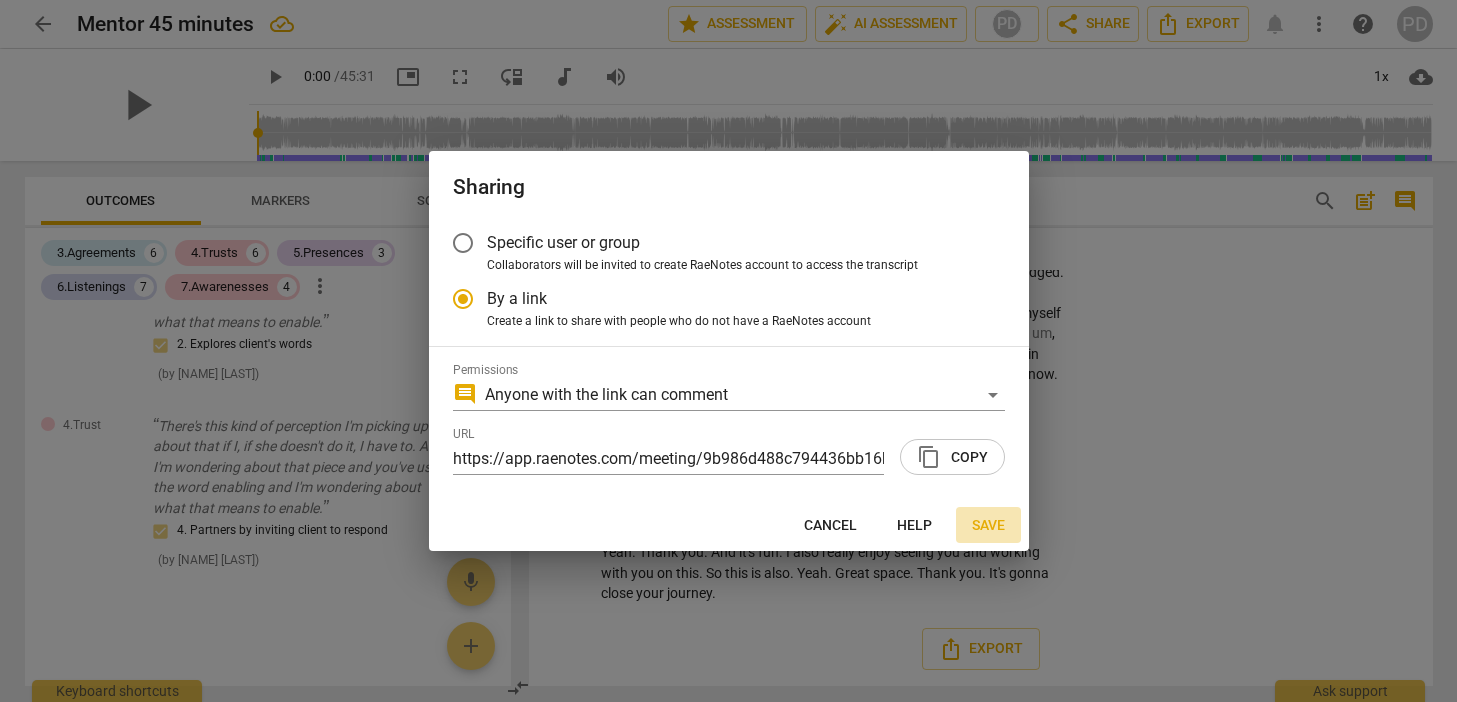 click on "Save" at bounding box center [988, 526] 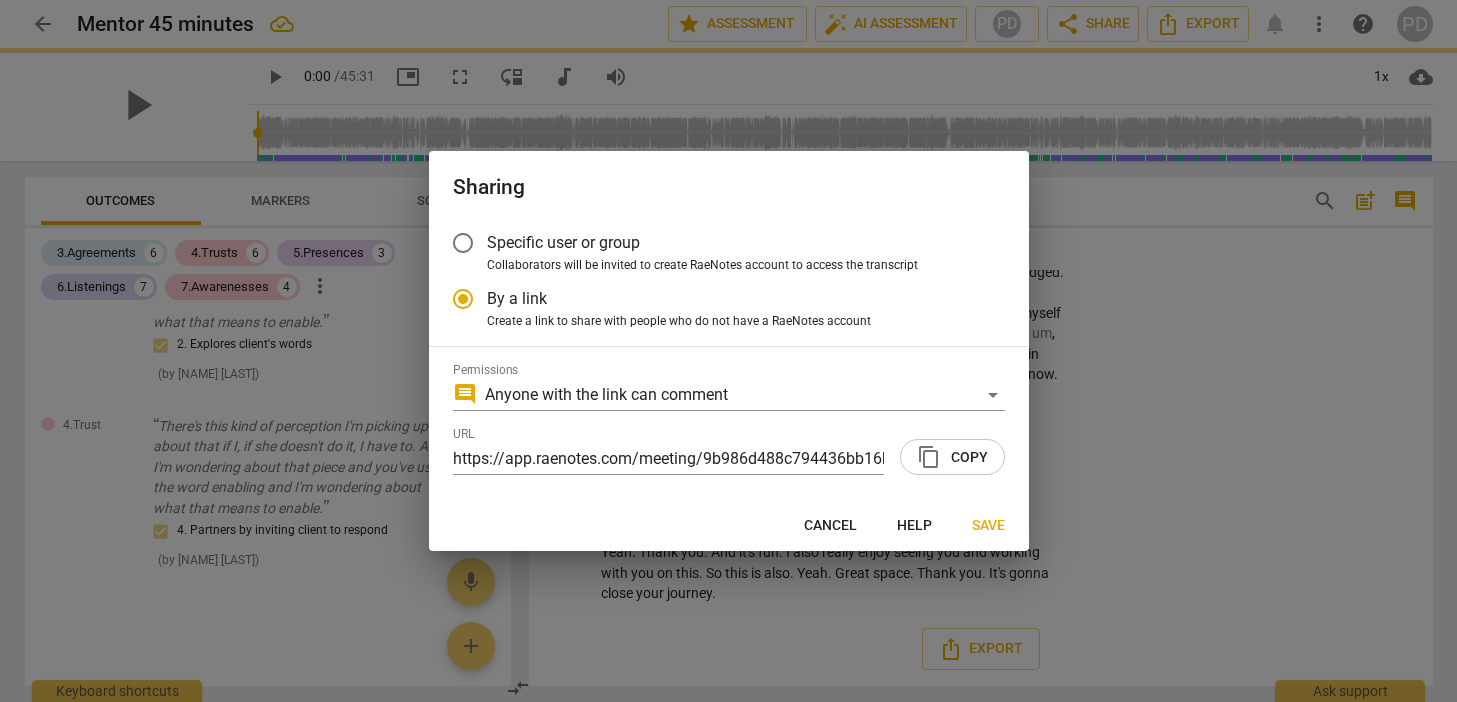 radio on "false" 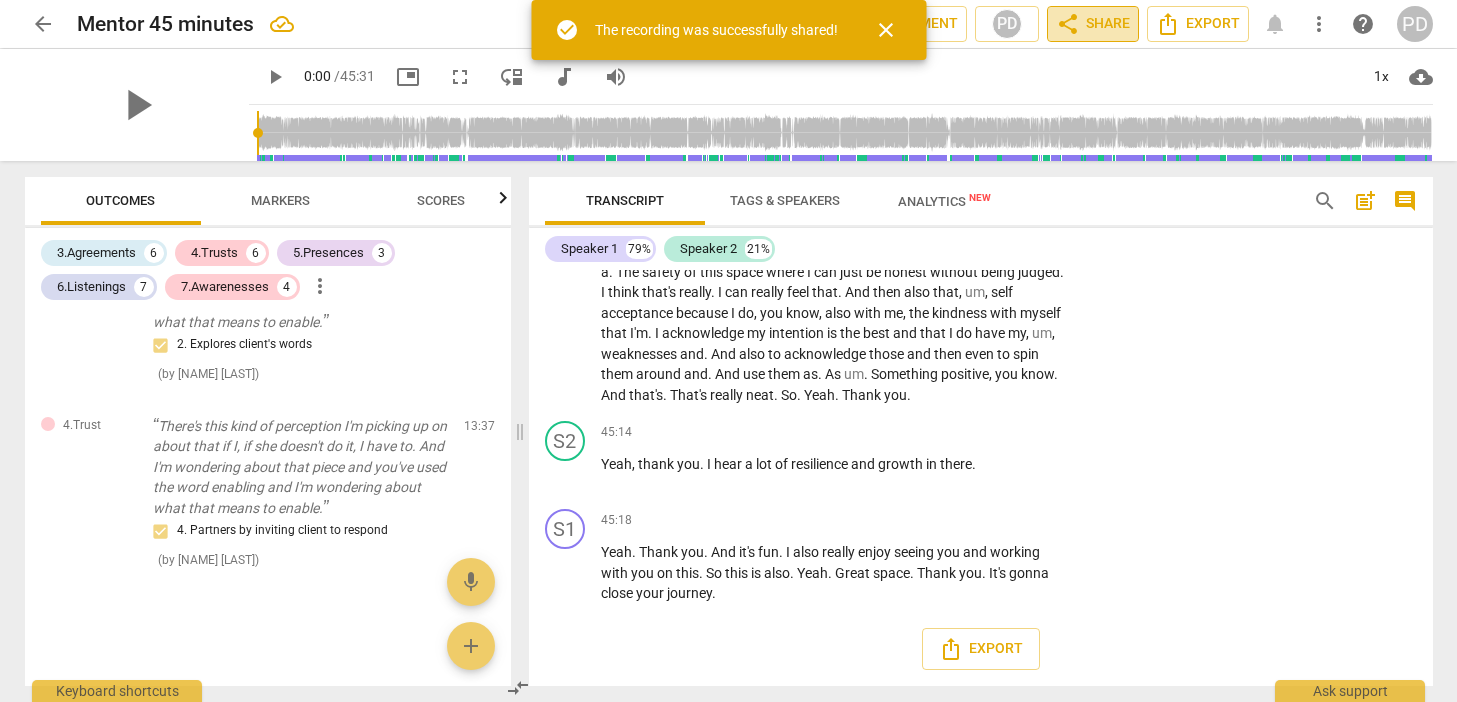click on "share    Share" at bounding box center (1093, 24) 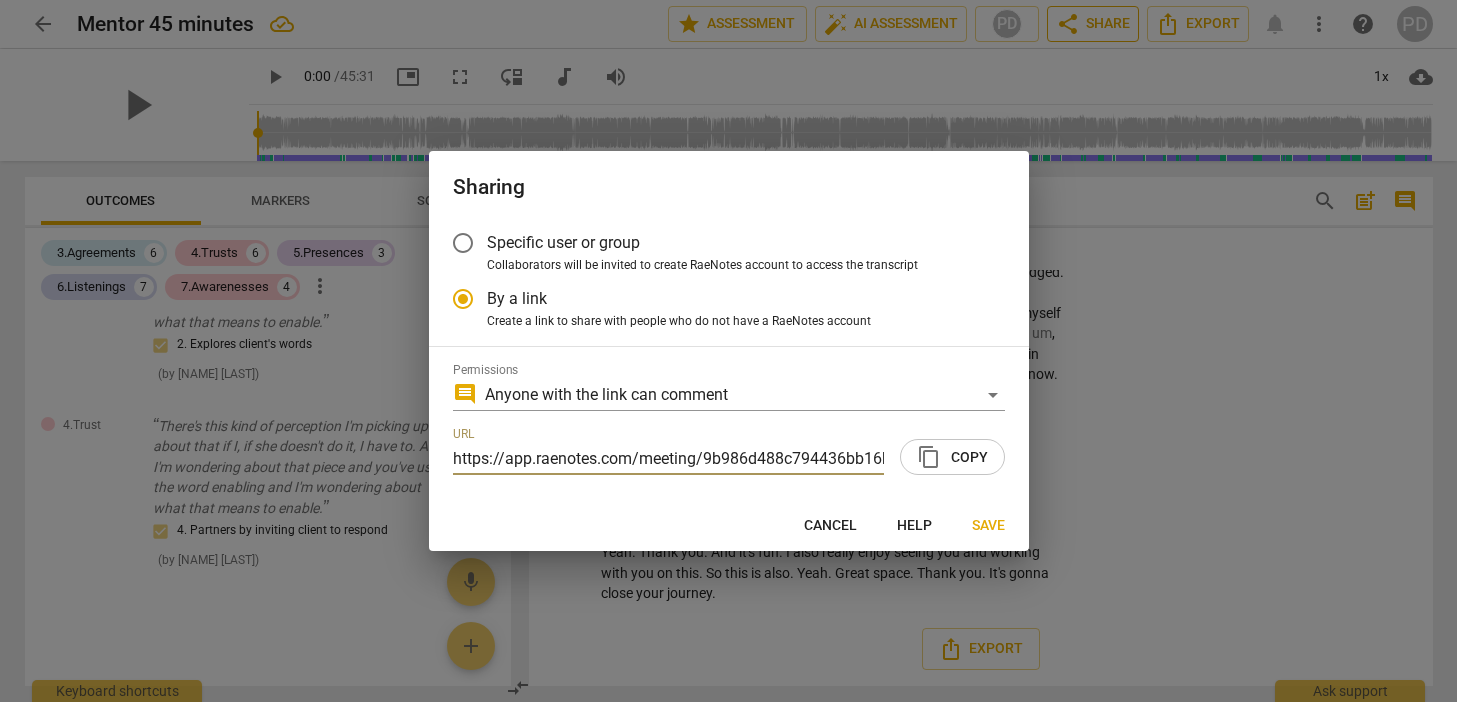 scroll, scrollTop: 0, scrollLeft: 103, axis: horizontal 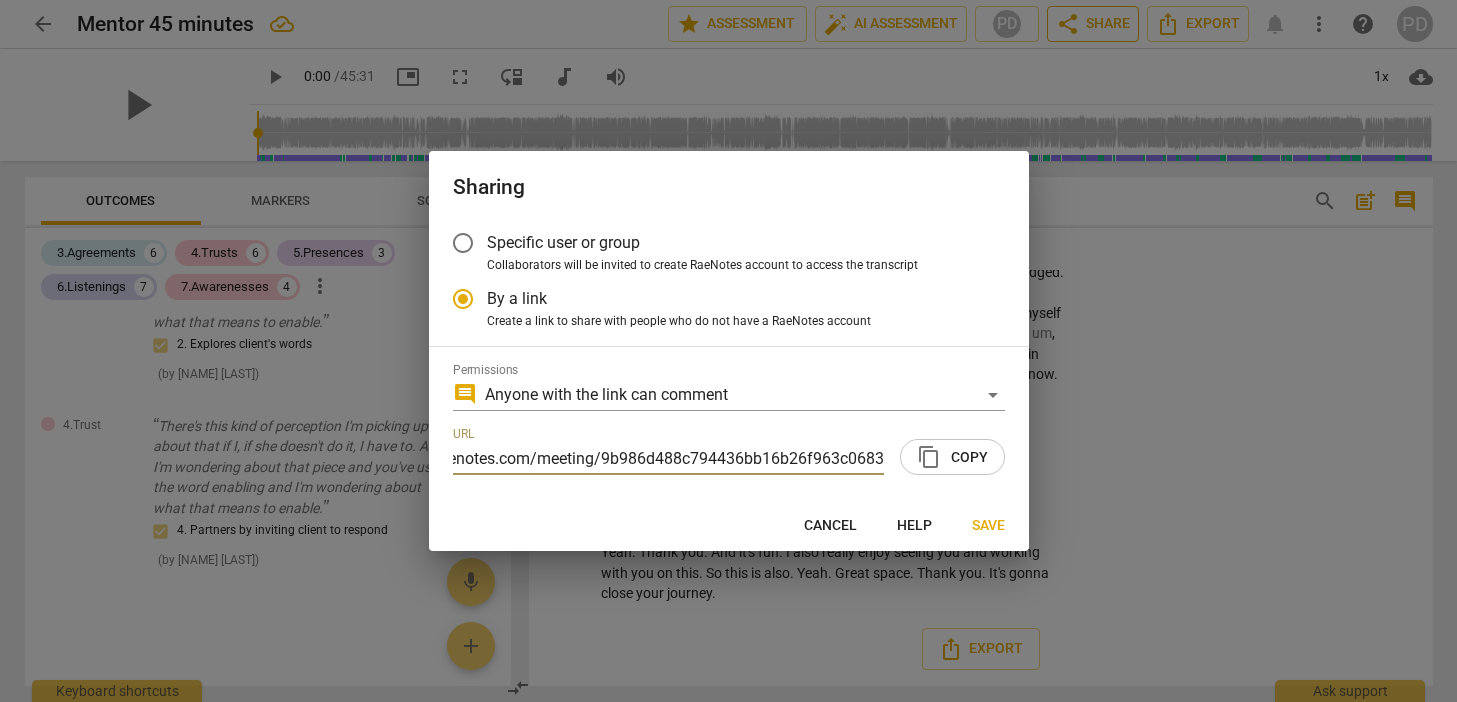 radio on "false" 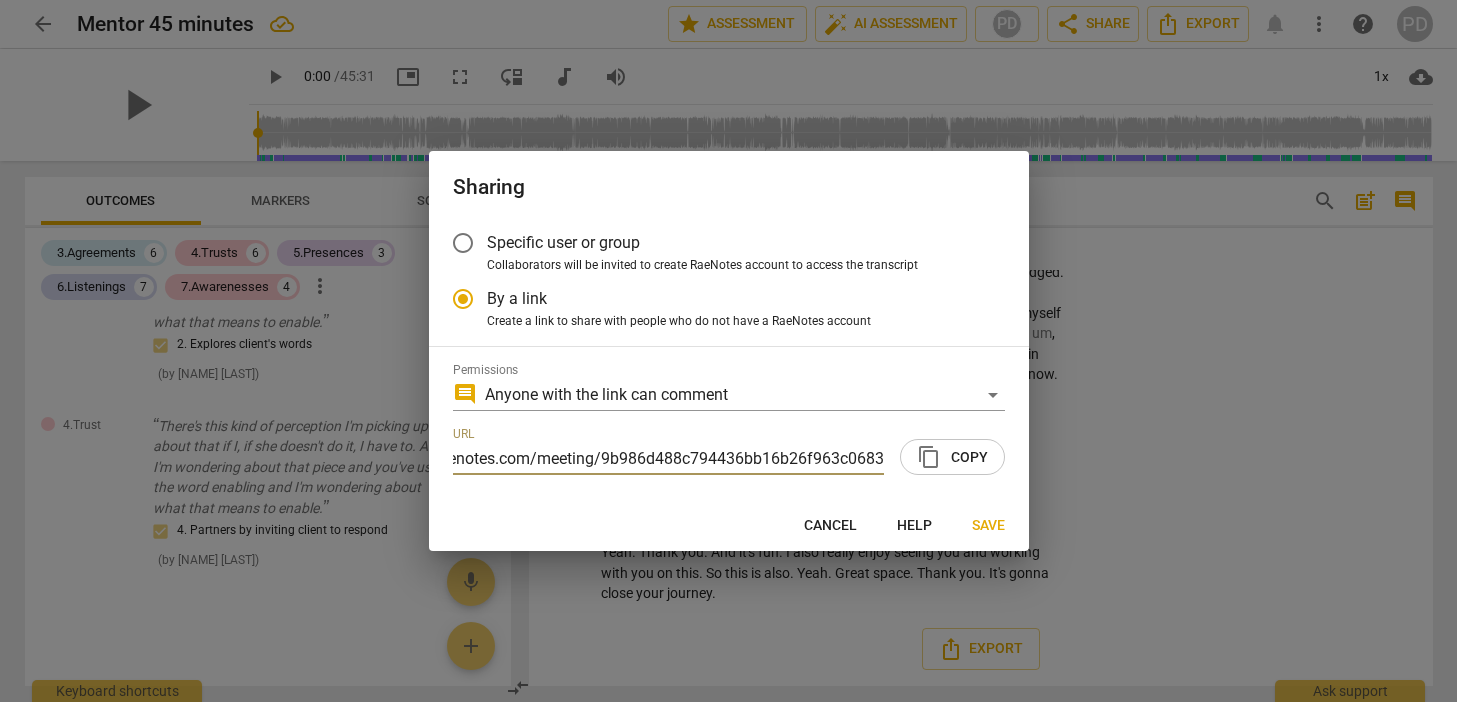 click on "Specific user or group" at bounding box center [463, 243] 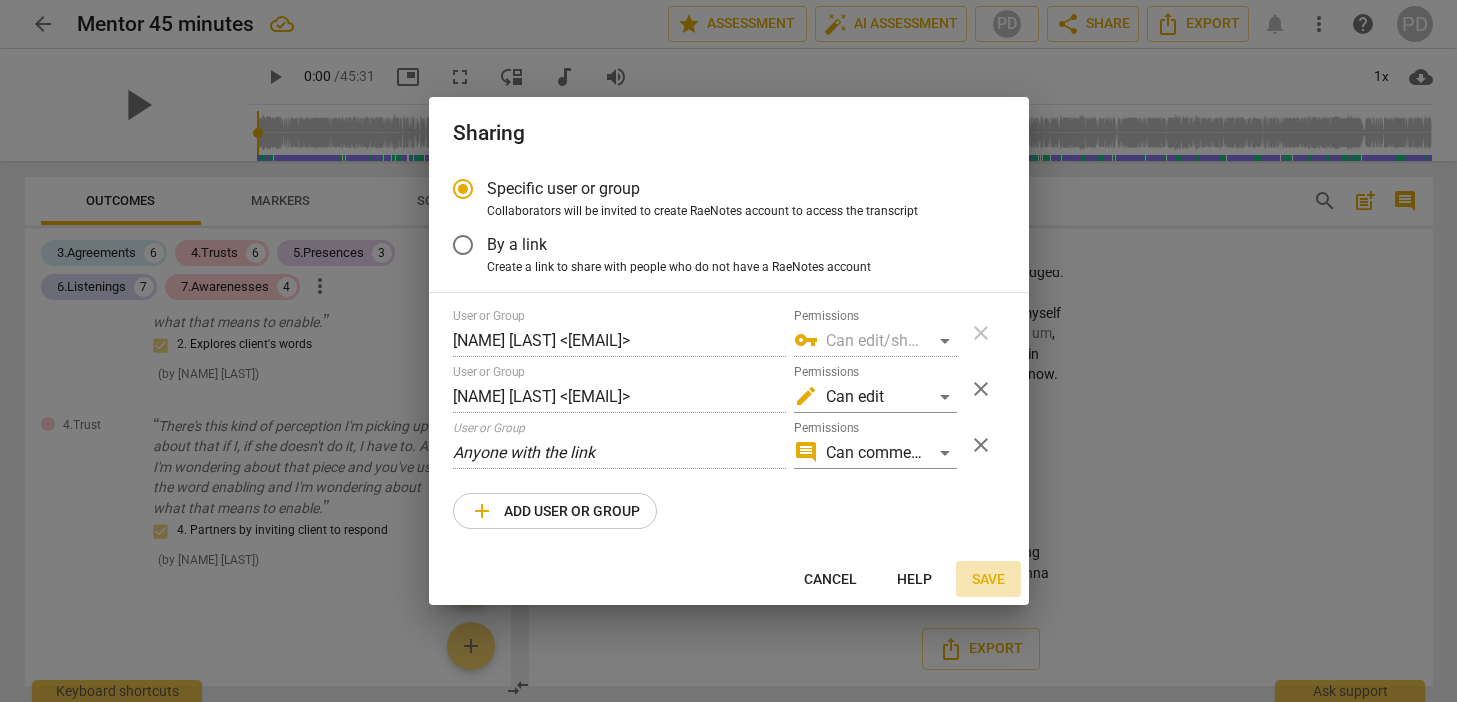 click on "Save" at bounding box center (988, 580) 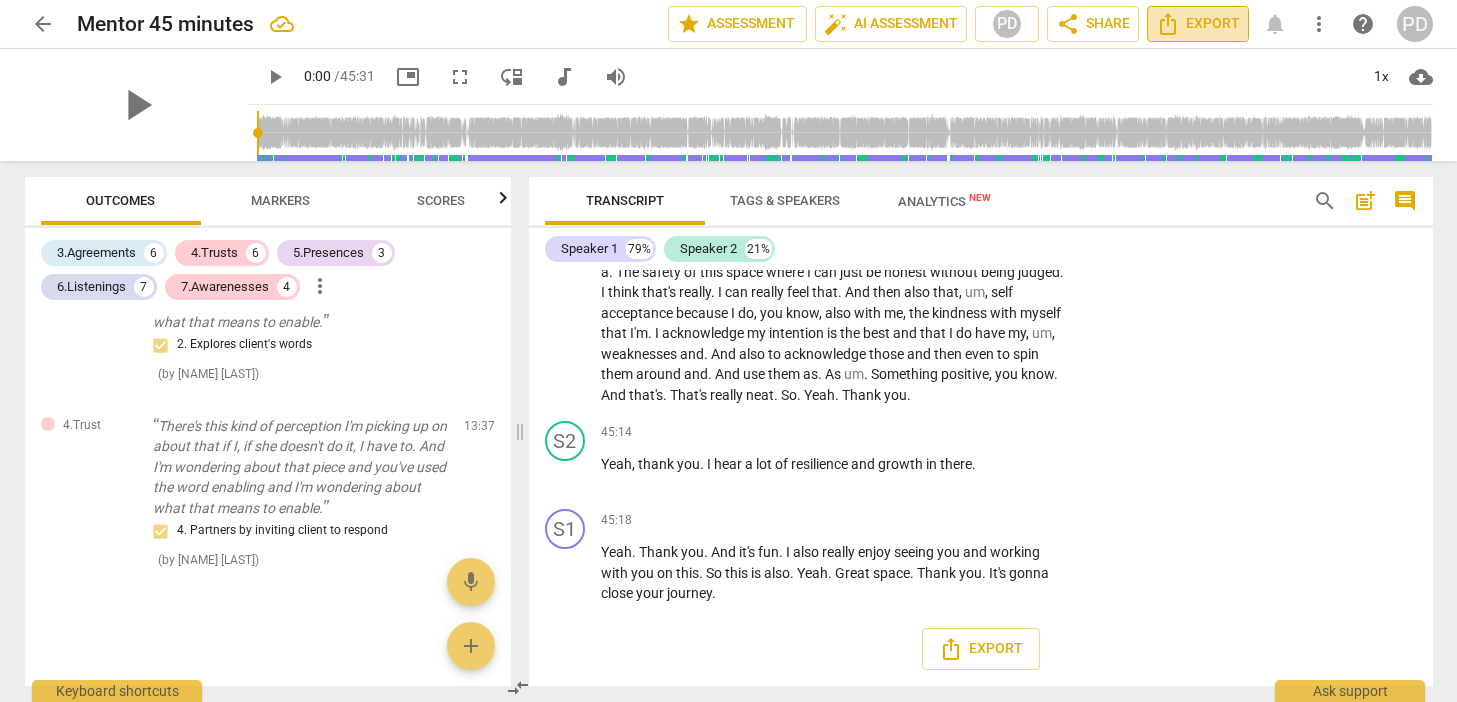 click on "Export" at bounding box center (1198, 24) 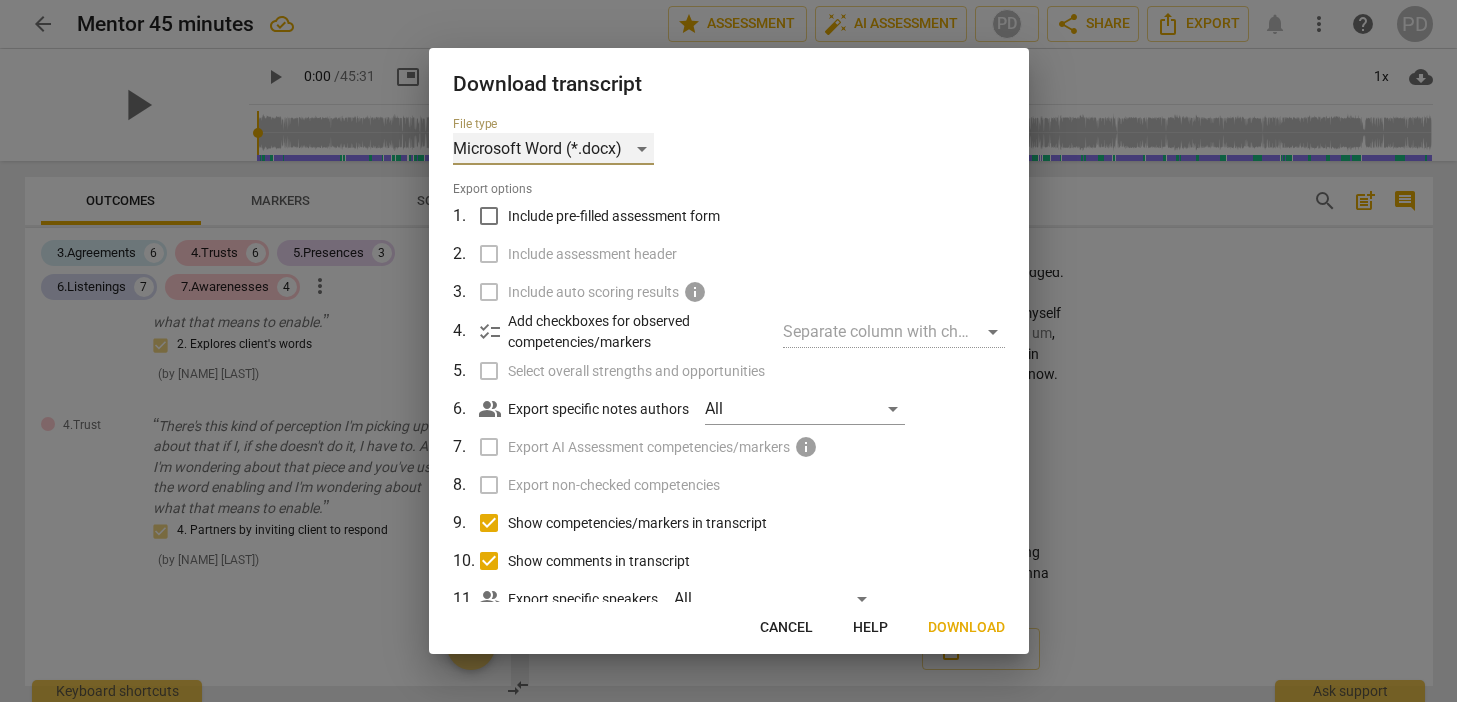 click on "Microsoft Word (*.docx)" at bounding box center [553, 149] 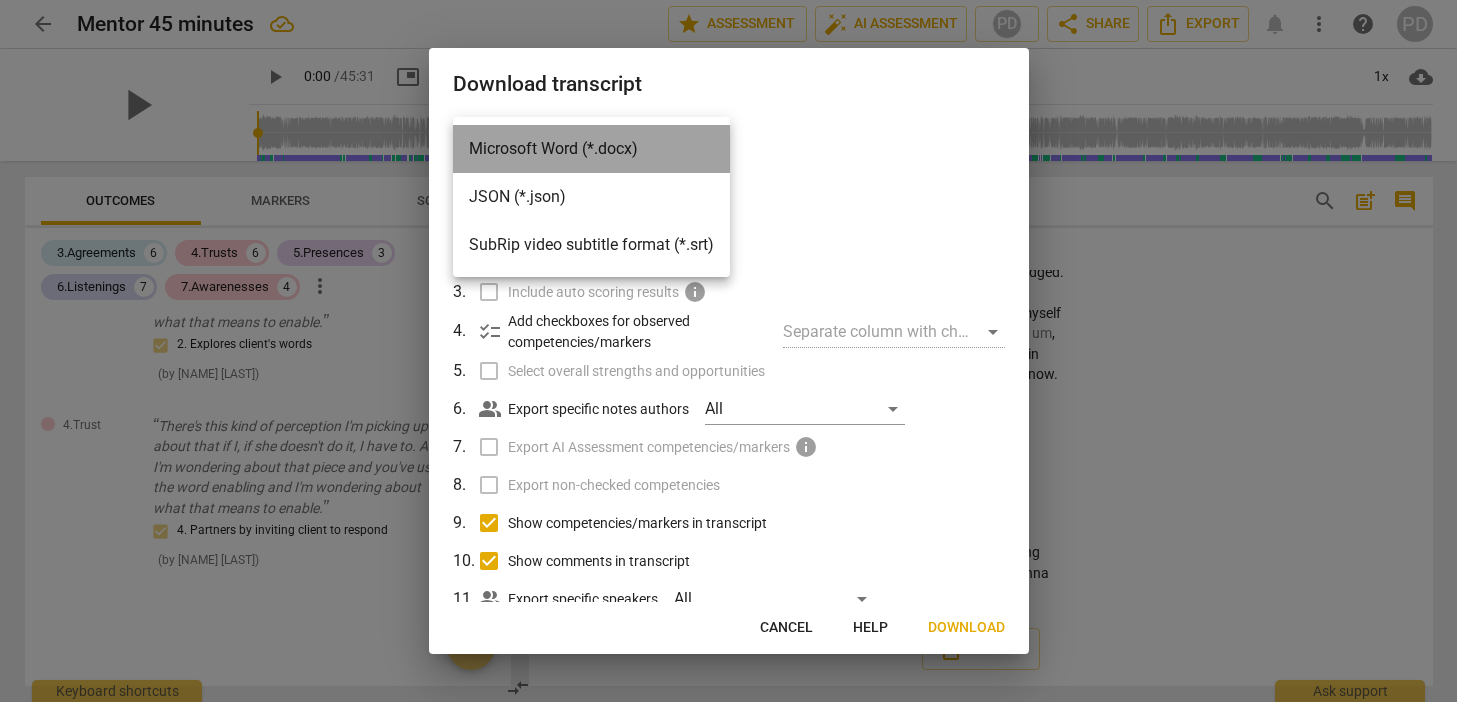 click on "Microsoft Word (*.docx)" at bounding box center [591, 149] 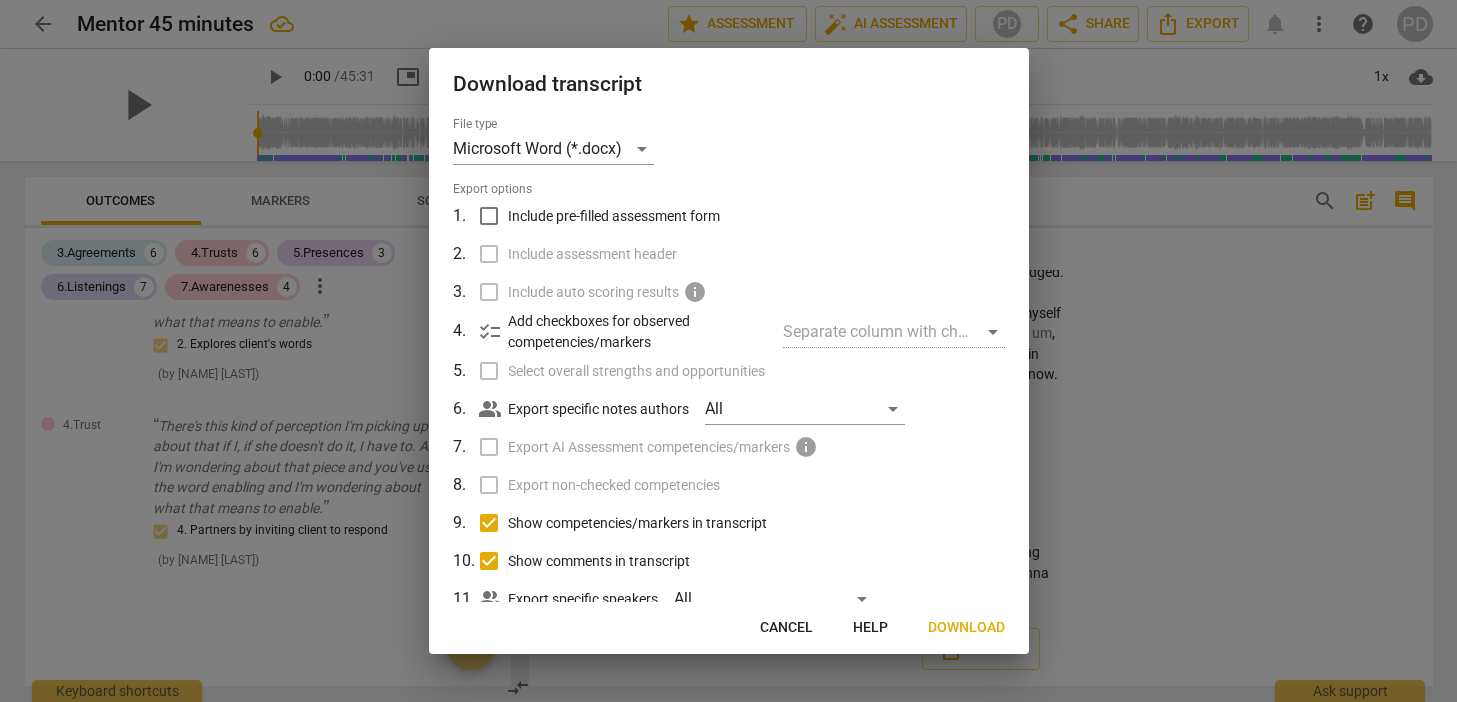 drag, startPoint x: 1020, startPoint y: 370, endPoint x: 1024, endPoint y: 536, distance: 166.04819 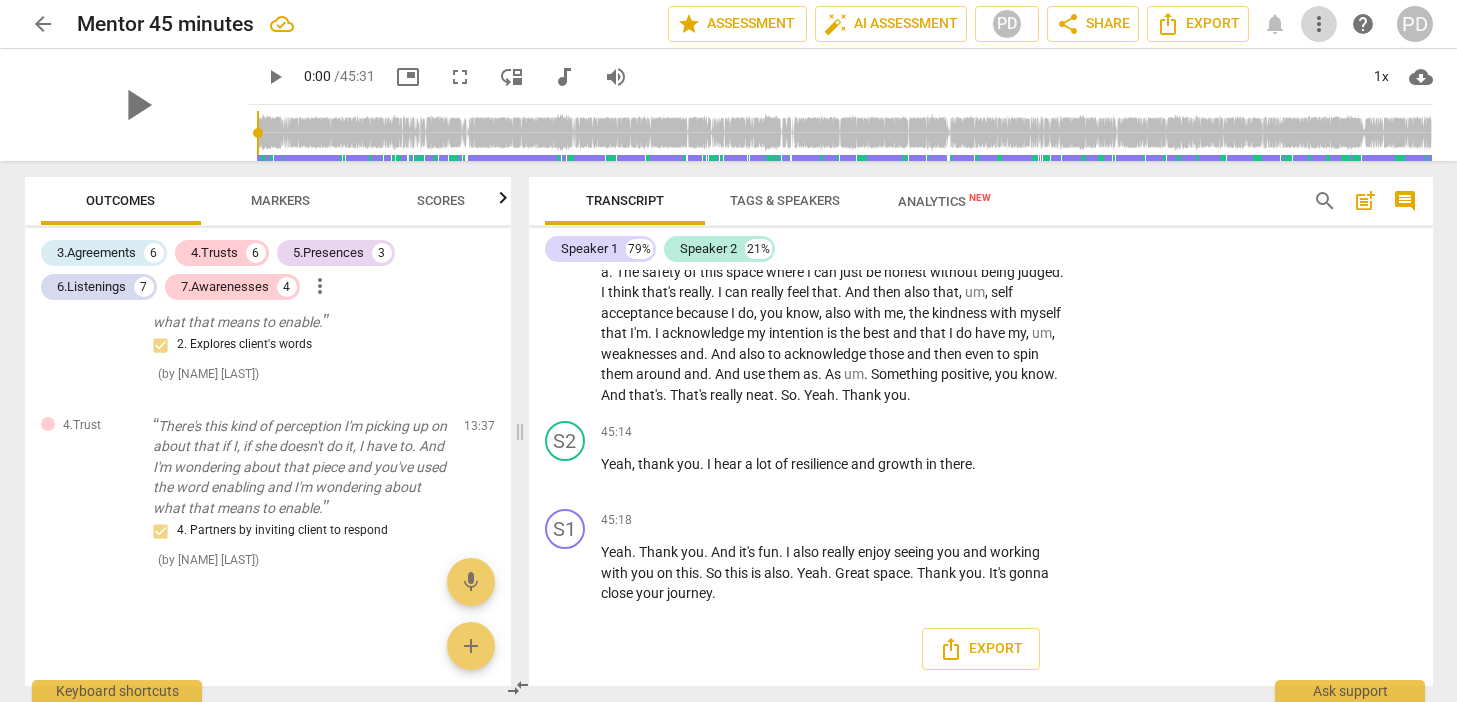 click on "more_vert" at bounding box center (1319, 24) 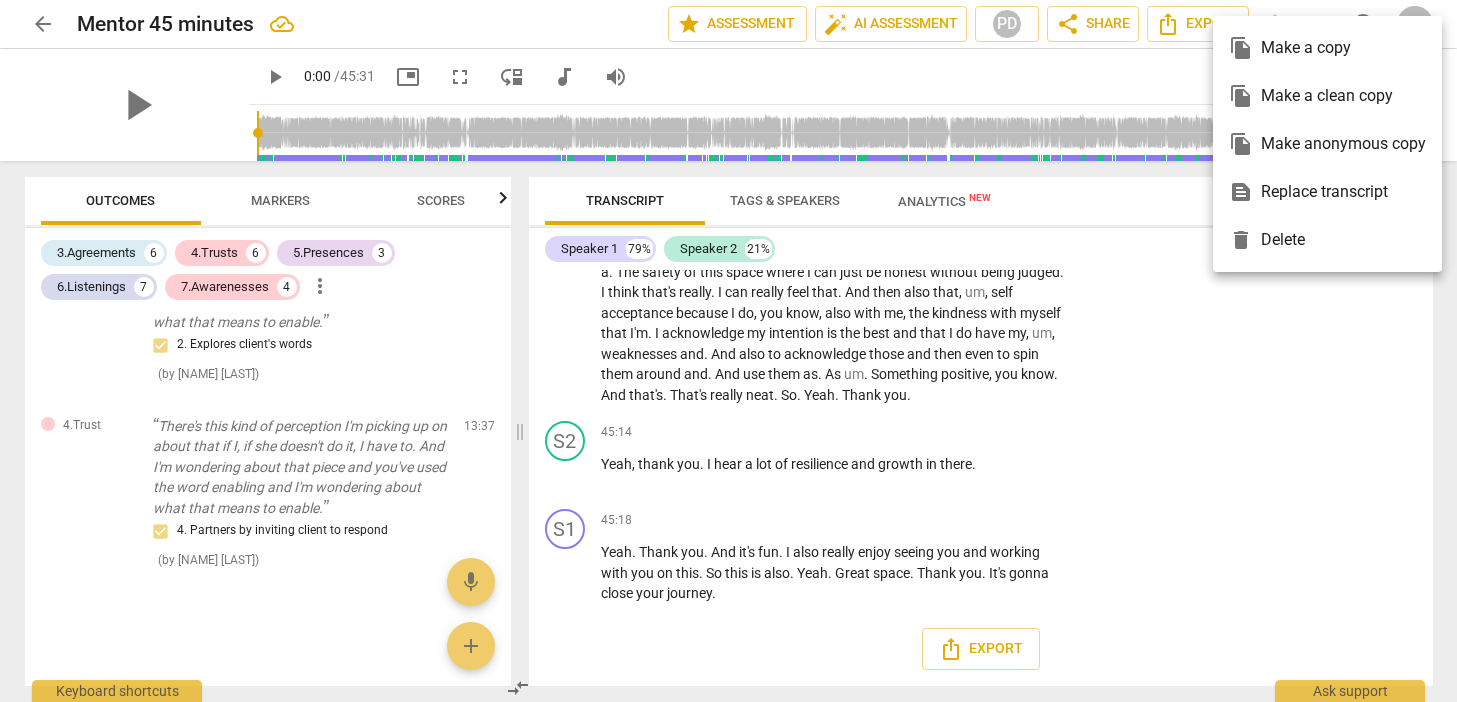 click at bounding box center (728, 351) 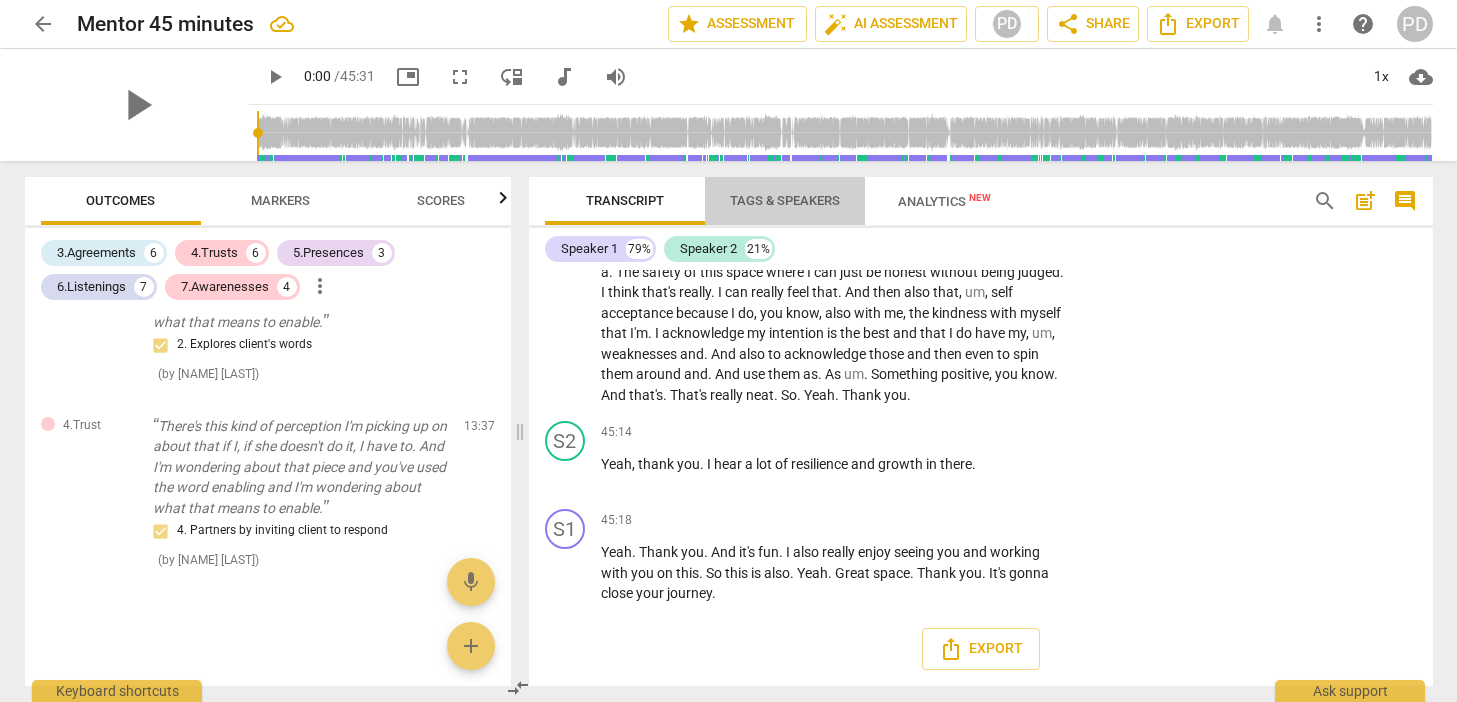 click on "Tags & Speakers" at bounding box center (785, 200) 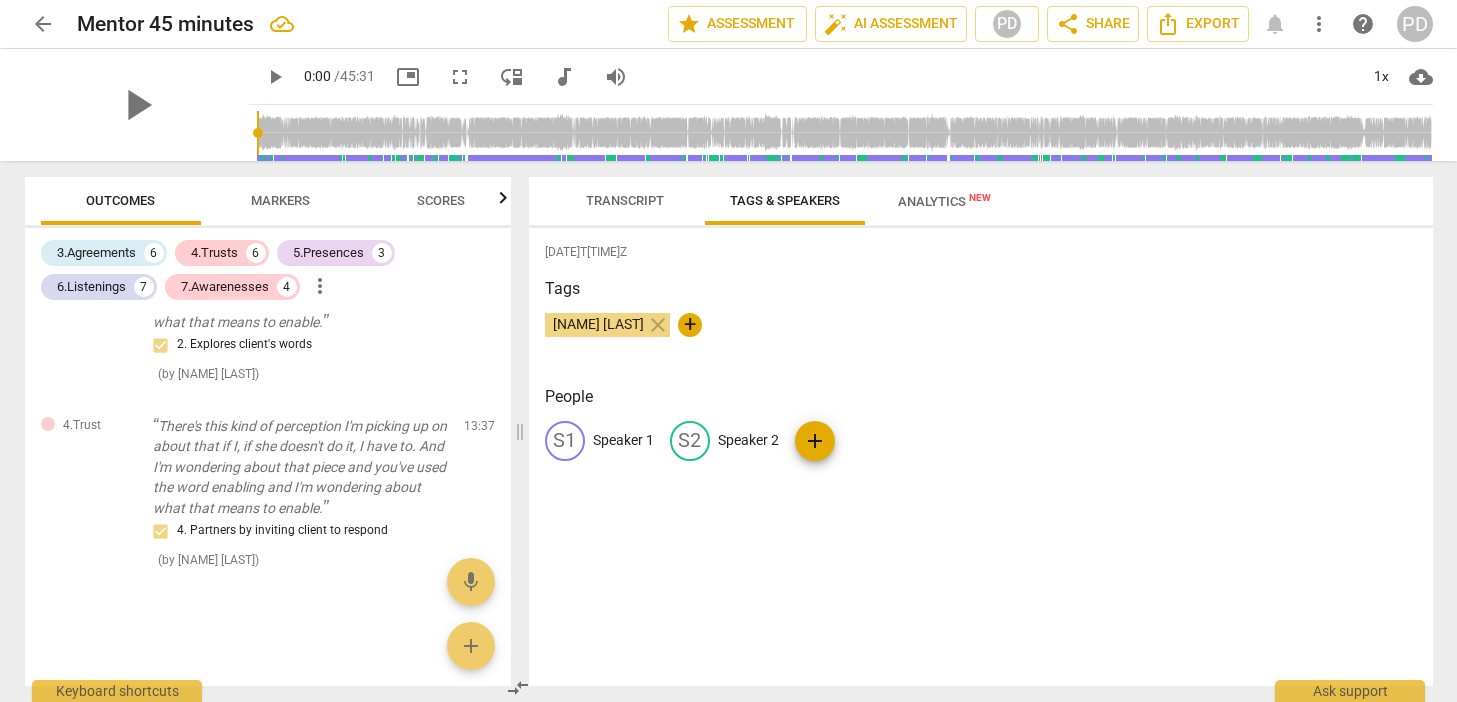 click on "Speaker 1" at bounding box center (623, 440) 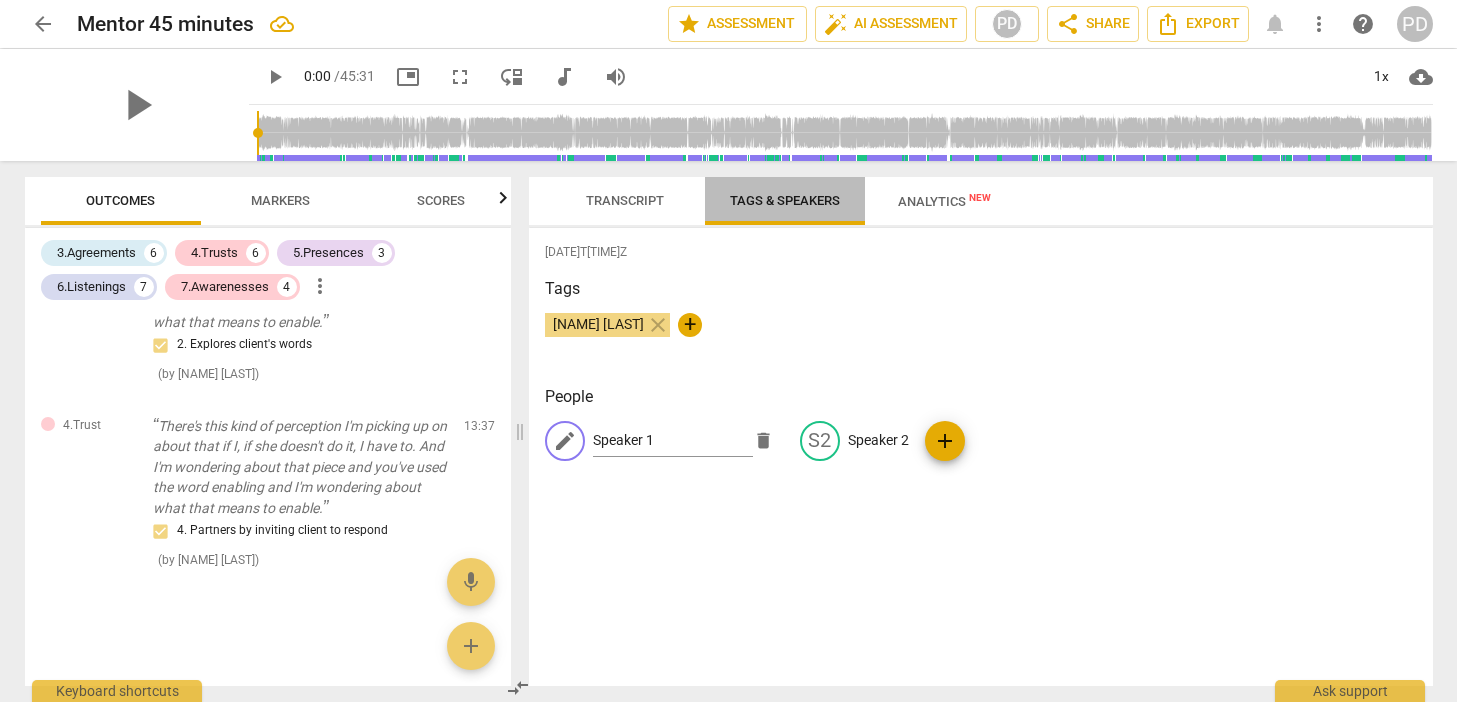 click on "Tags & Speakers" at bounding box center (785, 200) 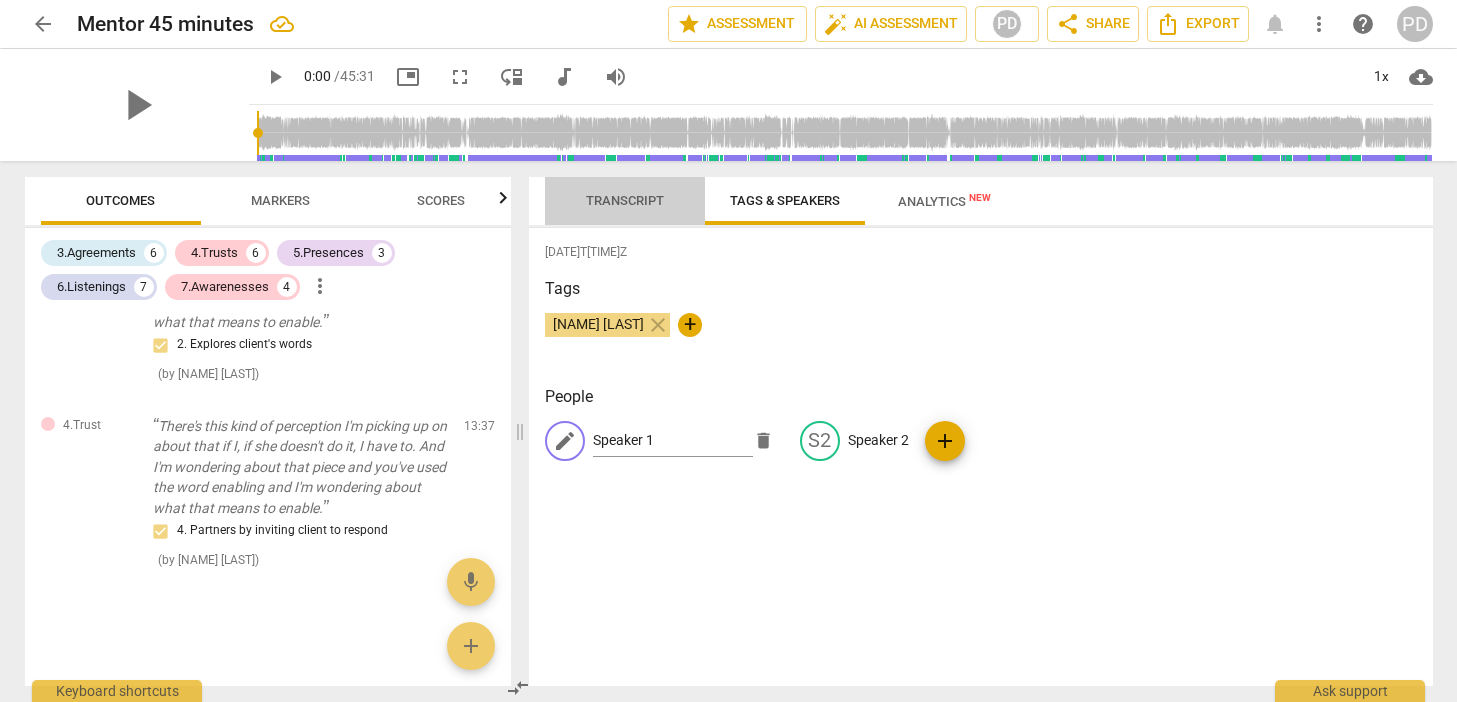 click on "Transcript" at bounding box center (625, 200) 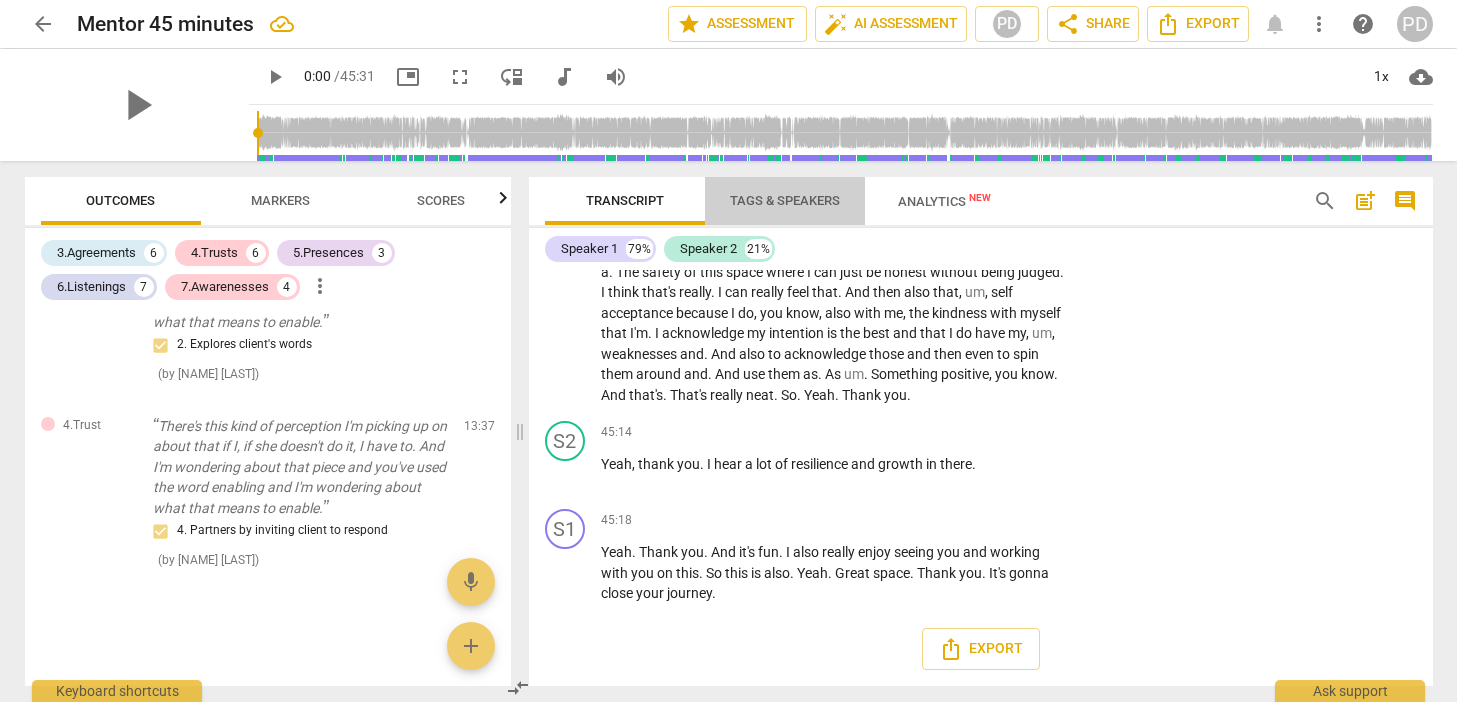 click on "Tags & Speakers" at bounding box center [785, 200] 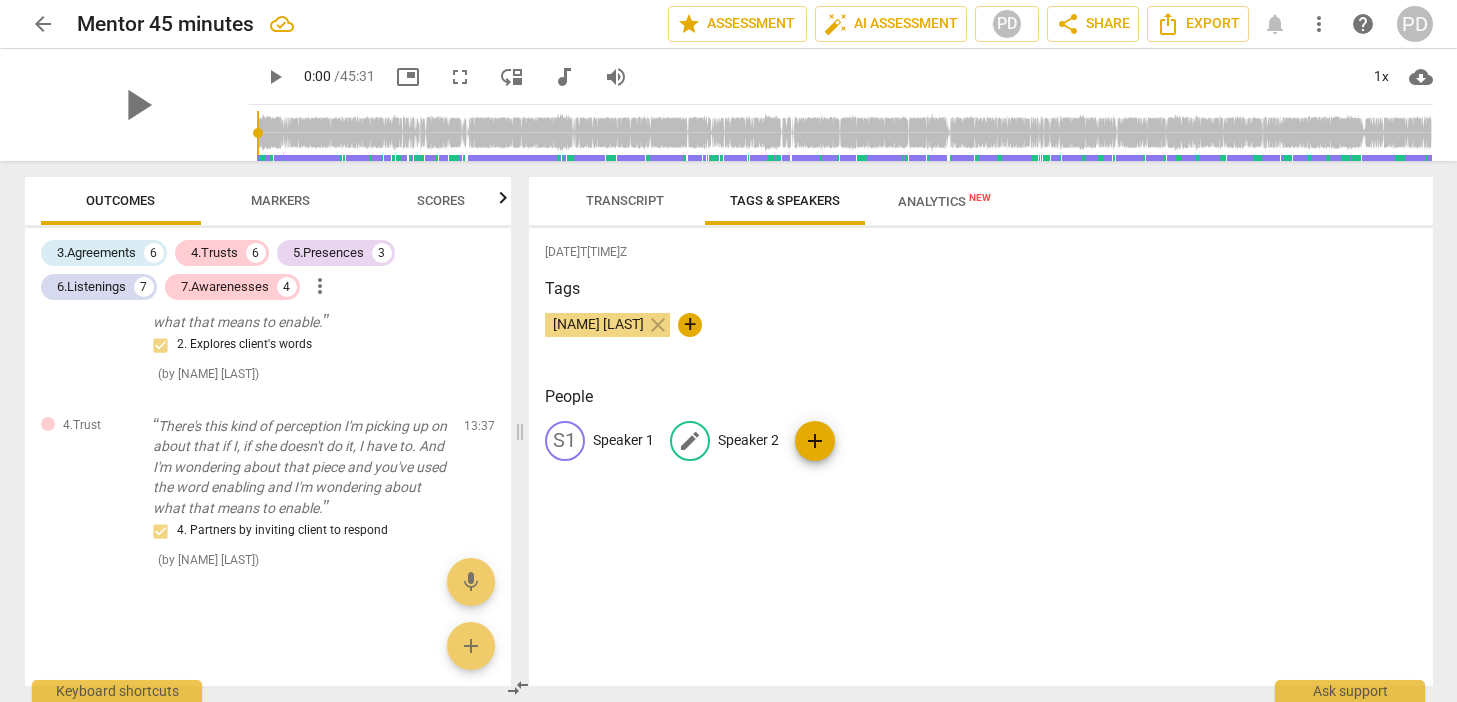 click on "Speaker 2" at bounding box center [748, 440] 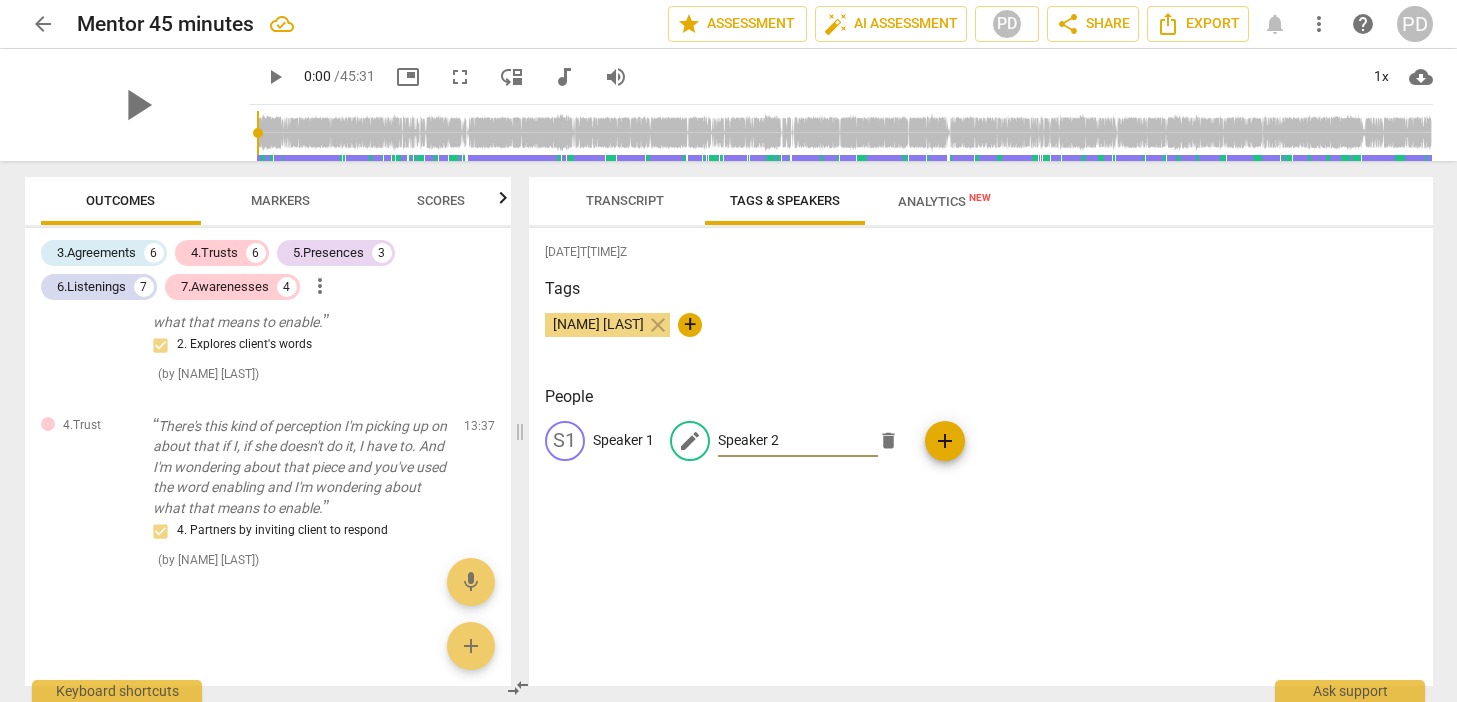 type on "P" 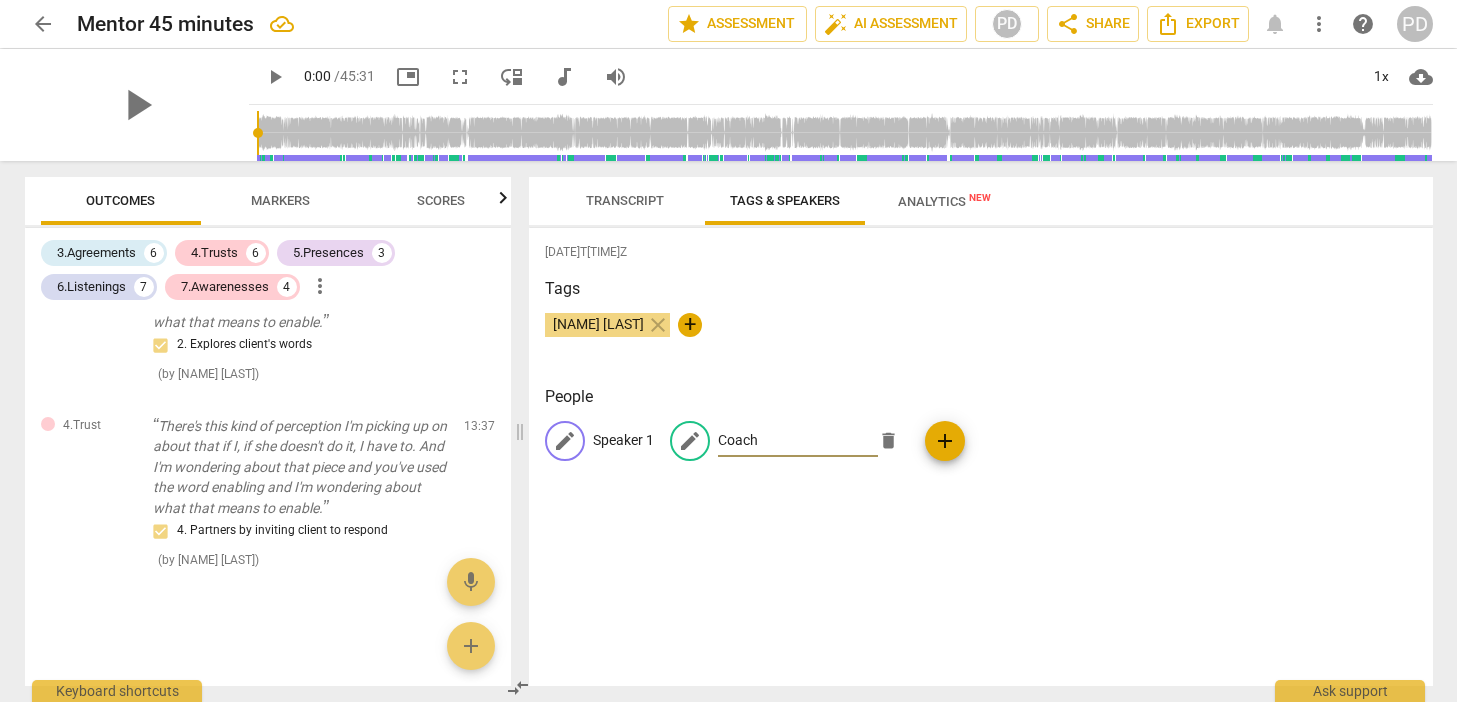 type on "Coach" 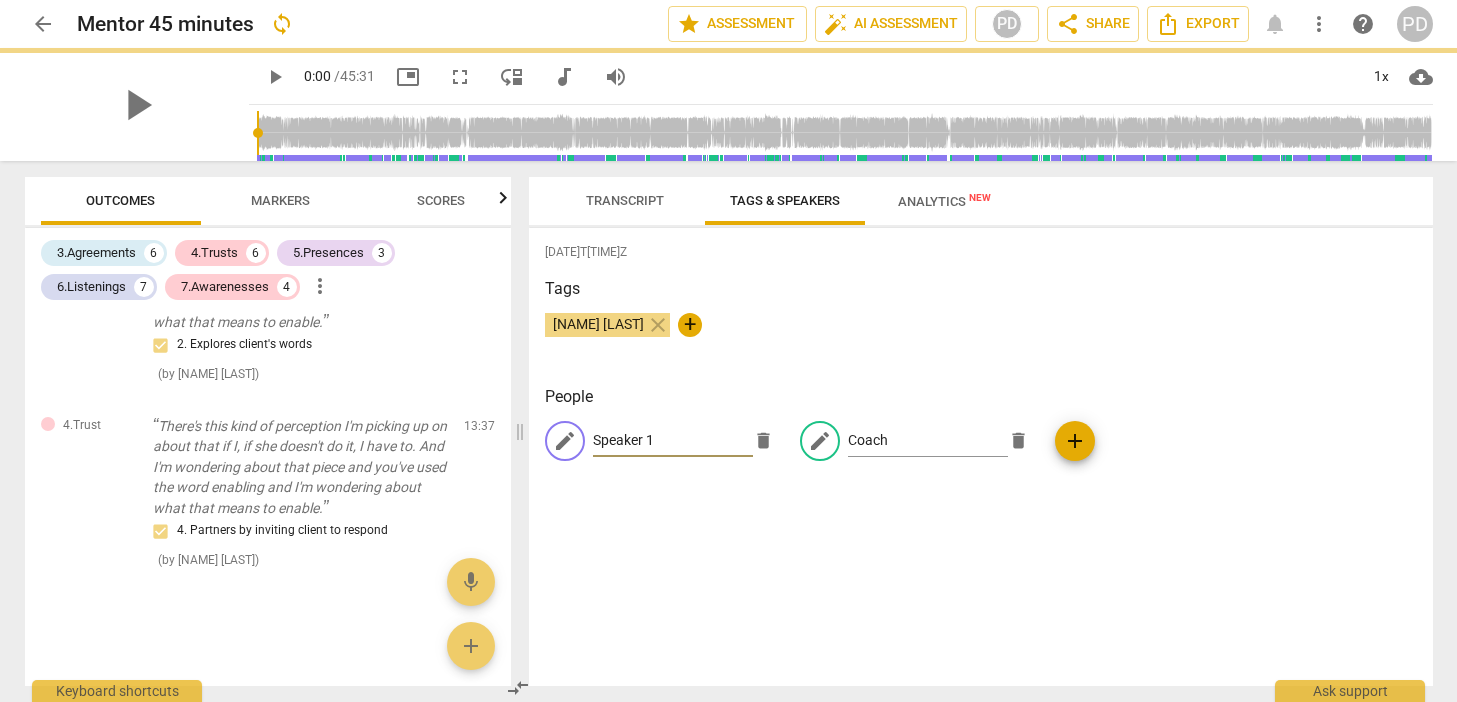 click on "Speaker 1" at bounding box center (673, 441) 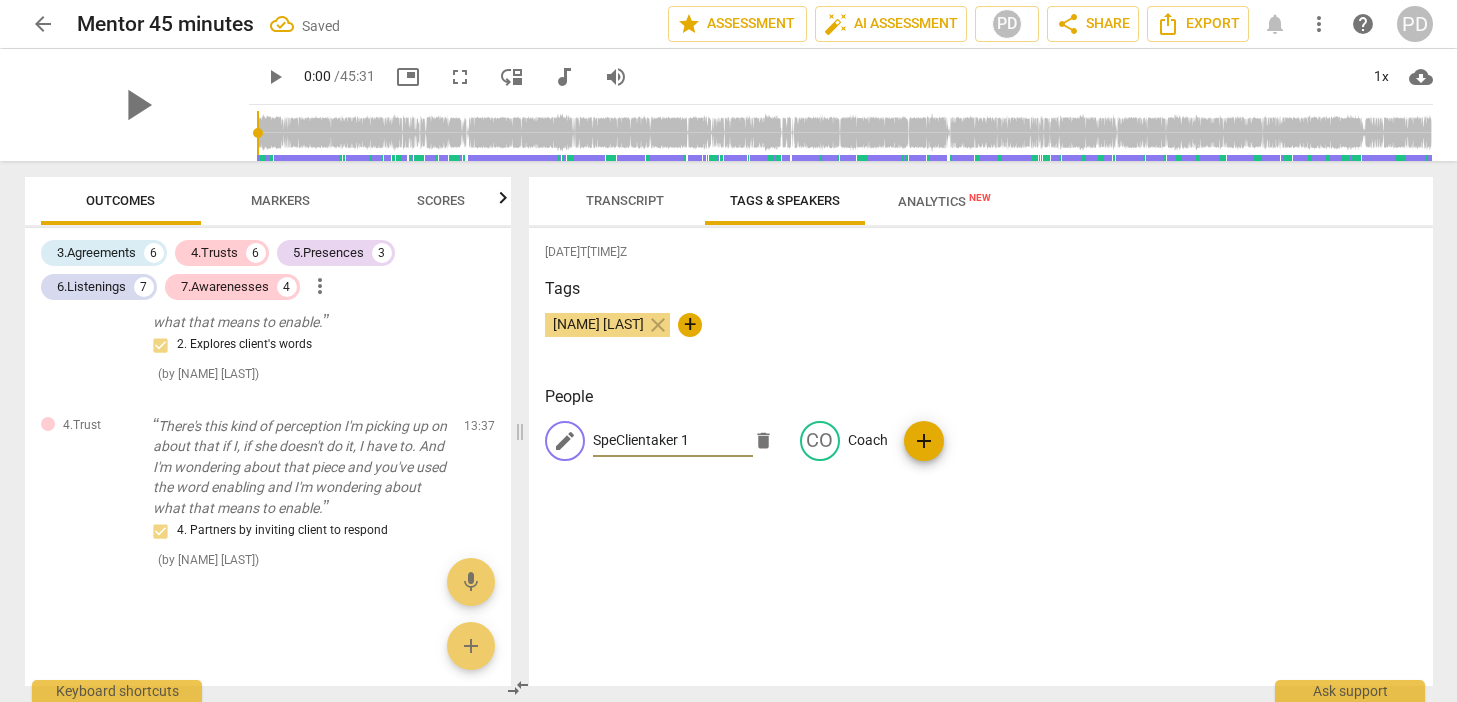 drag, startPoint x: 691, startPoint y: 438, endPoint x: 588, endPoint y: 440, distance: 103.01942 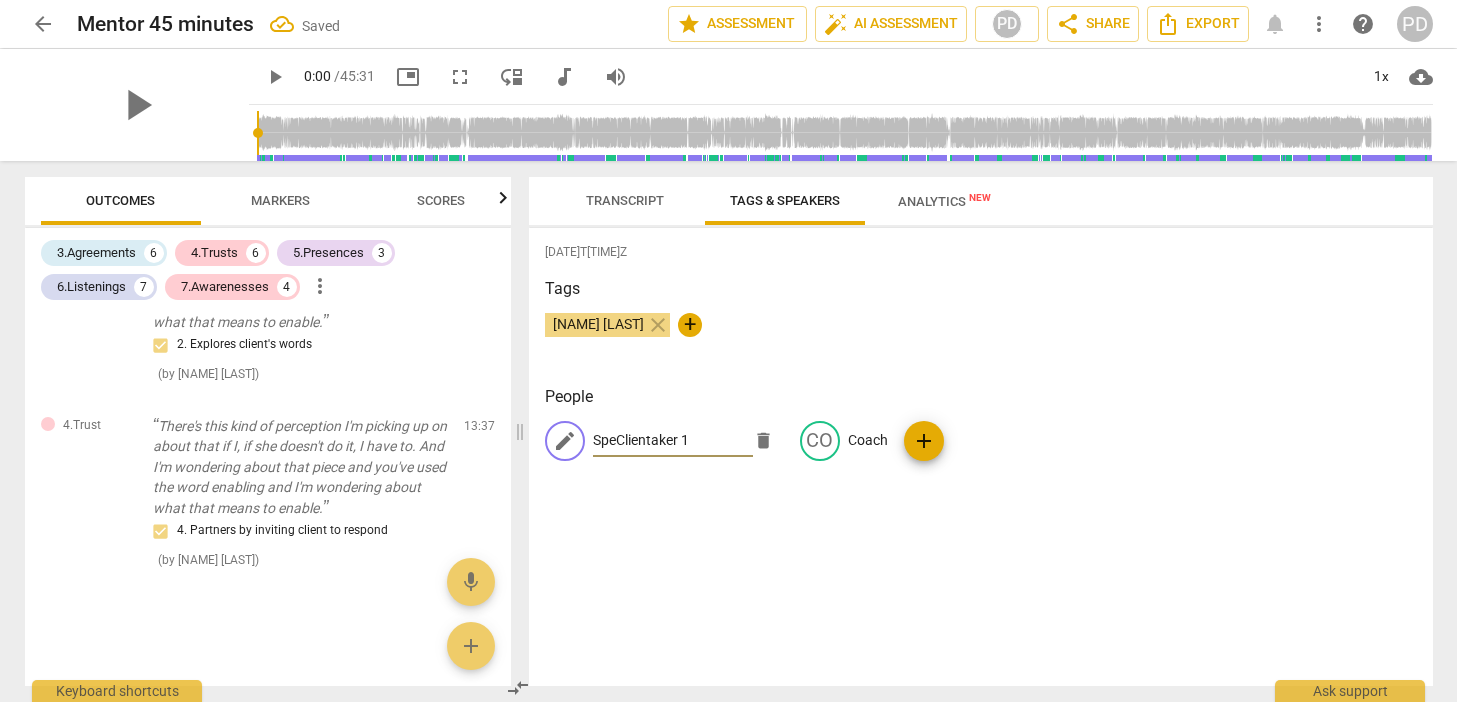 click on "edit SpeClientaker 1 delete" at bounding box center (664, 441) 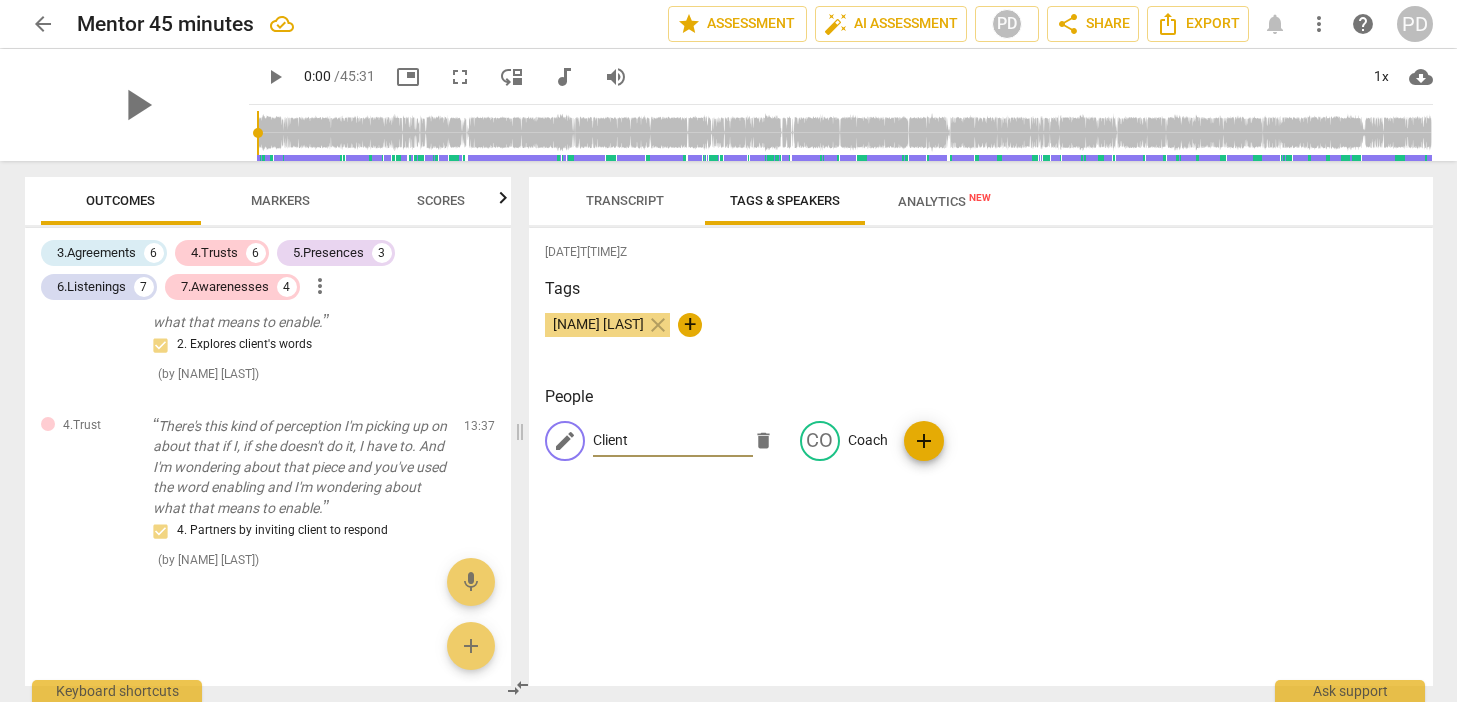 type on "Client" 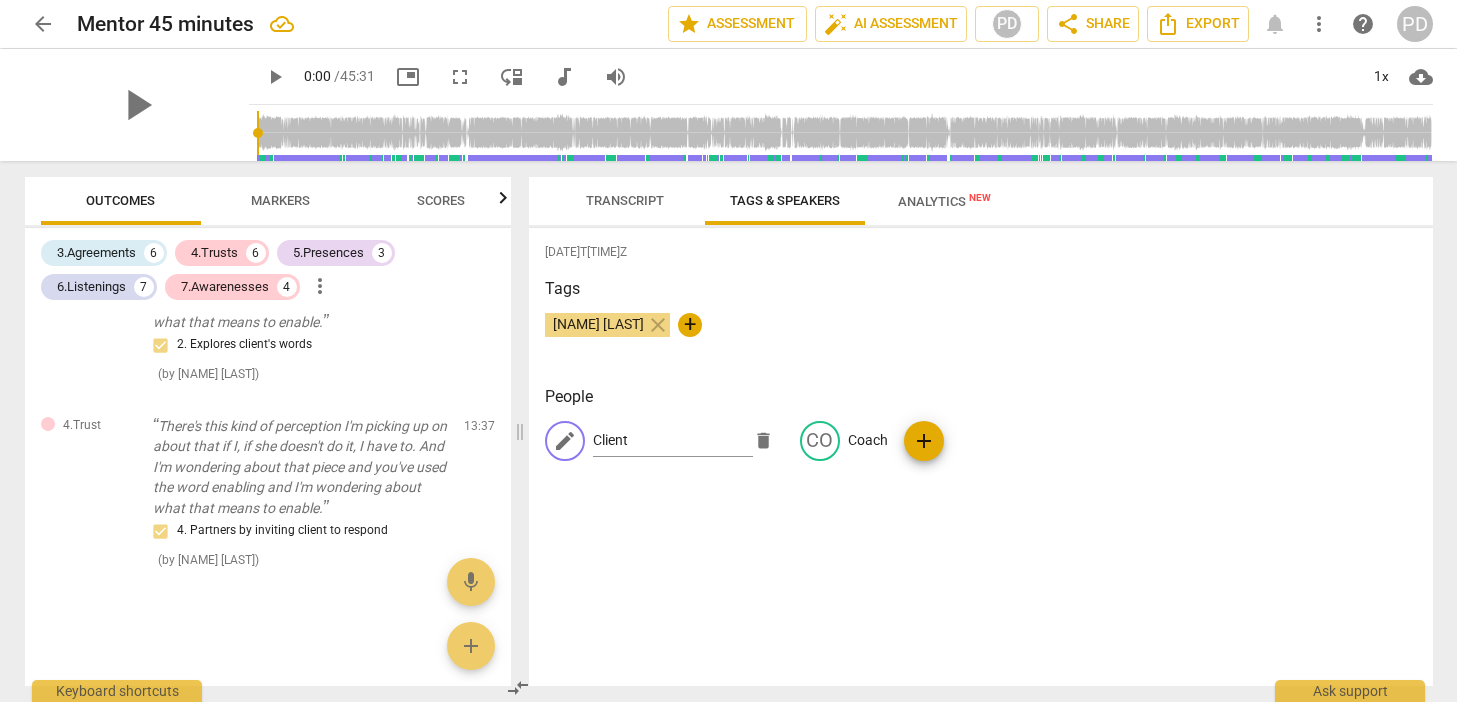 click on "[NAME] [LAST] [STREET] +" at bounding box center (981, 333) 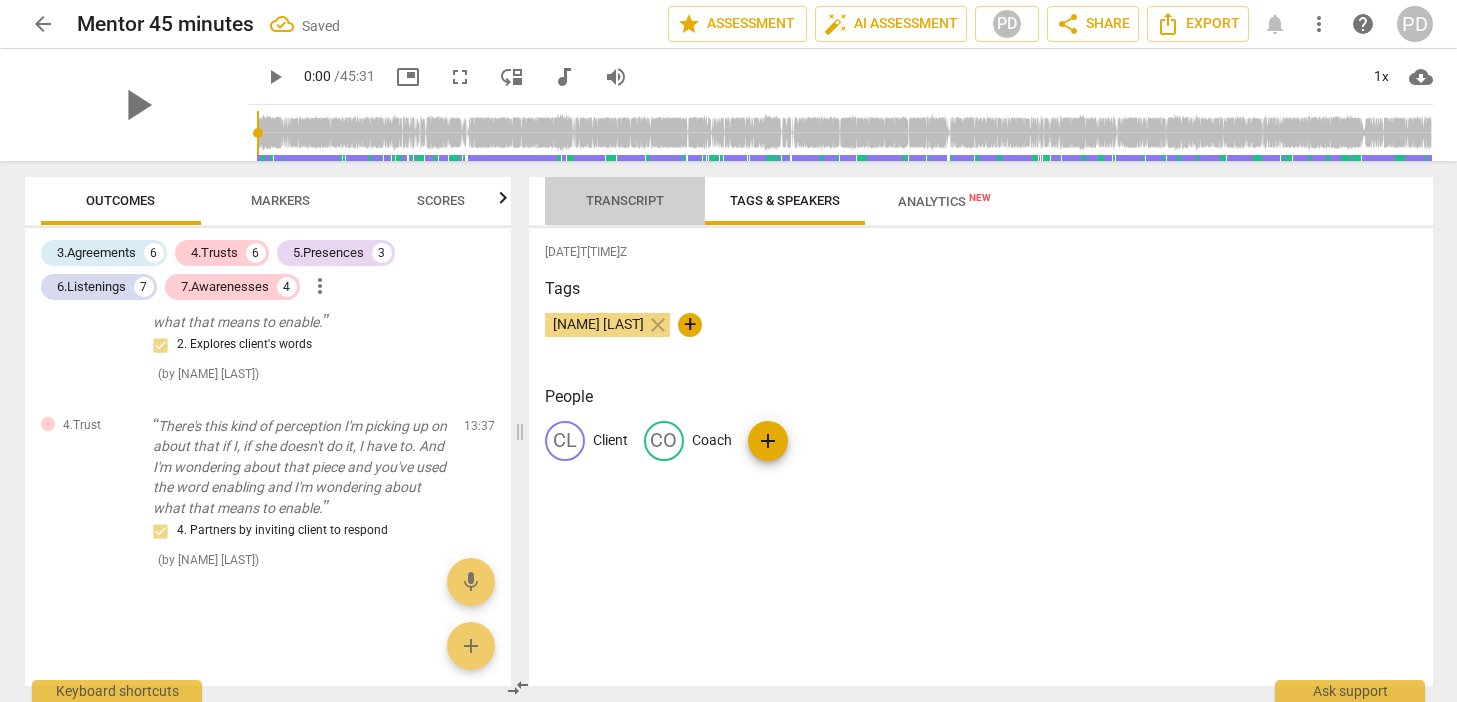 click on "Transcript" at bounding box center [625, 200] 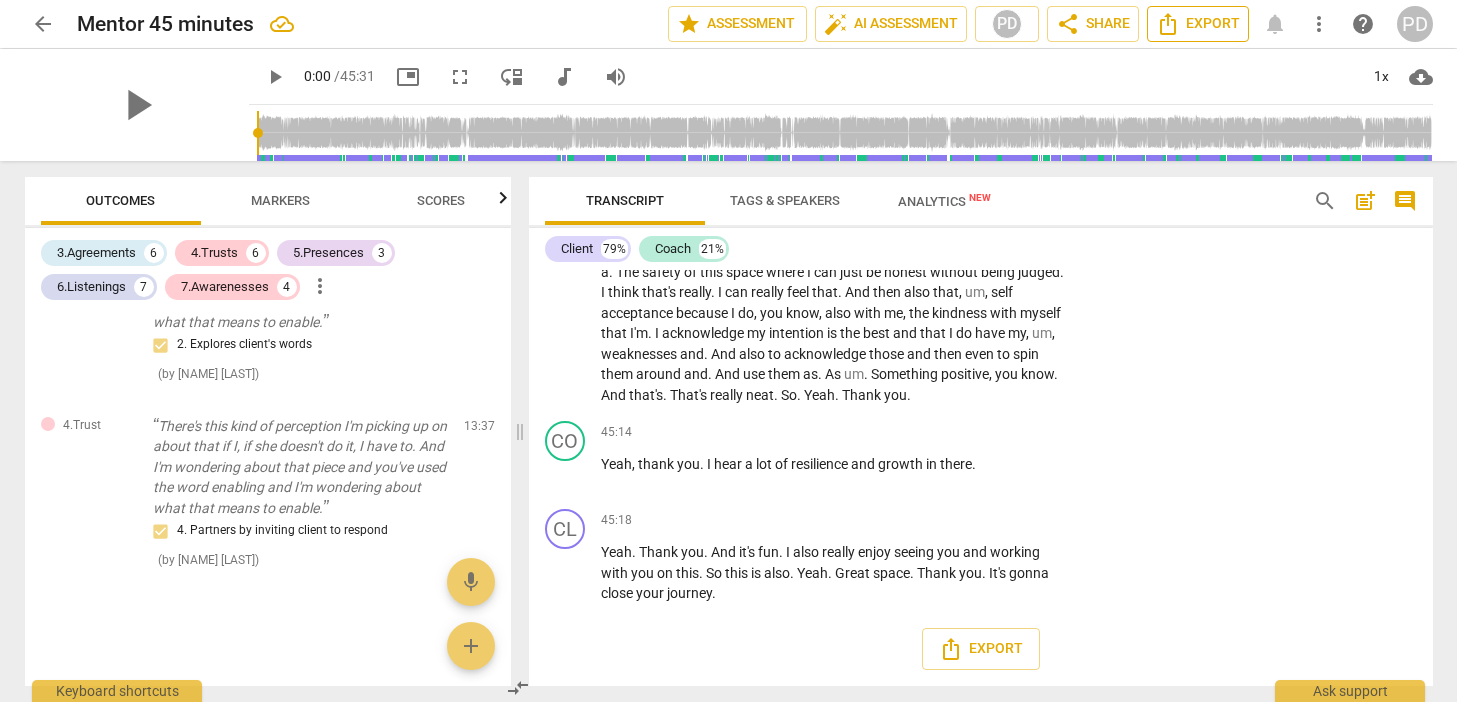click on "Export" at bounding box center [1198, 24] 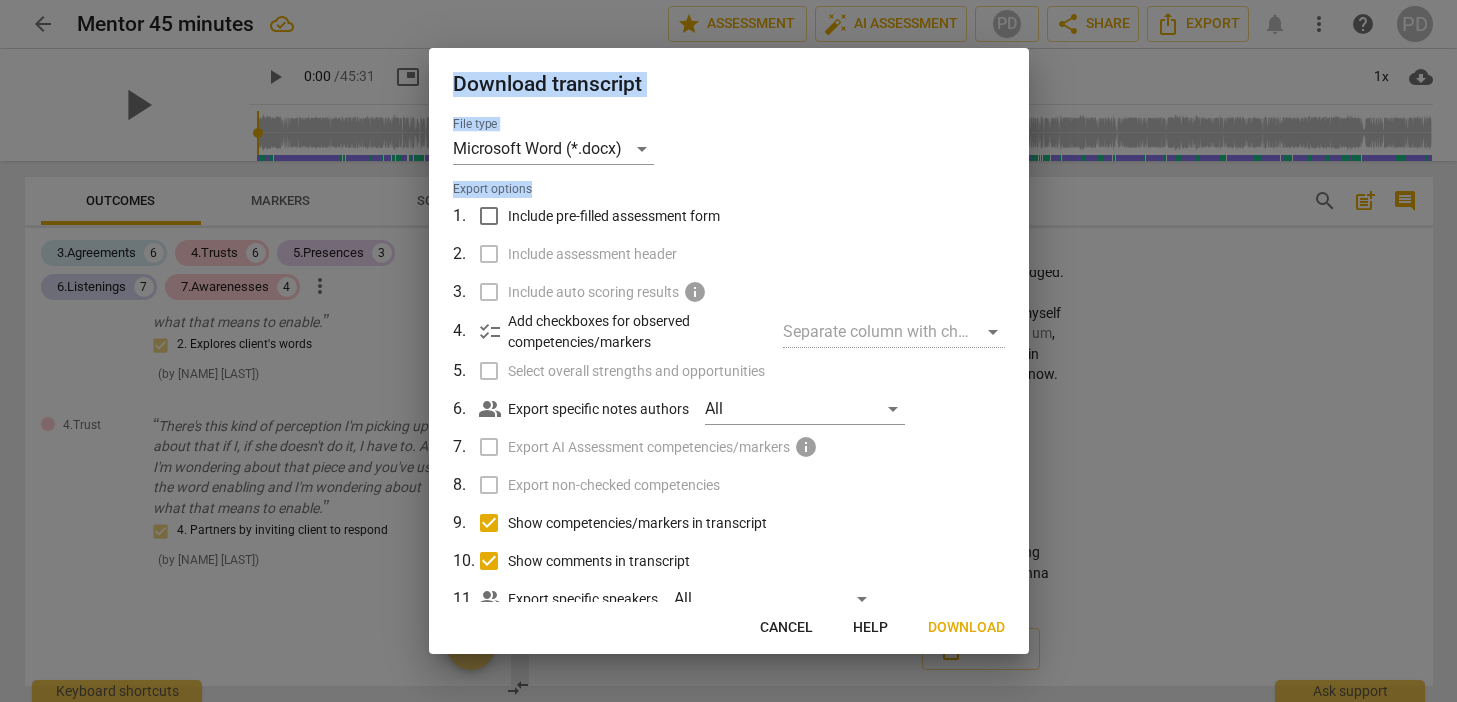 drag, startPoint x: 1021, startPoint y: 502, endPoint x: 1037, endPoint y: 384, distance: 119.0798 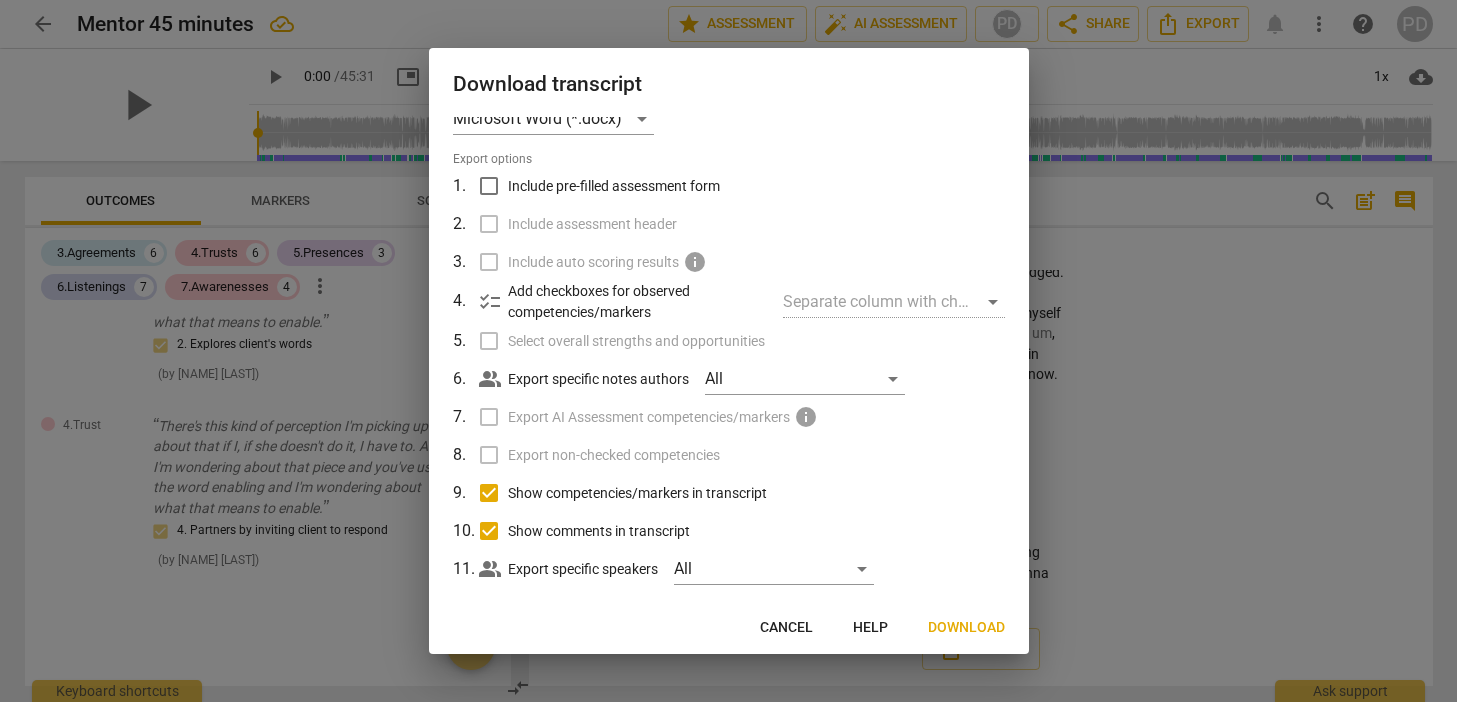 scroll, scrollTop: 0, scrollLeft: 0, axis: both 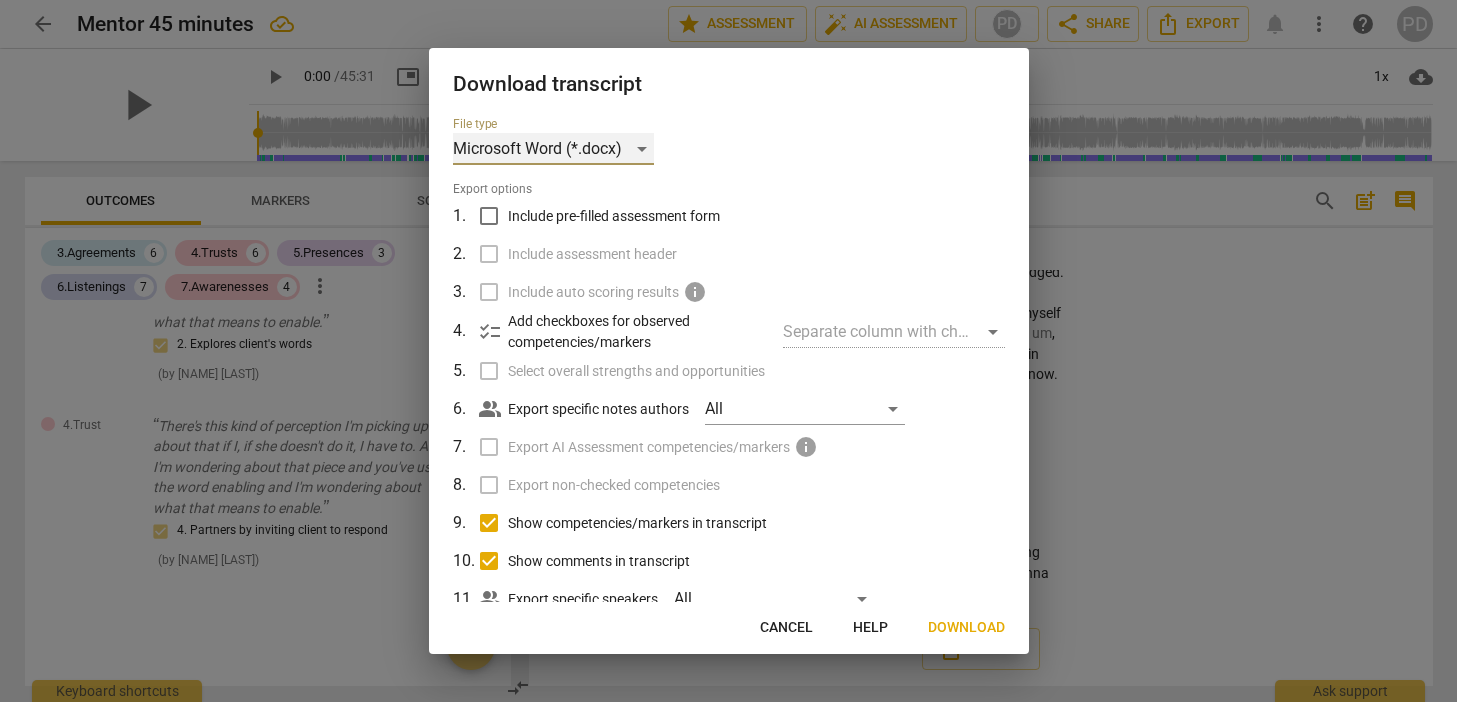 click on "Microsoft Word (*.docx)" at bounding box center [553, 149] 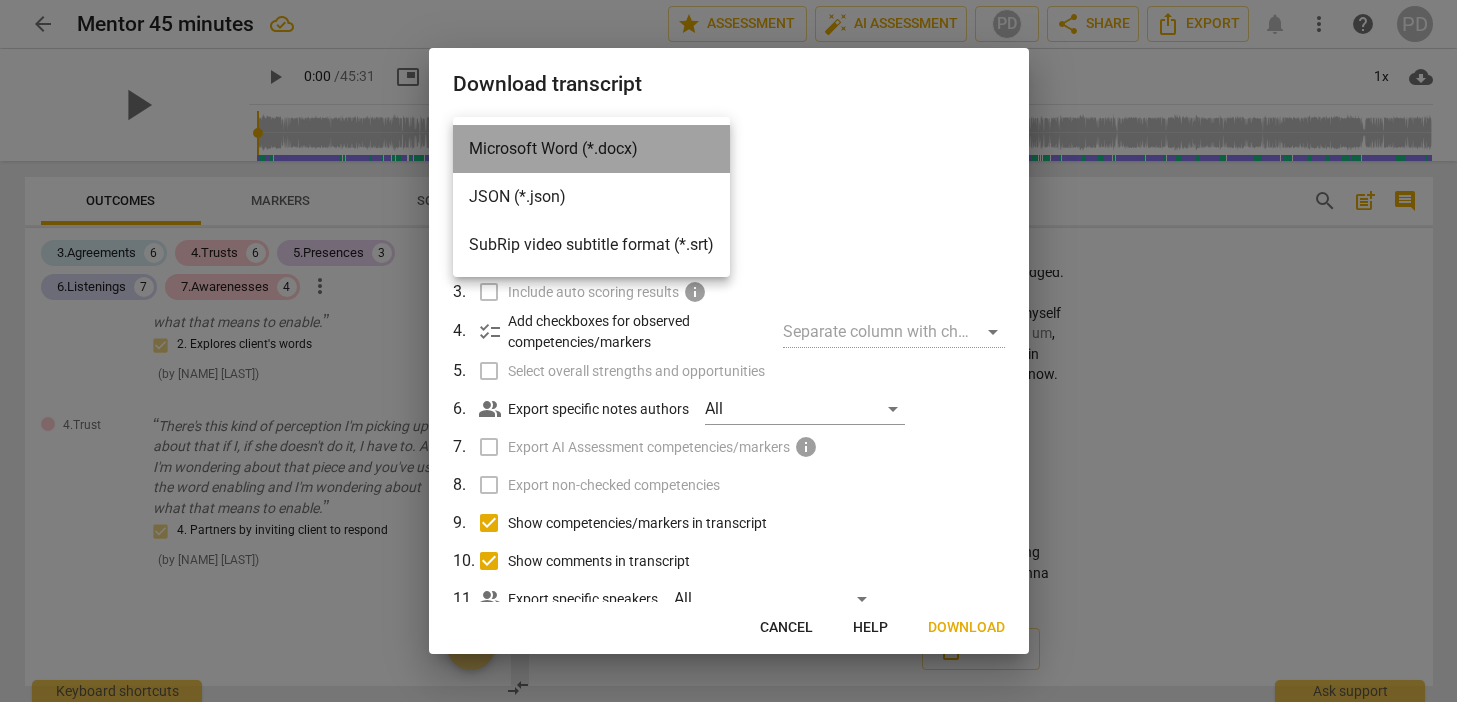 click on "Microsoft Word (*.docx)" at bounding box center [591, 149] 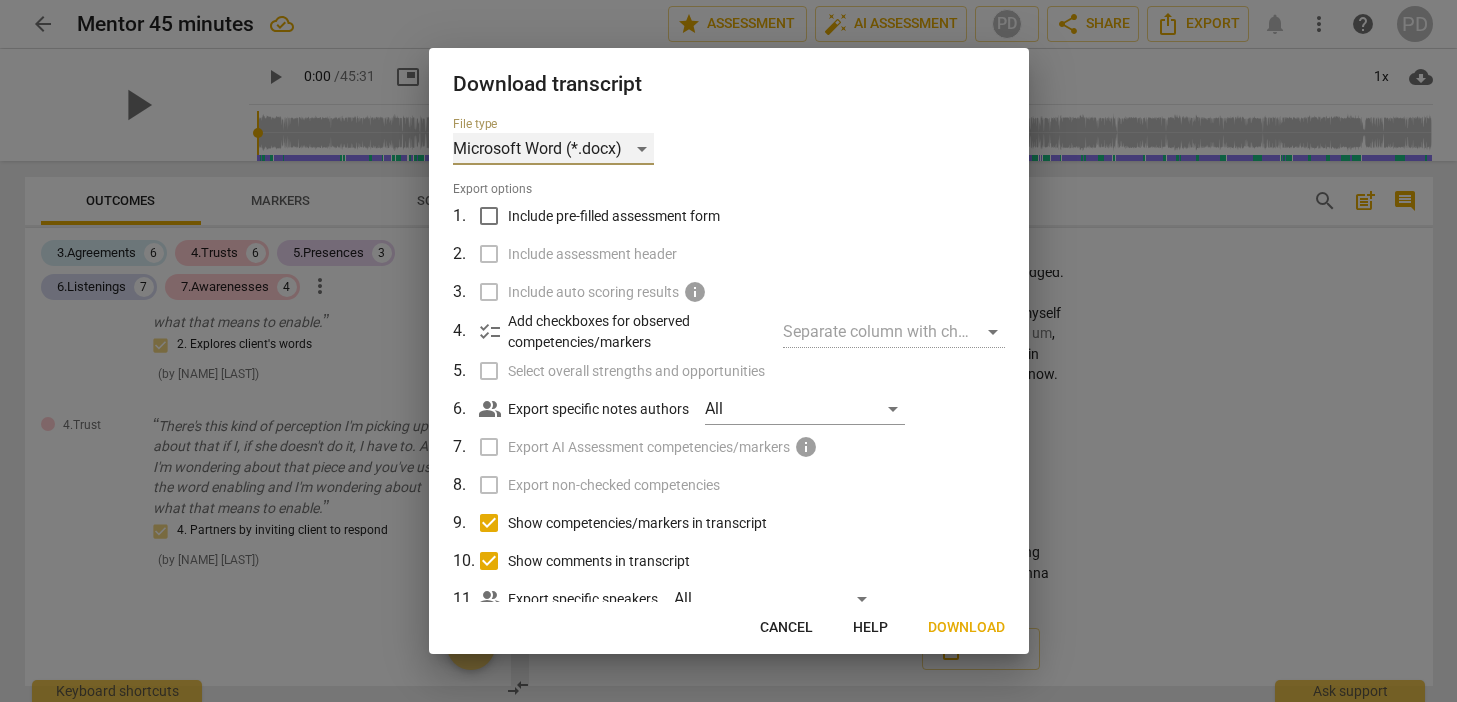 click on "Microsoft Word (*.docx)" at bounding box center (553, 149) 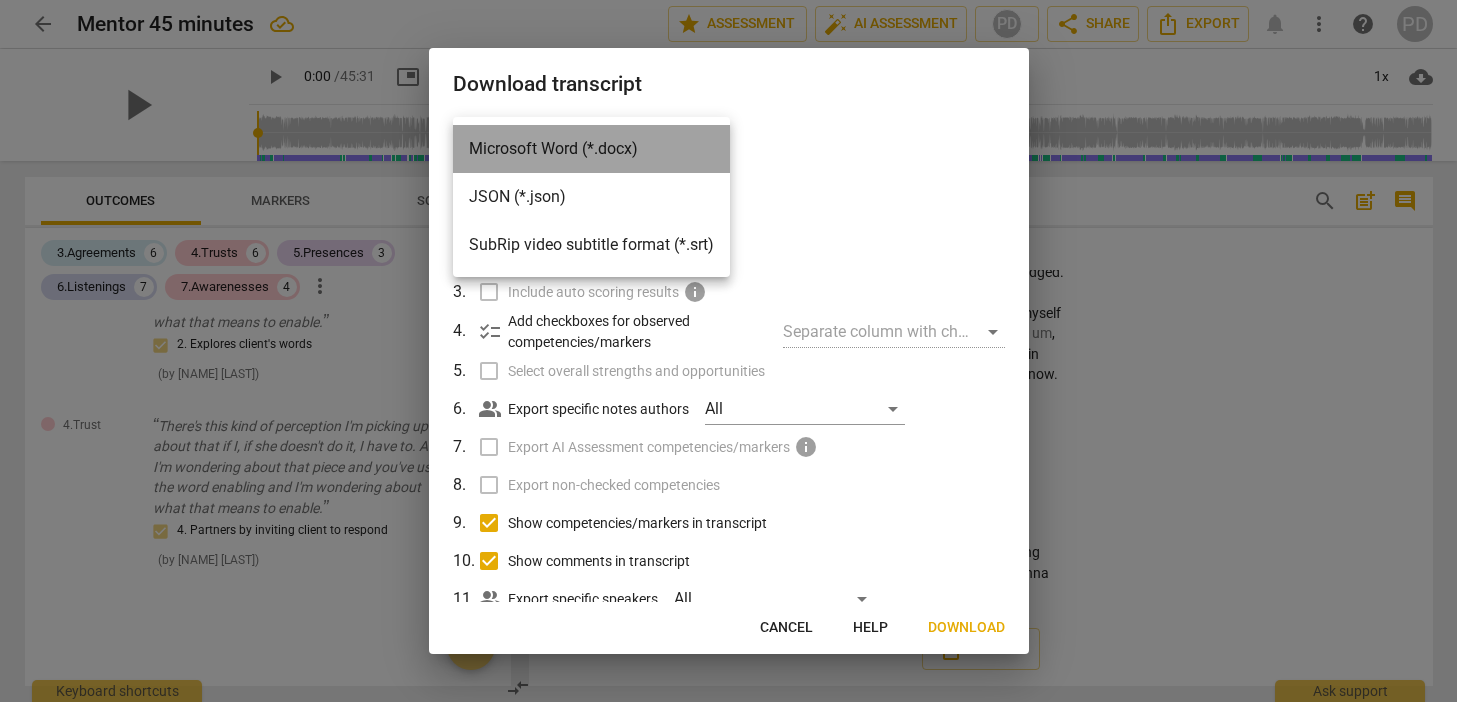 click on "Microsoft Word (*.docx)" at bounding box center (591, 149) 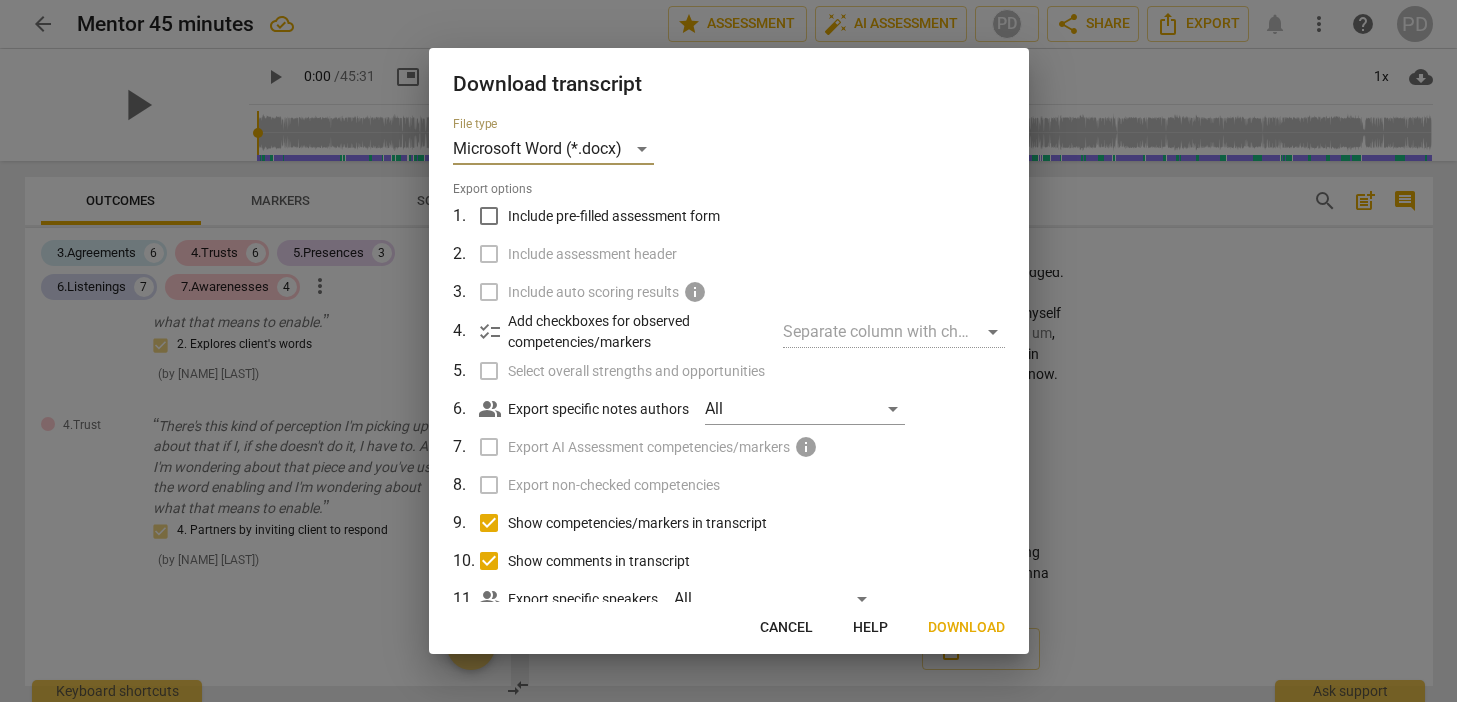 click at bounding box center [728, 351] 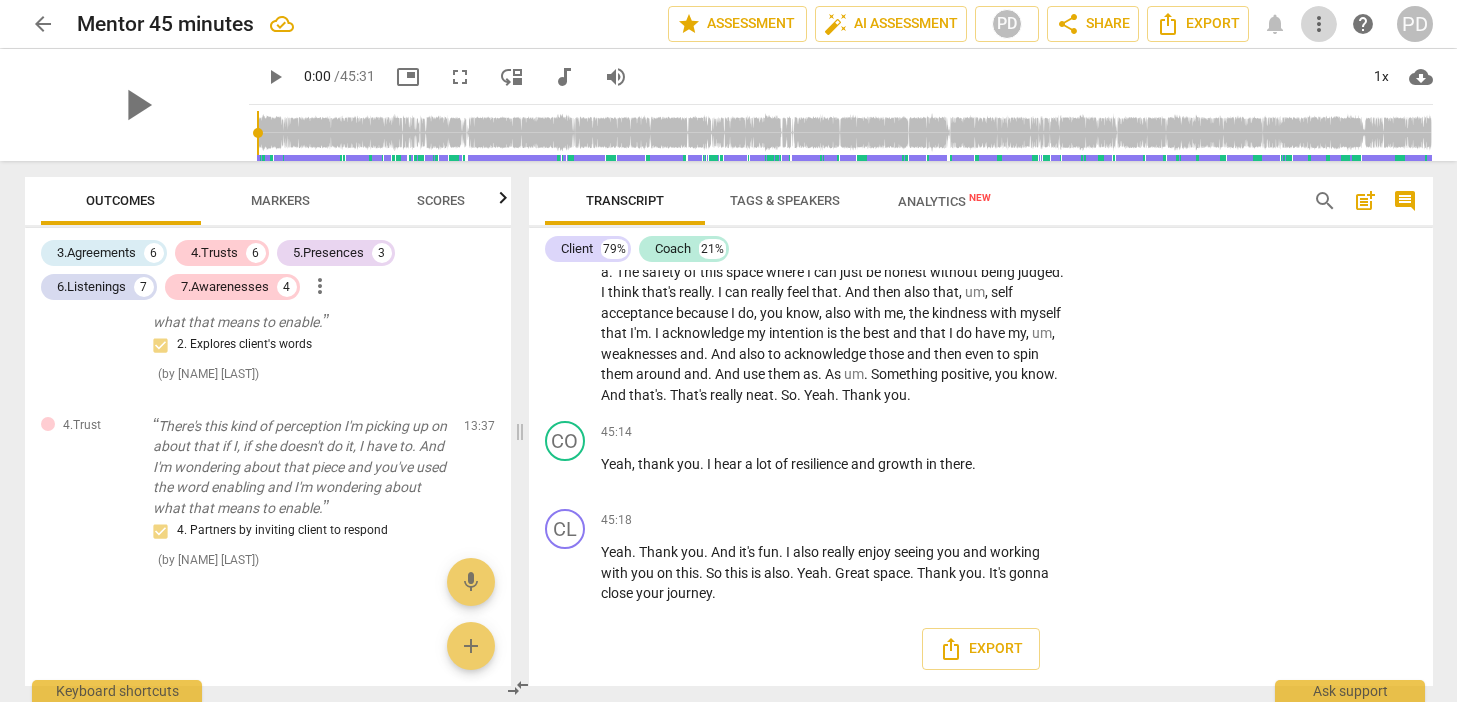 click on "more_vert" at bounding box center [1319, 24] 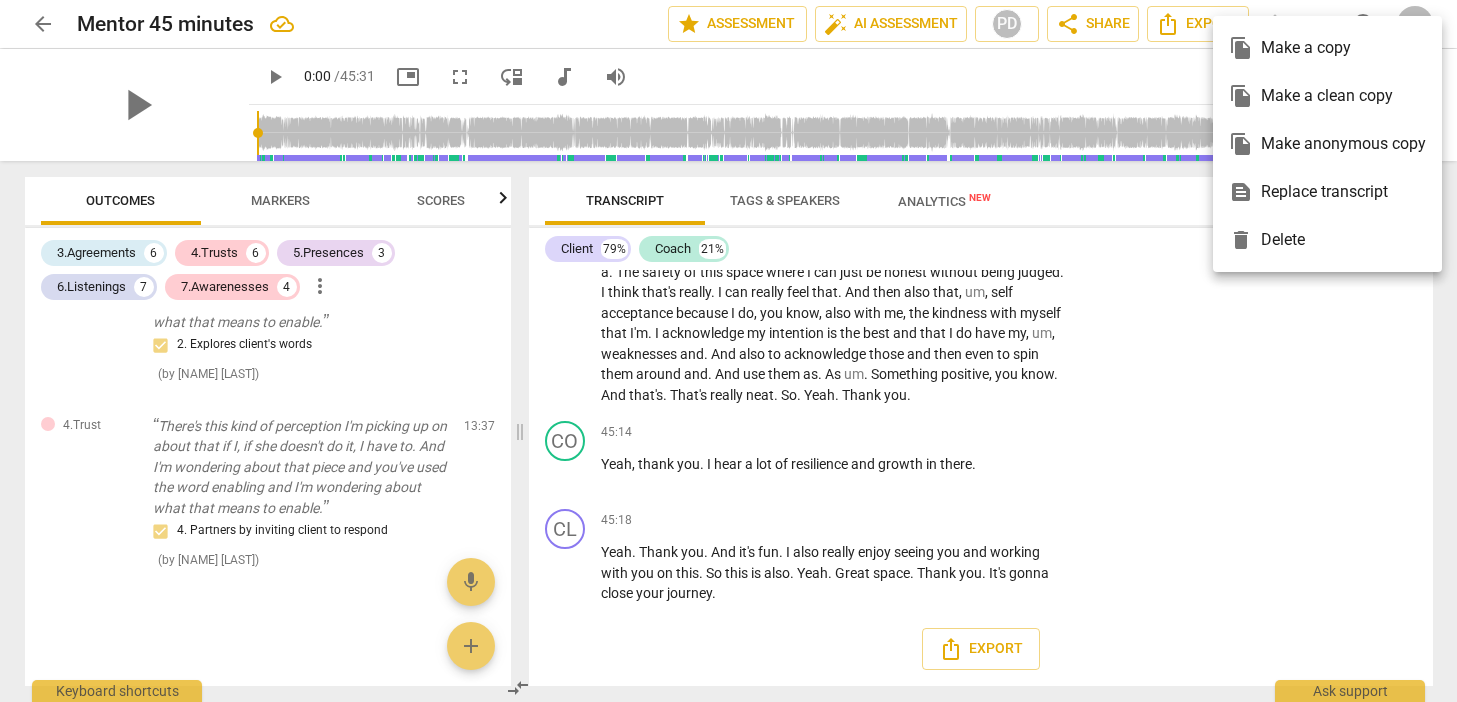 click at bounding box center (728, 351) 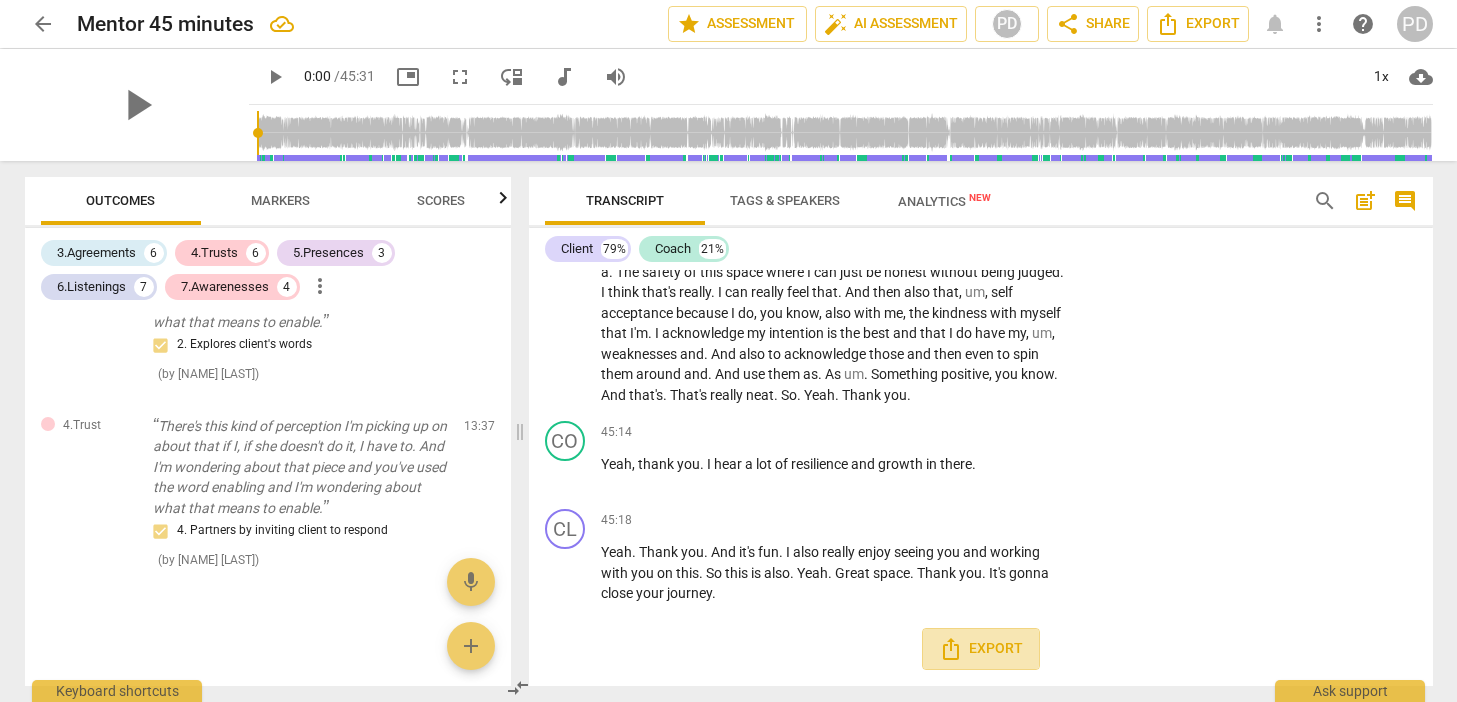 click on "Export" at bounding box center [981, 649] 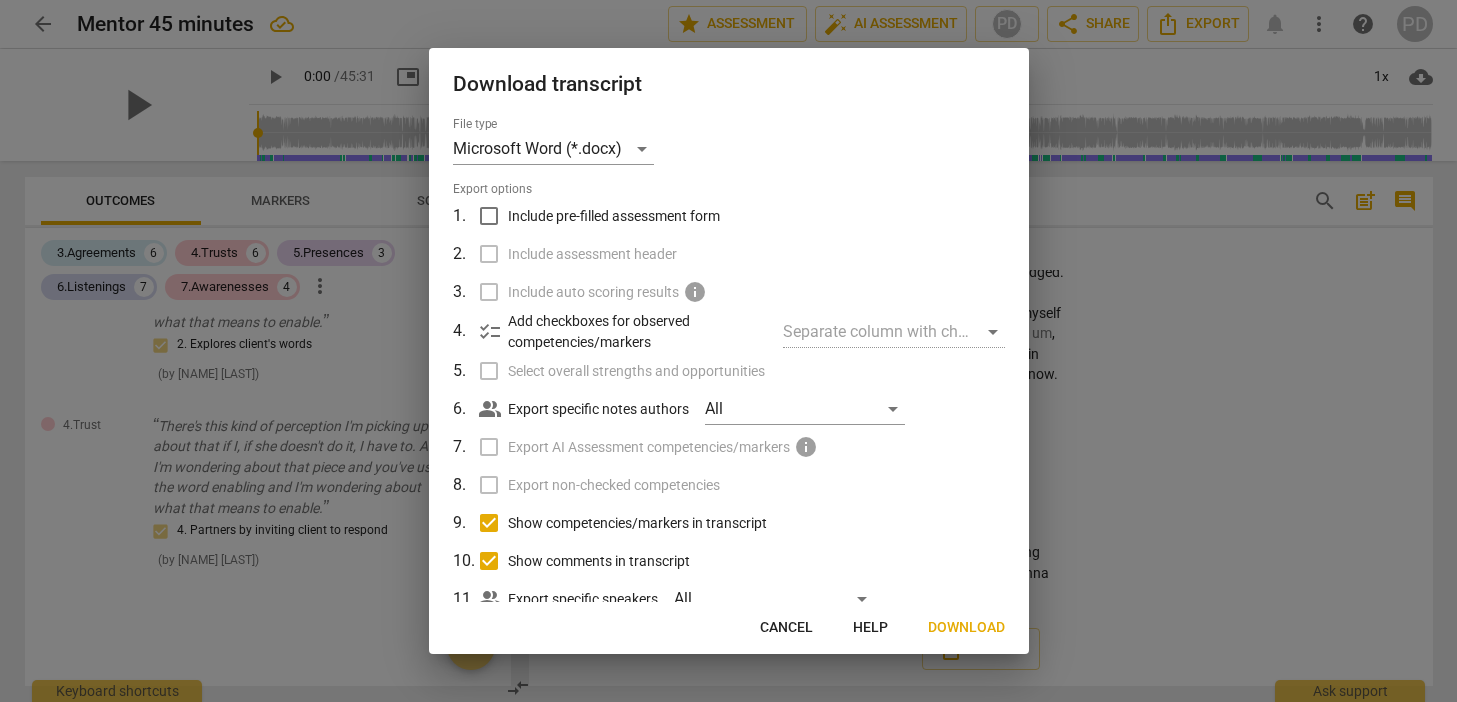 click at bounding box center (728, 351) 